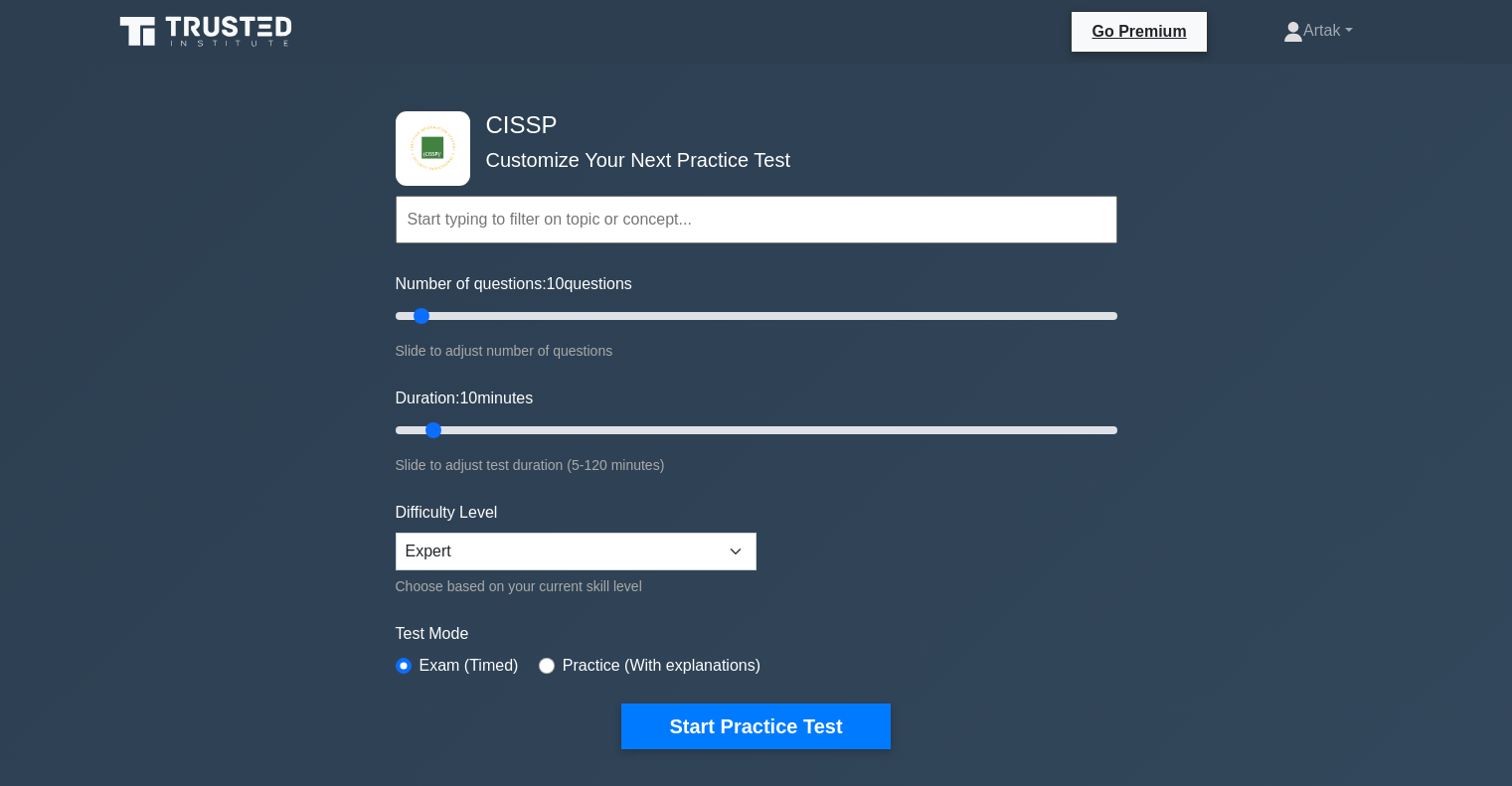scroll, scrollTop: 0, scrollLeft: 0, axis: both 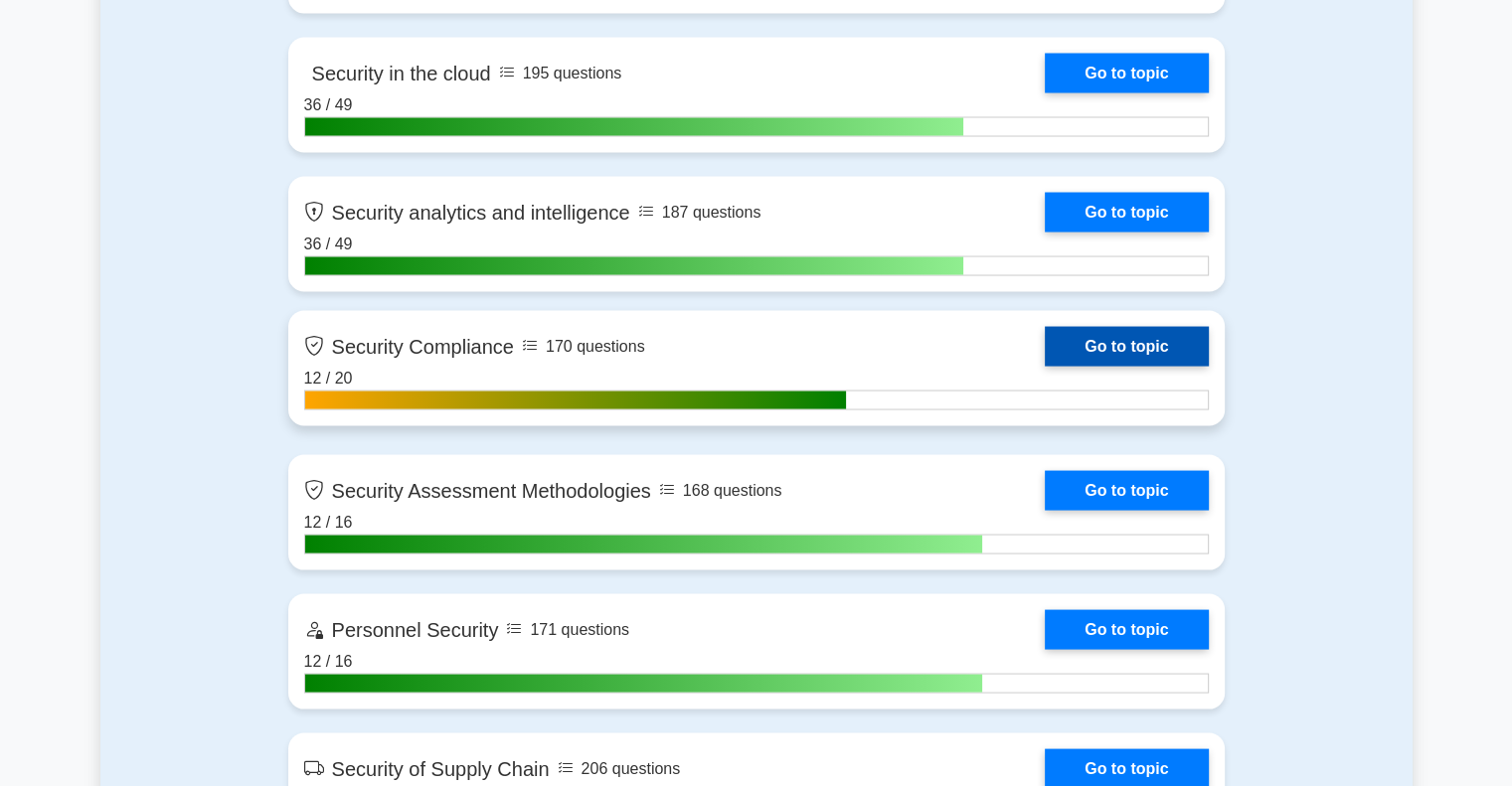 click on "Go to topic" at bounding box center [1126, 346] 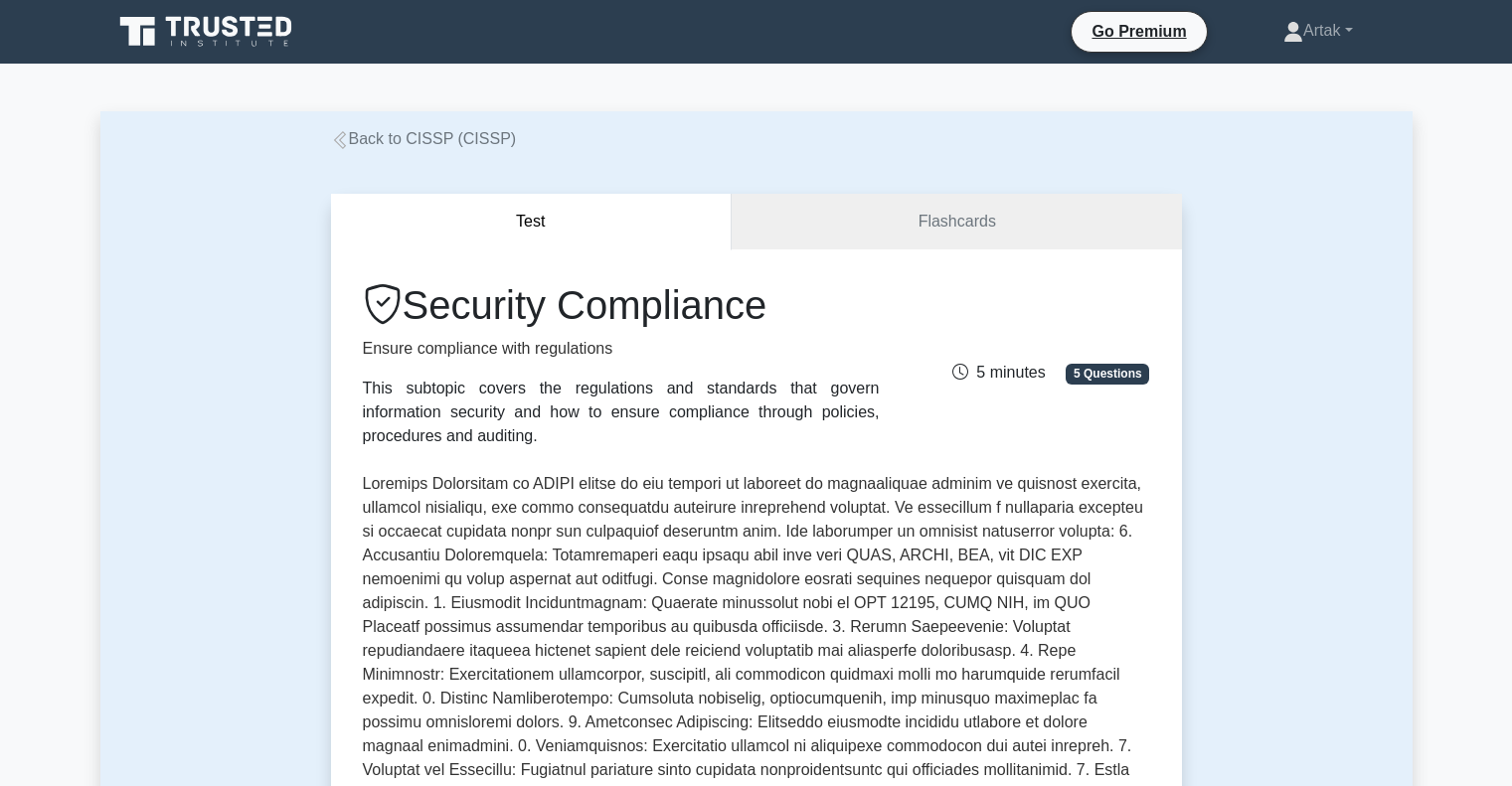 scroll, scrollTop: 0, scrollLeft: 0, axis: both 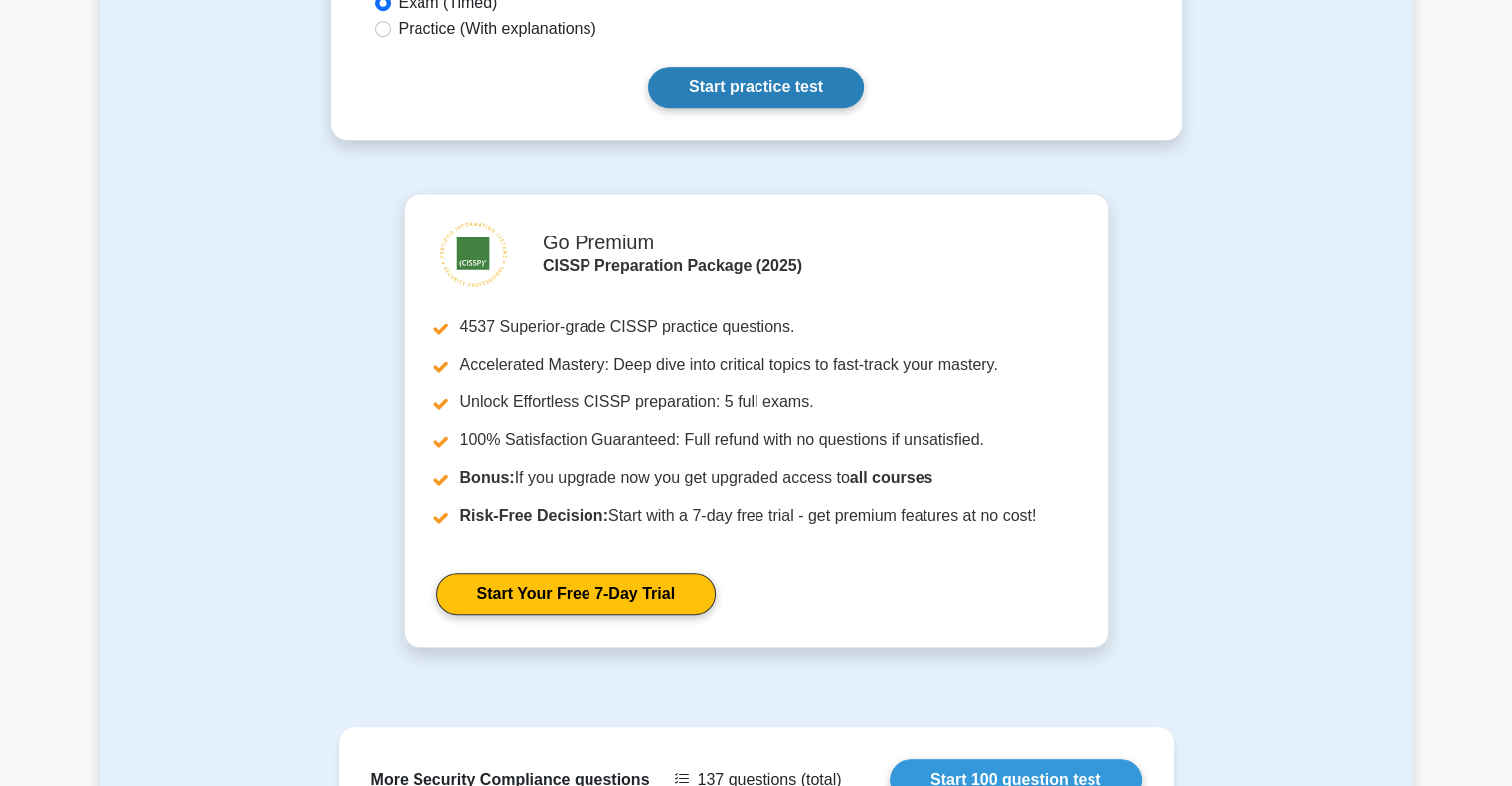 click on "Start practice test" at bounding box center [756, 87] 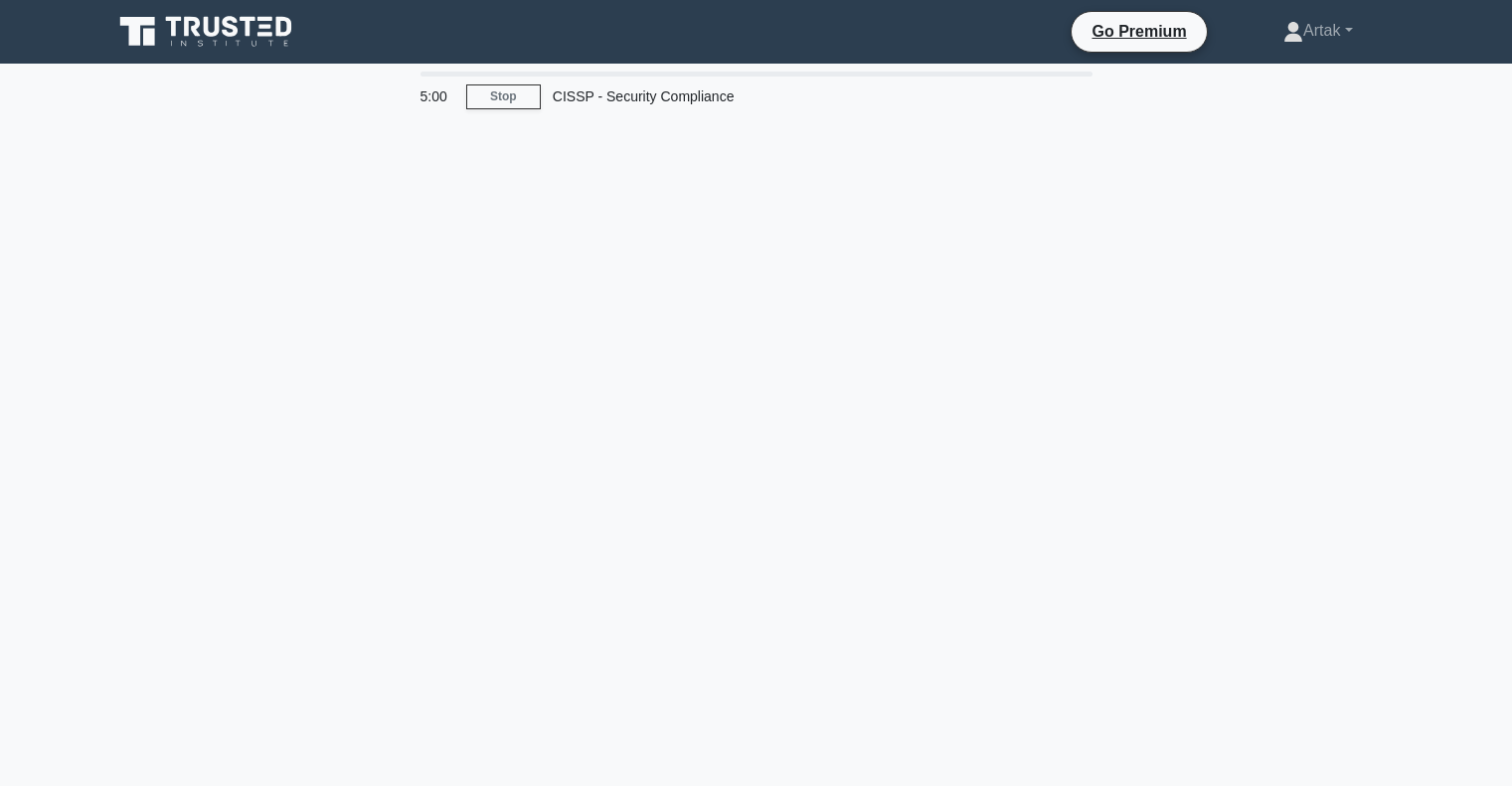 scroll, scrollTop: 0, scrollLeft: 0, axis: both 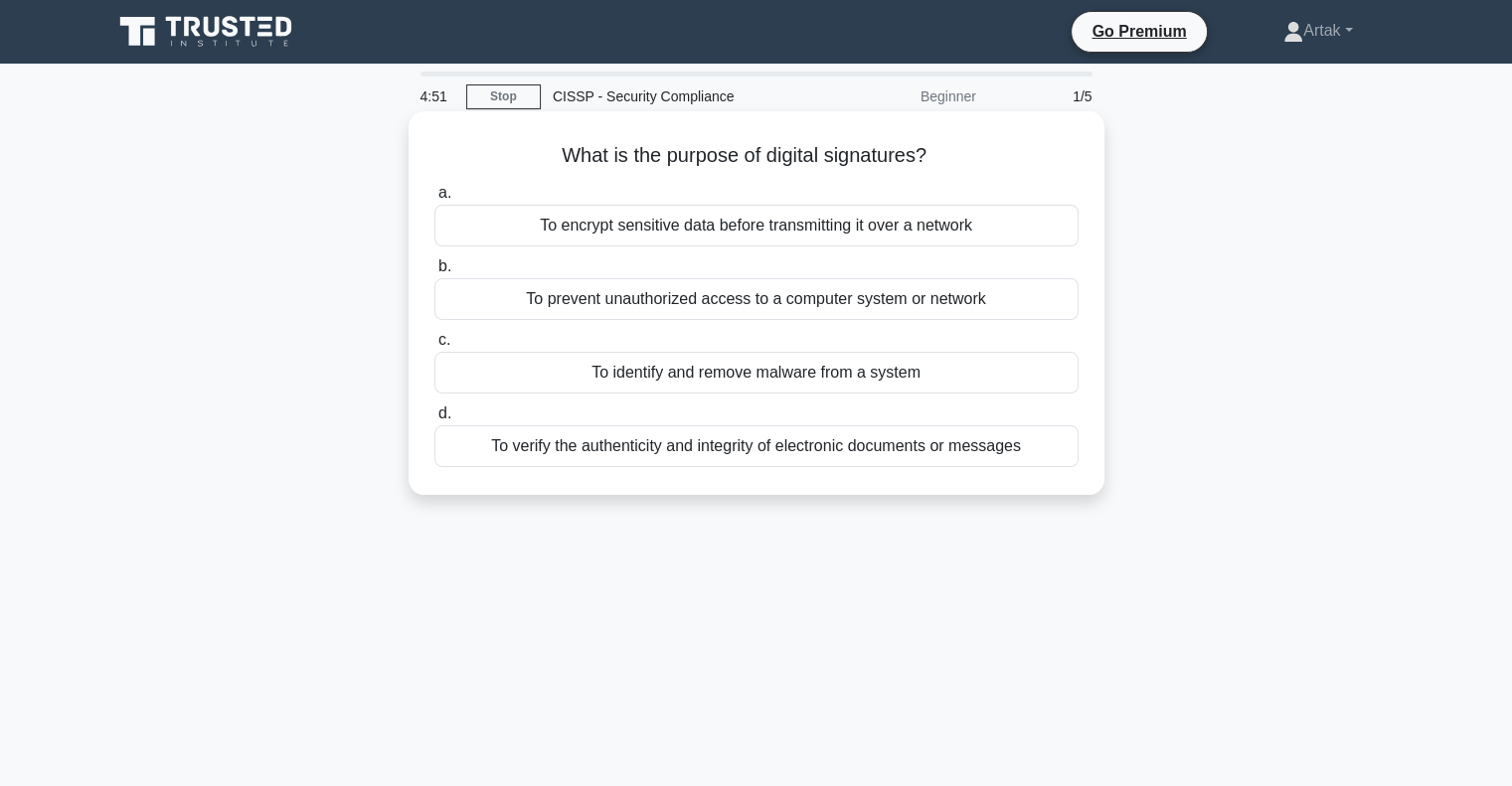 click on "To verify the authenticity and integrity of electronic documents or messages" at bounding box center (756, 446) 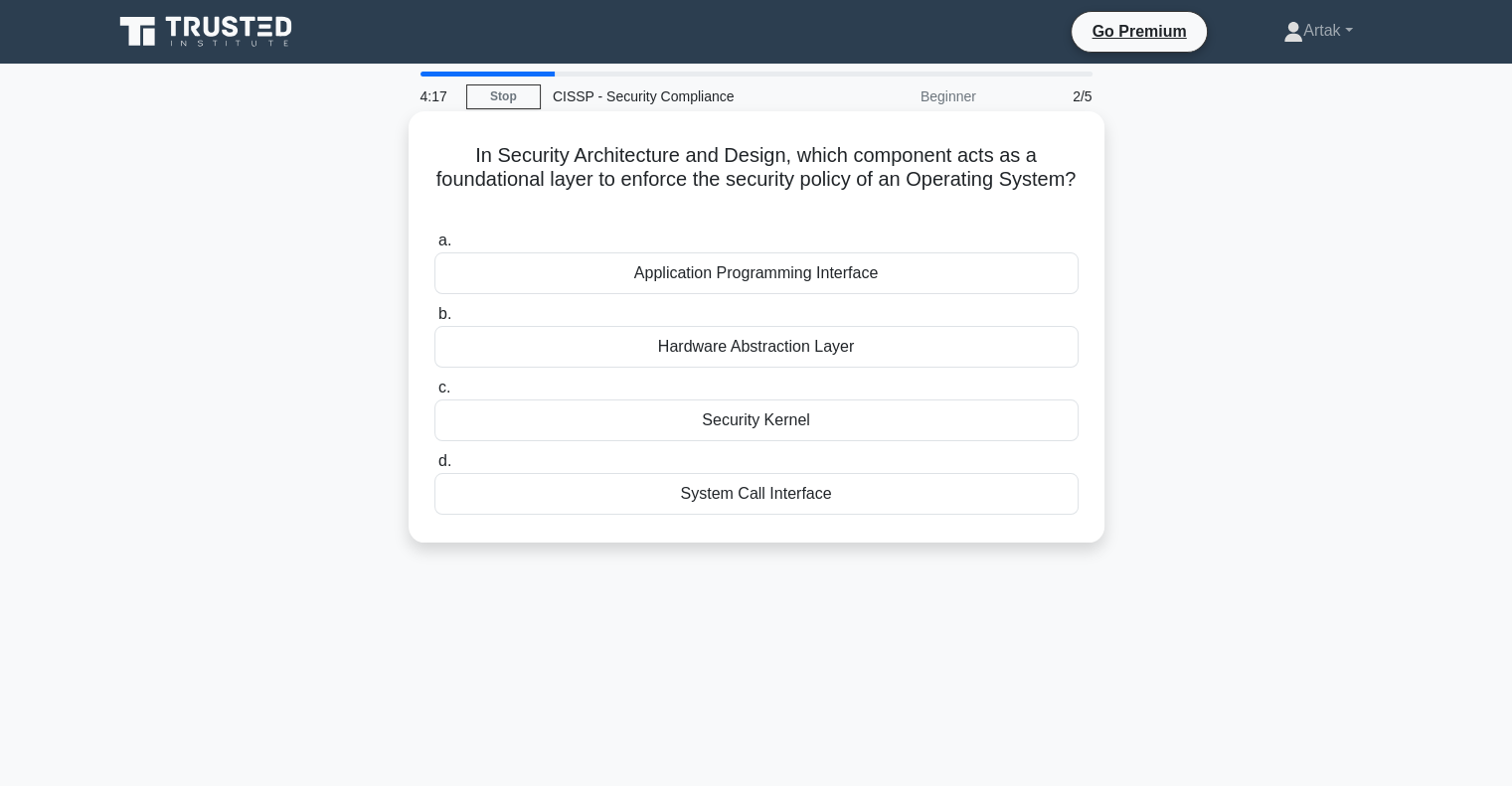 click on "Security Kernel" at bounding box center [756, 420] 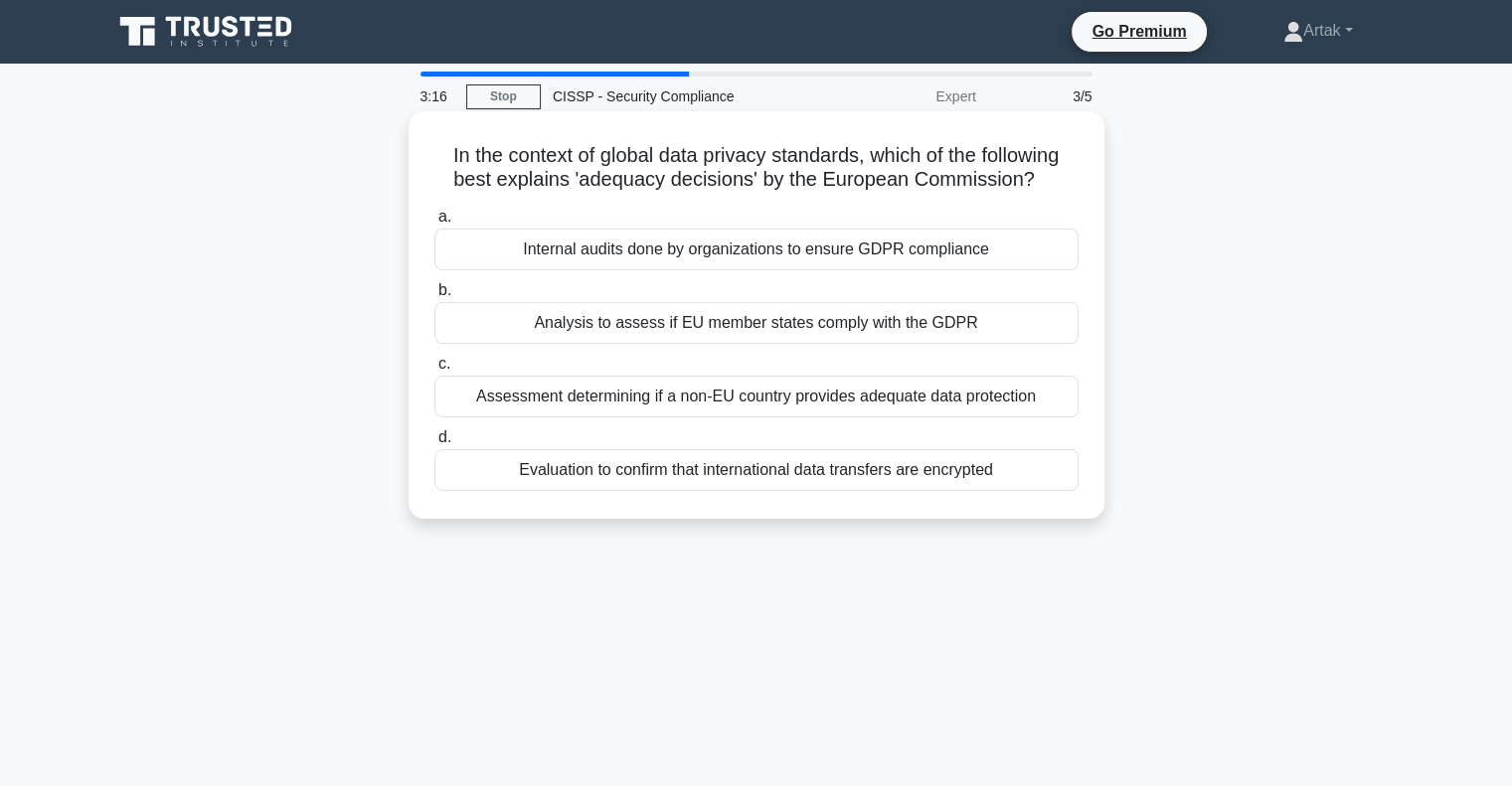 click on "Assessment determining if a non-EU country provides adequate data protection" at bounding box center (756, 396) 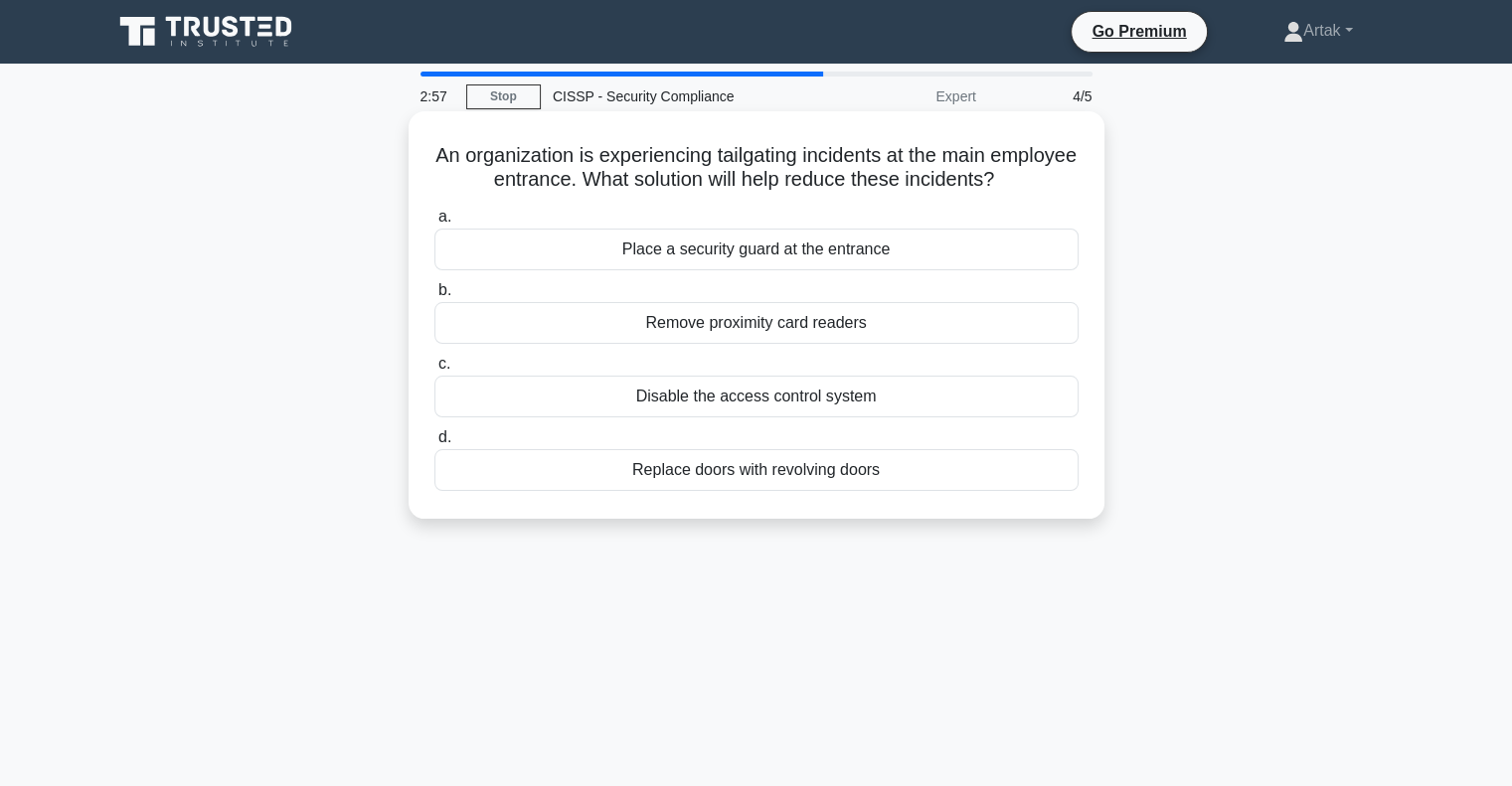 click on "Replace doors with revolving doors" at bounding box center [756, 470] 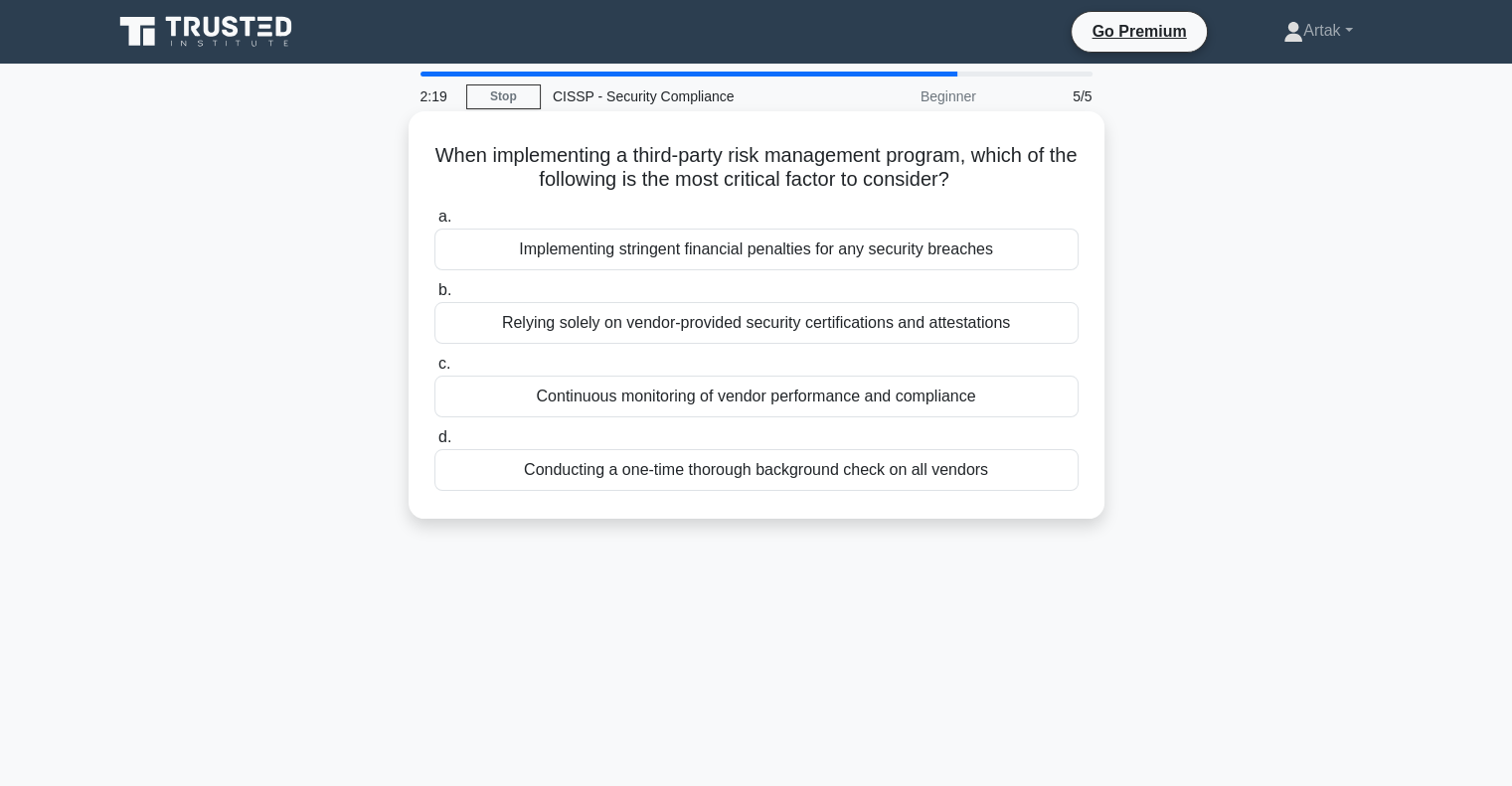 click on "Continuous monitoring of vendor performance and compliance" at bounding box center (756, 396) 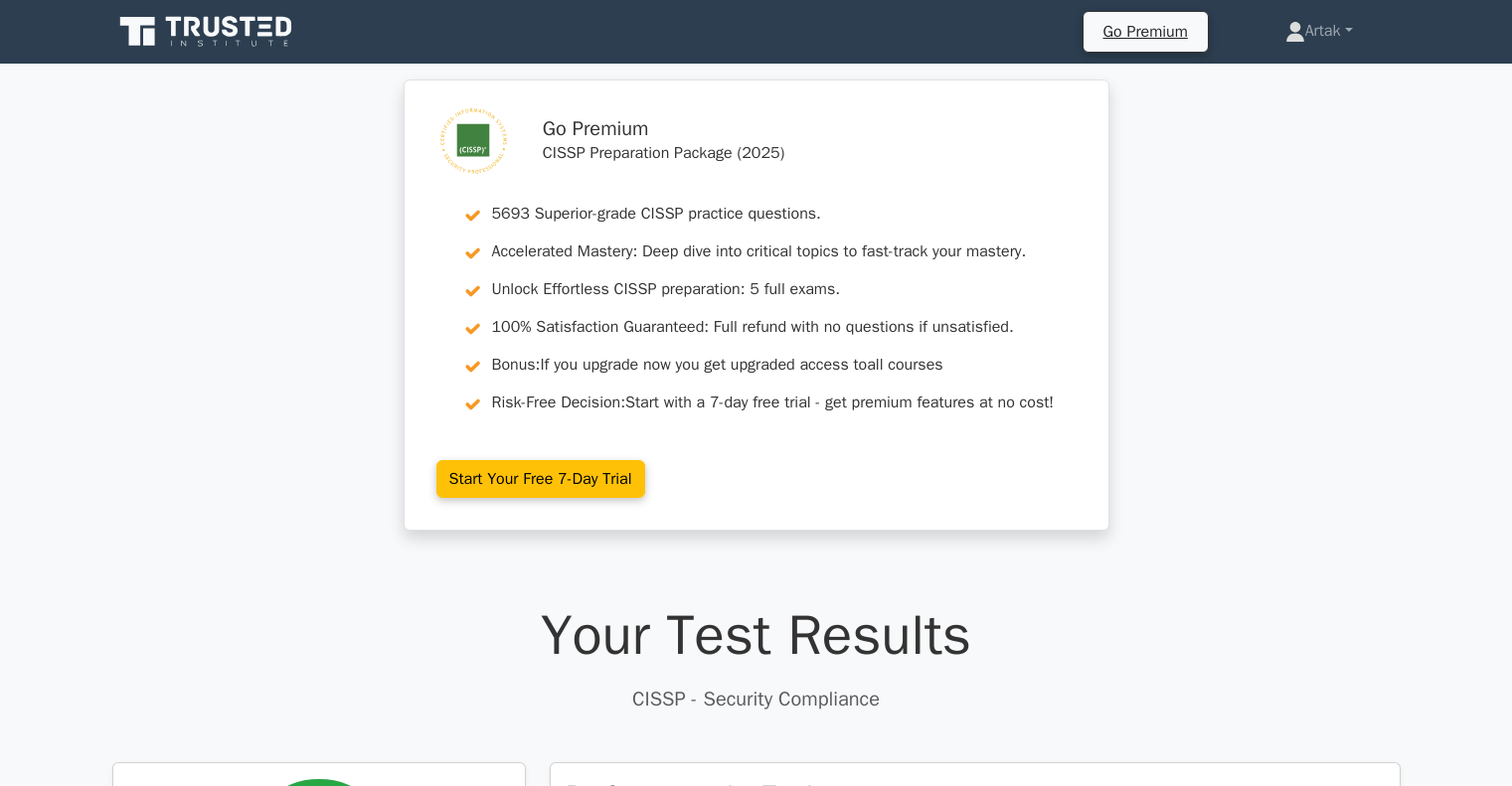 scroll, scrollTop: 0, scrollLeft: 0, axis: both 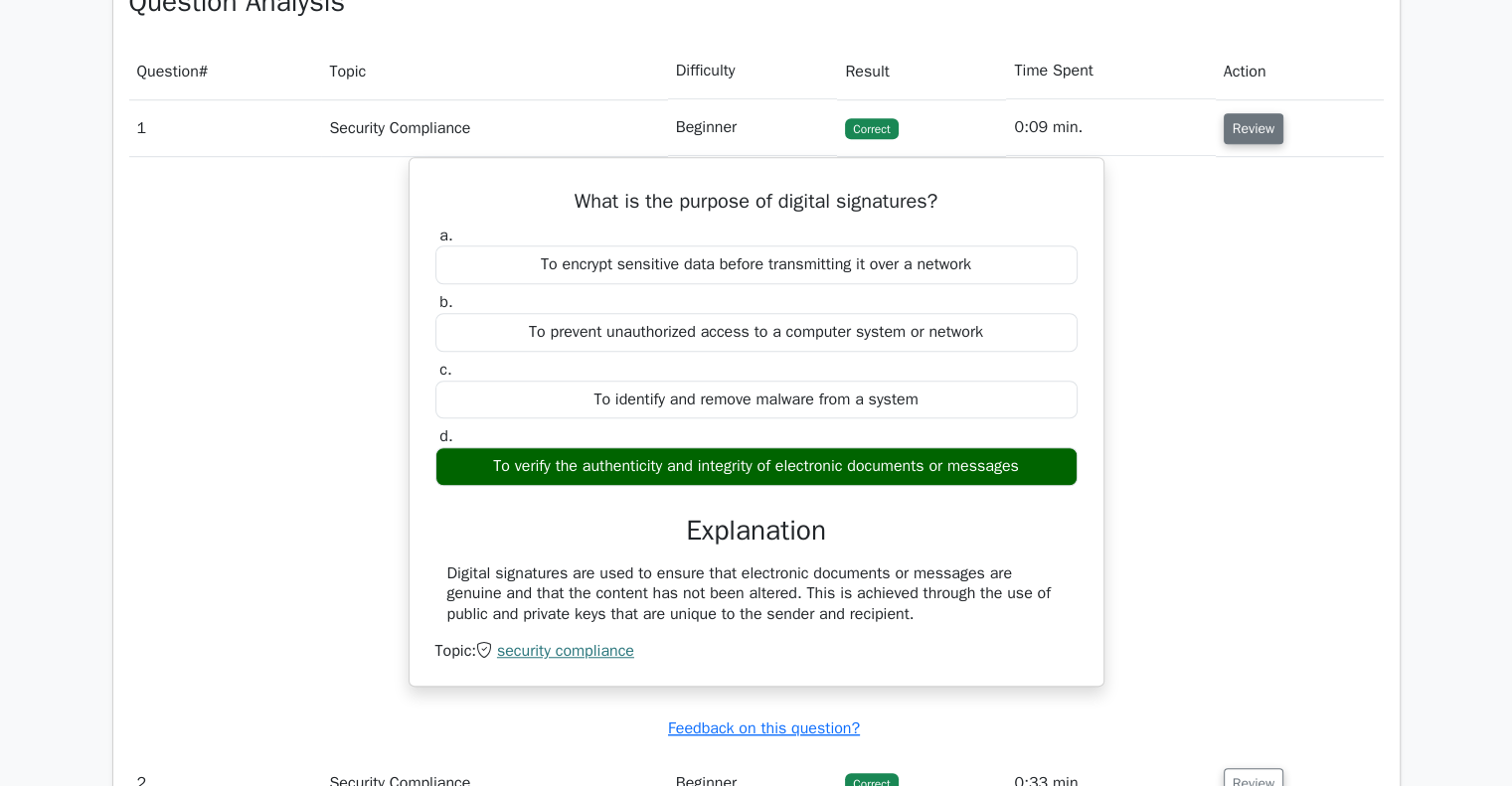 drag, startPoint x: 1245, startPoint y: 128, endPoint x: 1198, endPoint y: 203, distance: 88.50989 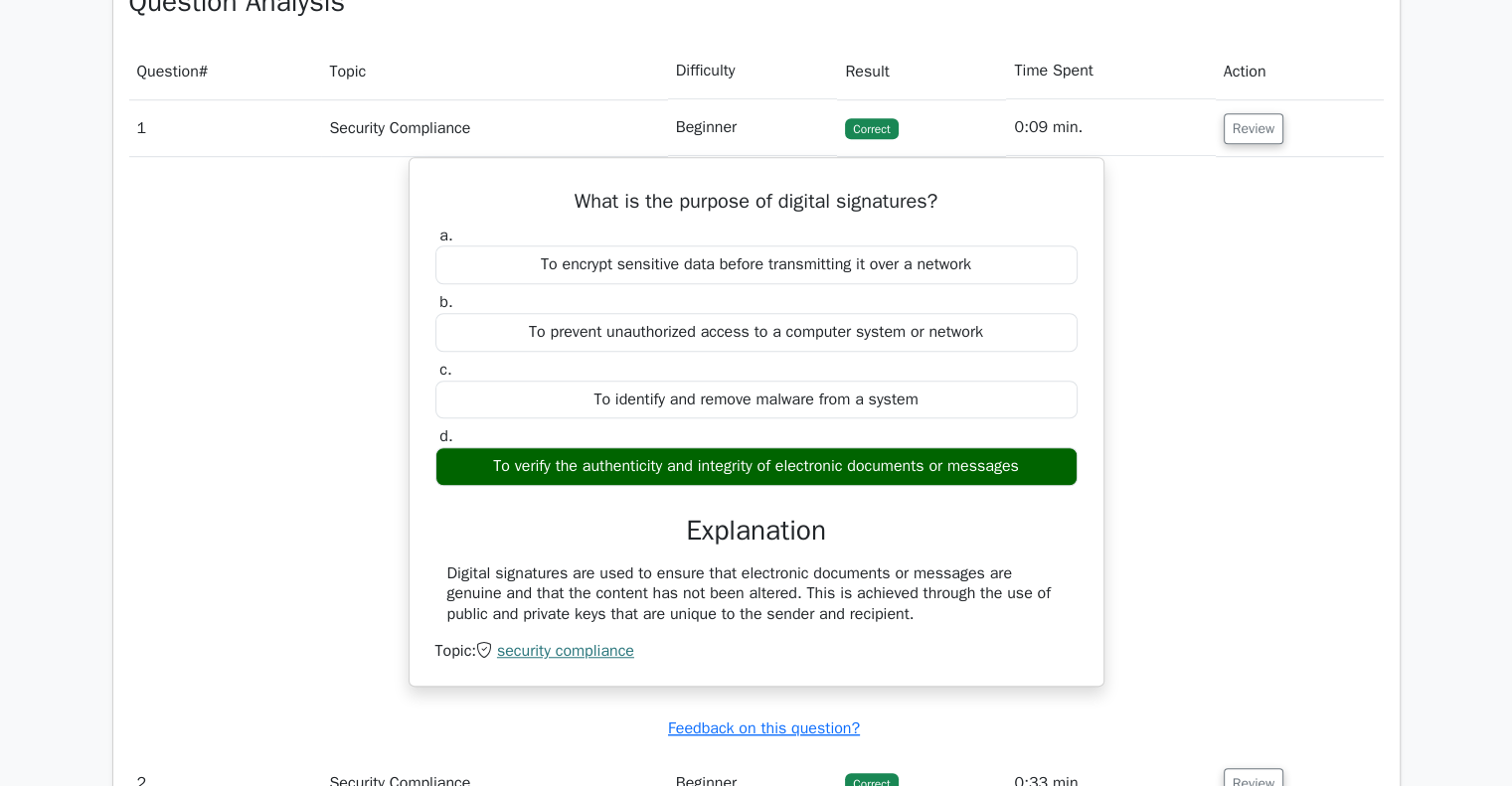 click on "Review" at bounding box center (1254, 128) 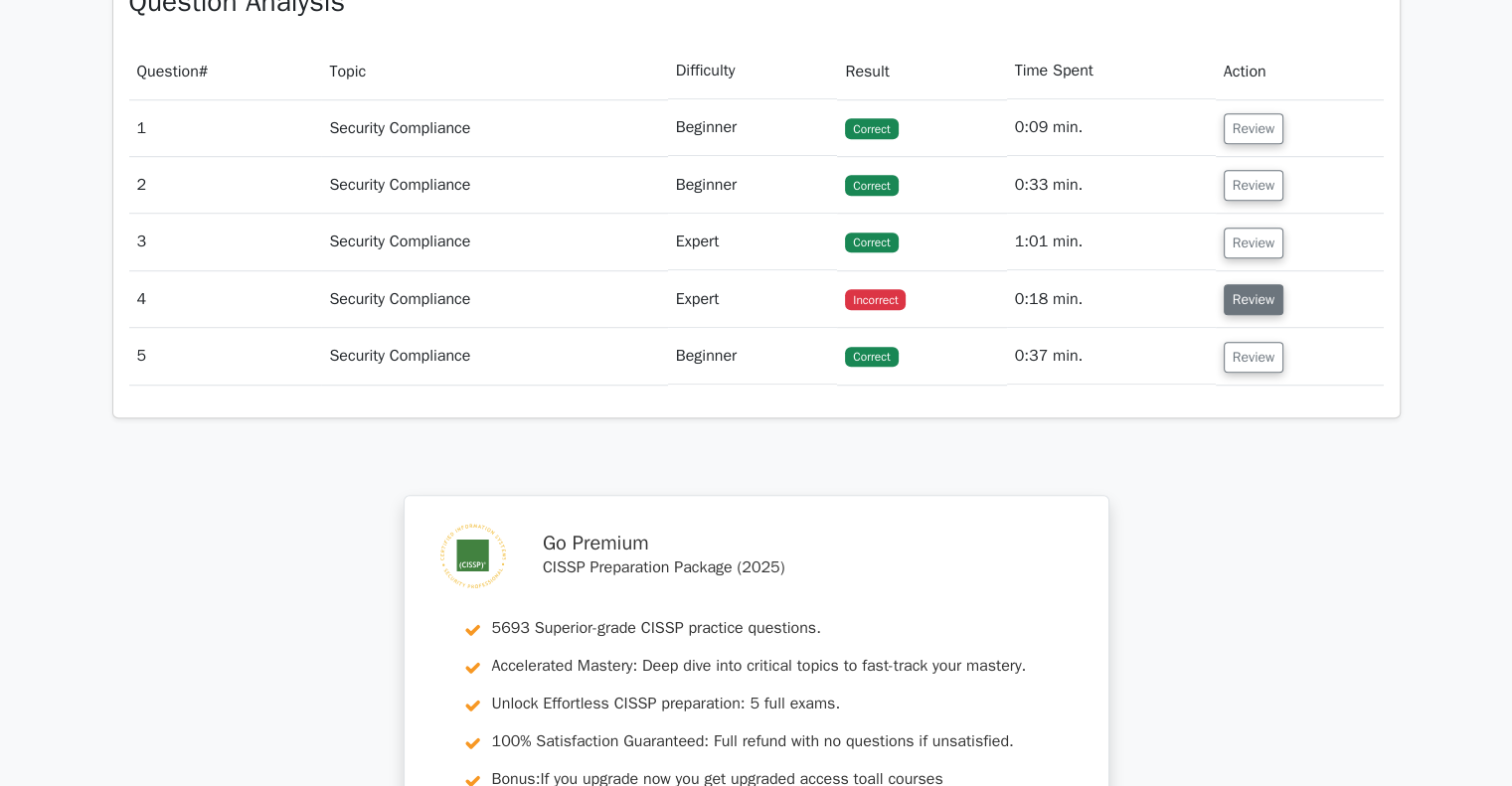 click on "Review" at bounding box center [1254, 299] 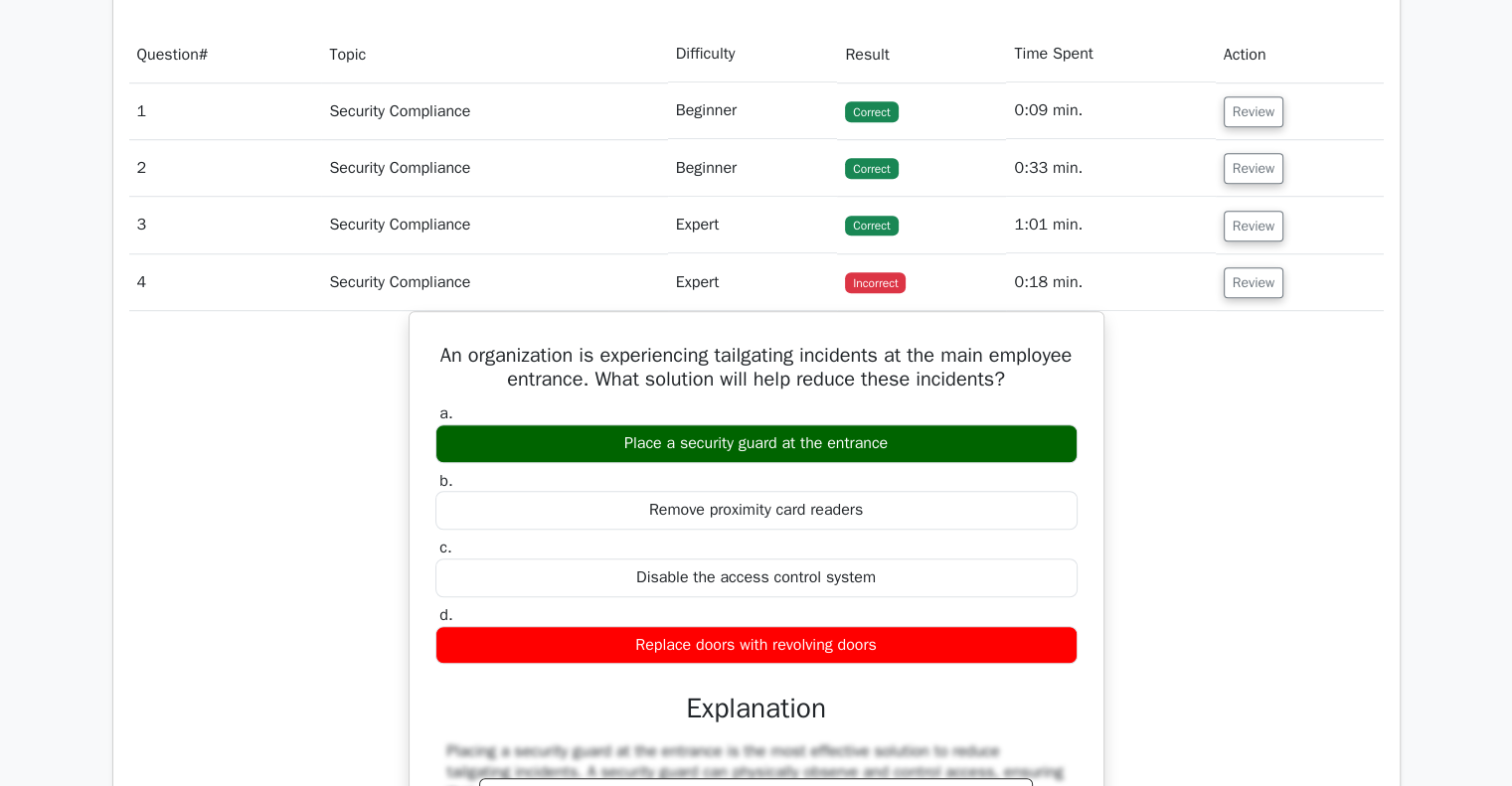 scroll, scrollTop: 1292, scrollLeft: 0, axis: vertical 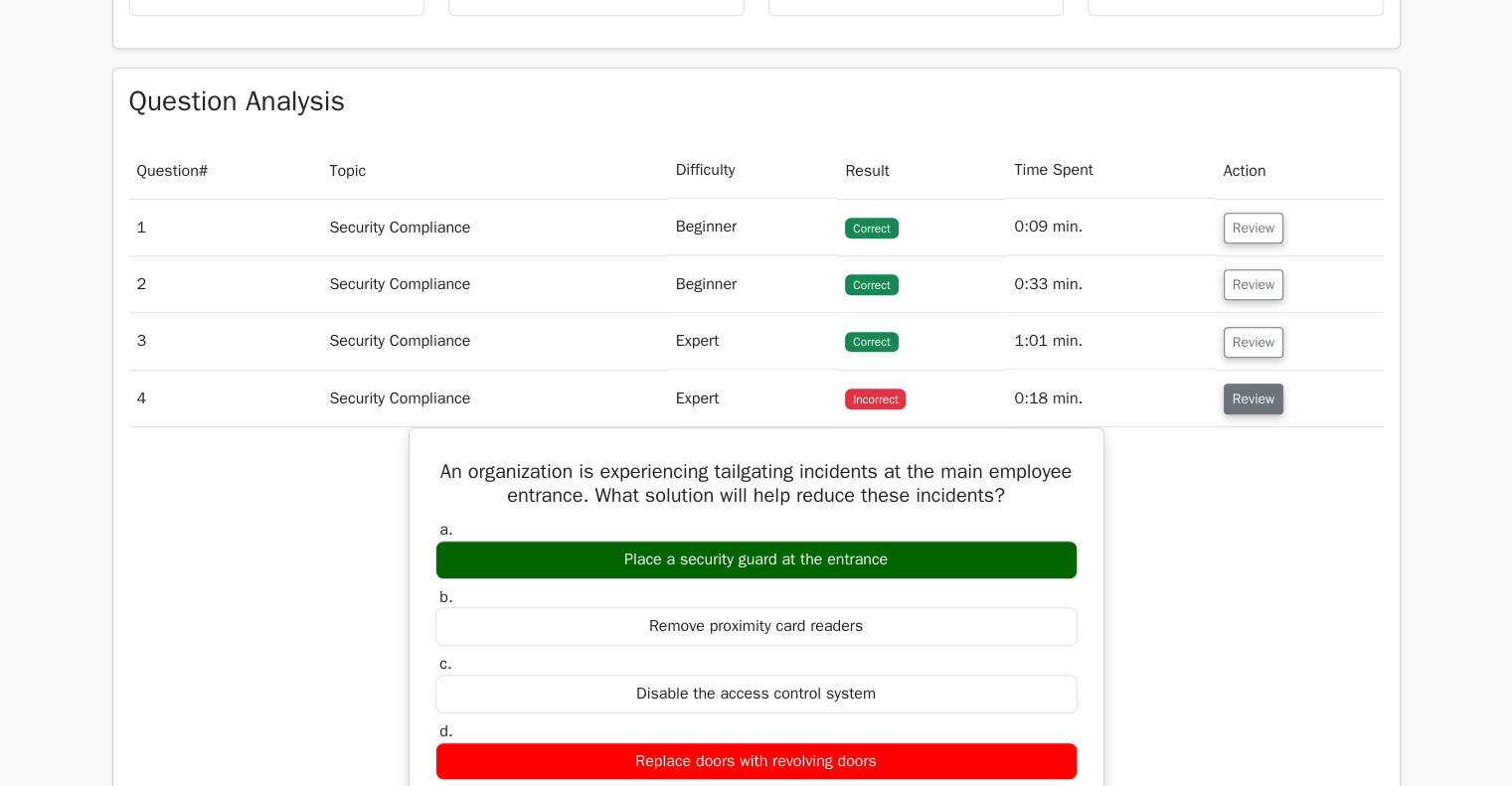 click on "Review" at bounding box center [1254, 398] 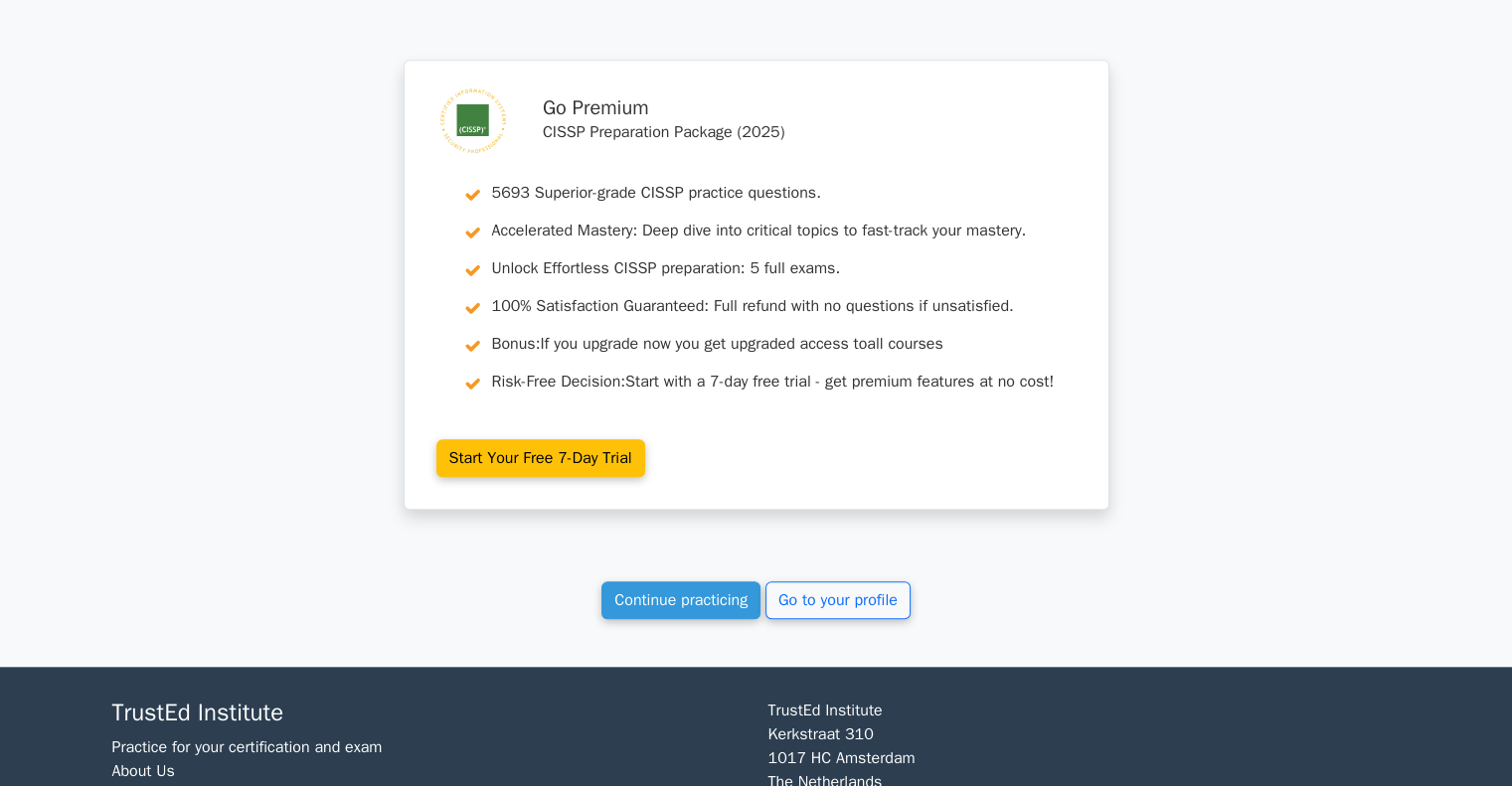 scroll, scrollTop: 1937, scrollLeft: 0, axis: vertical 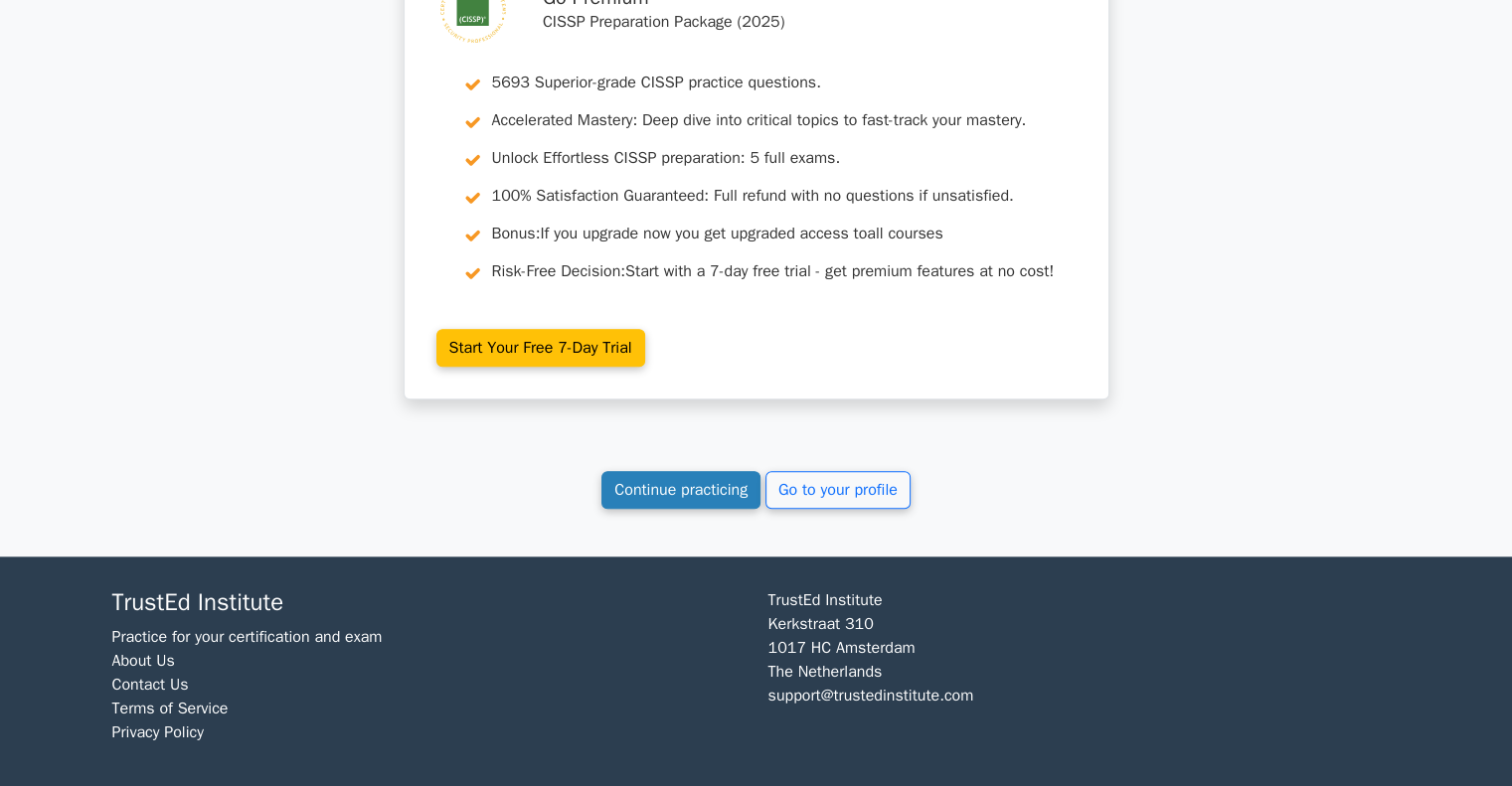 click on "Continue practicing" at bounding box center [681, 490] 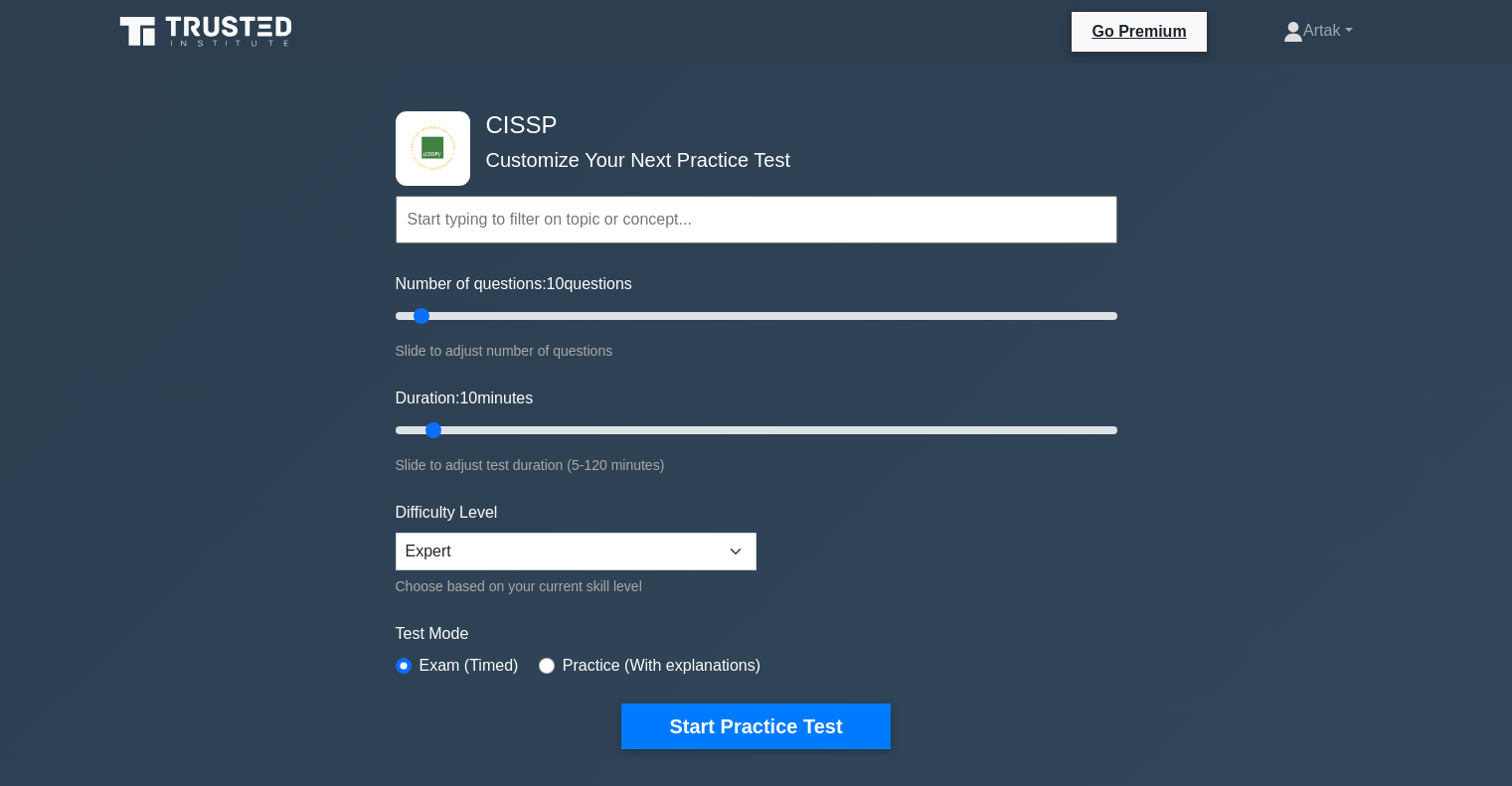 scroll, scrollTop: 0, scrollLeft: 0, axis: both 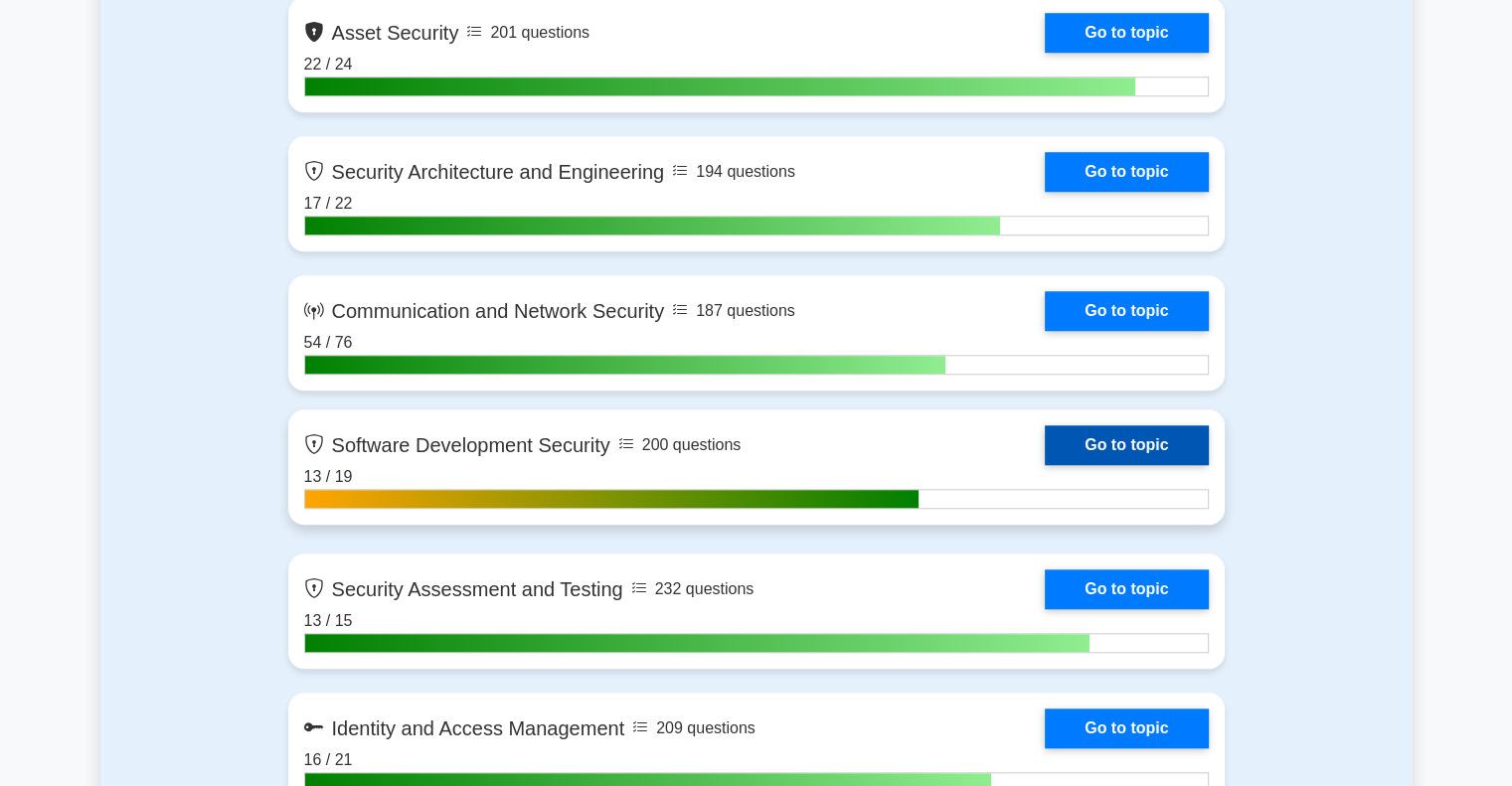 click on "Go to topic" at bounding box center (1126, 445) 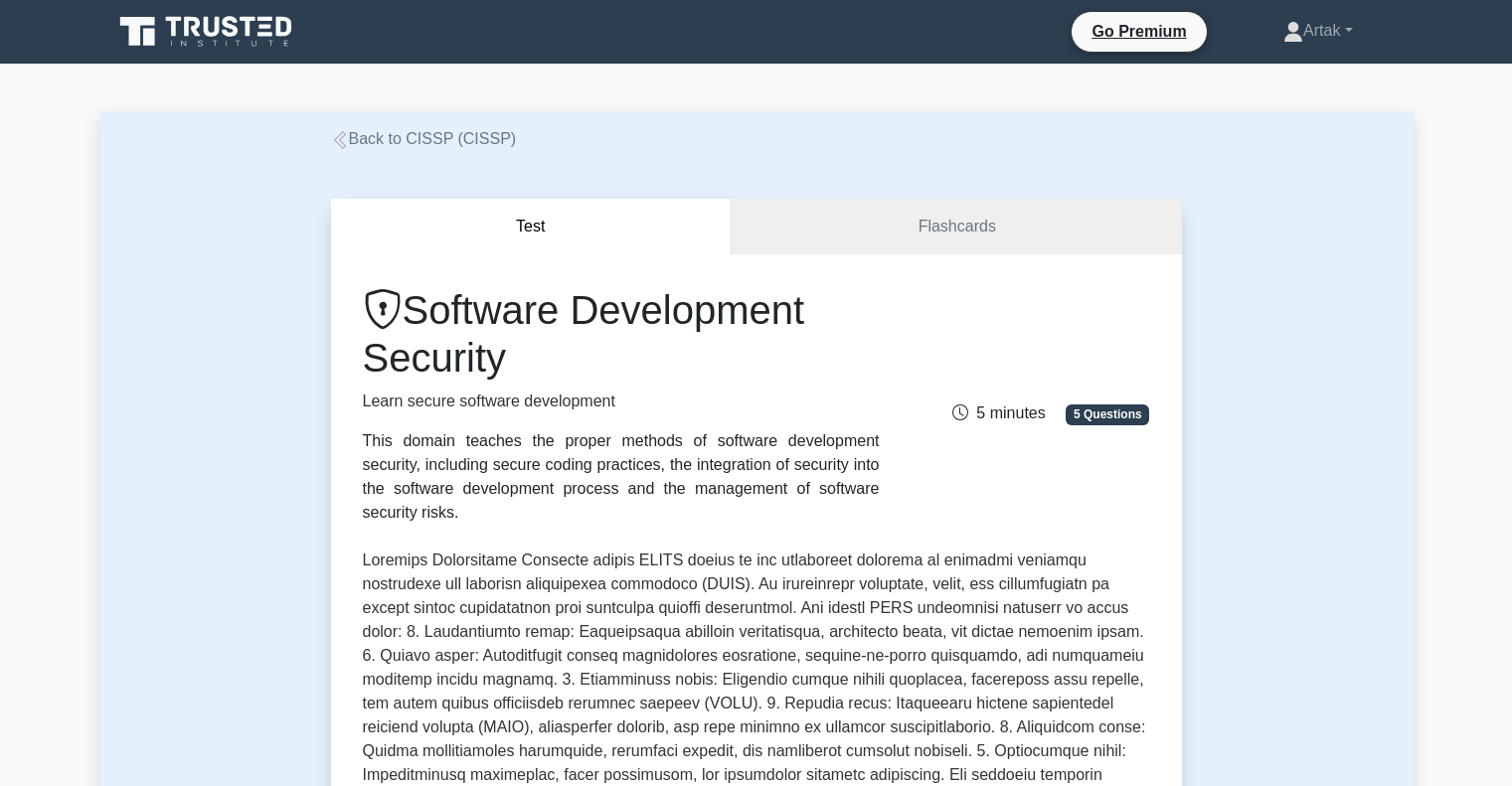 scroll, scrollTop: 0, scrollLeft: 0, axis: both 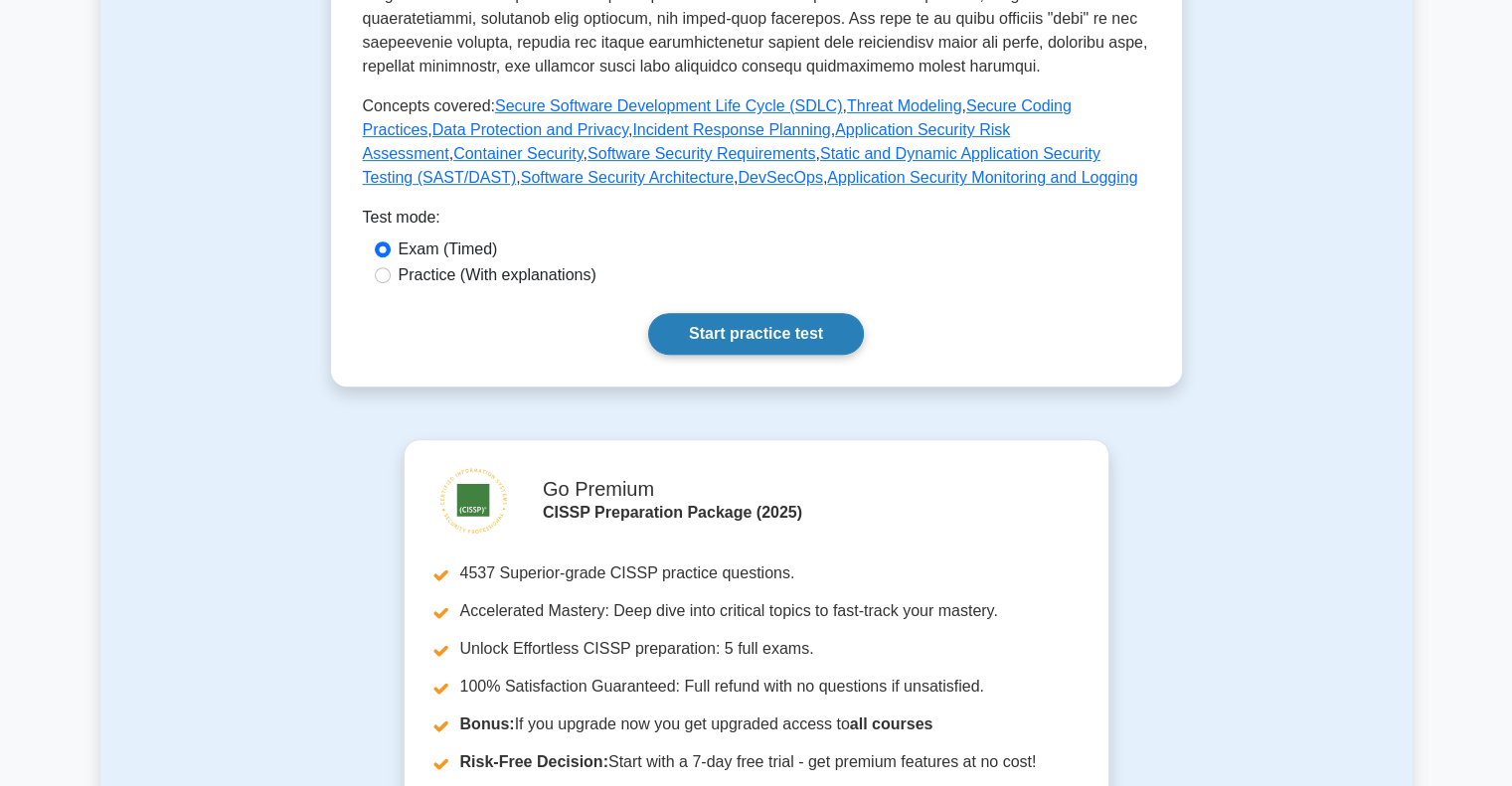 click on "Start practice test" at bounding box center (756, 334) 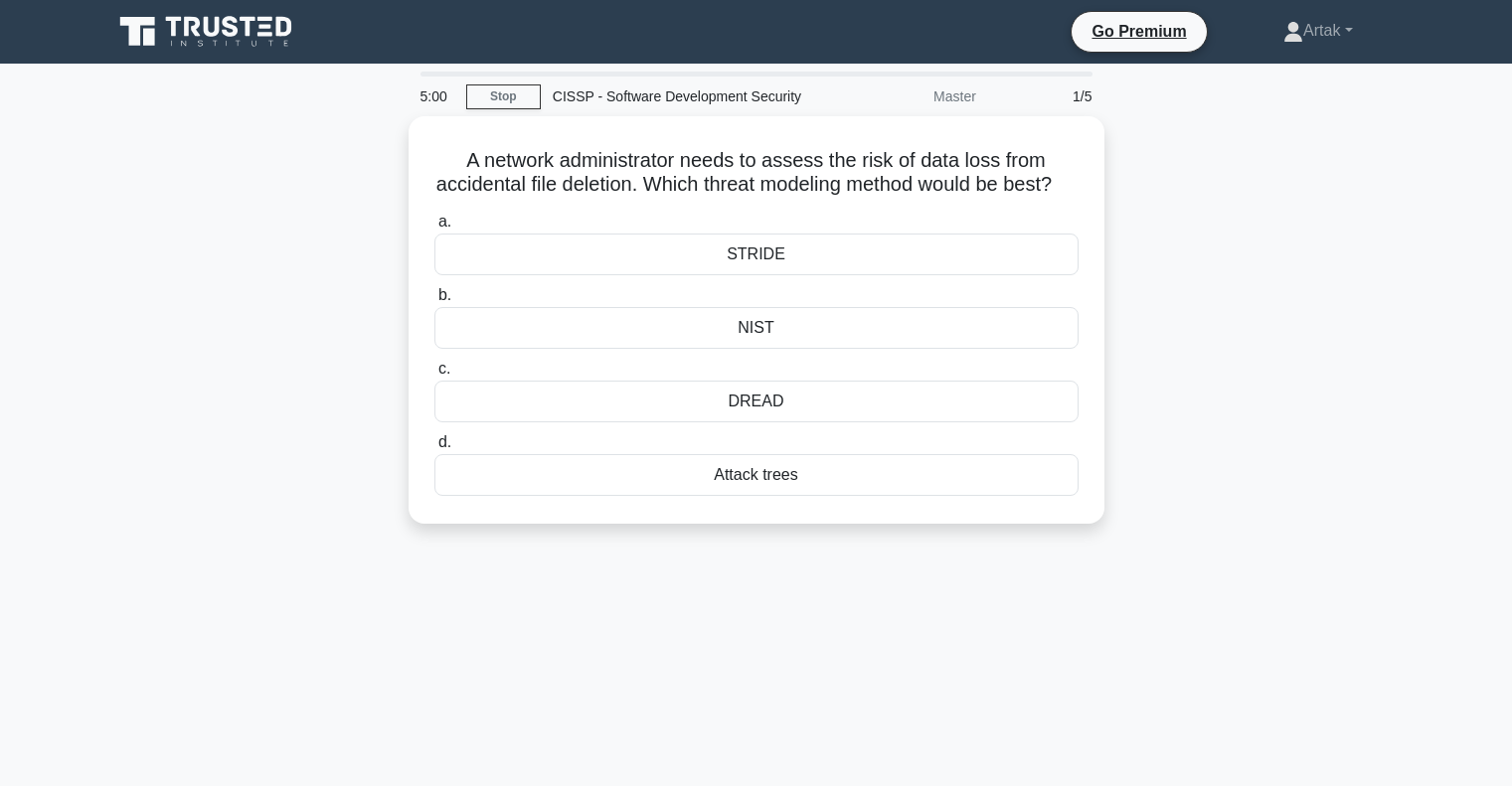 scroll, scrollTop: 0, scrollLeft: 0, axis: both 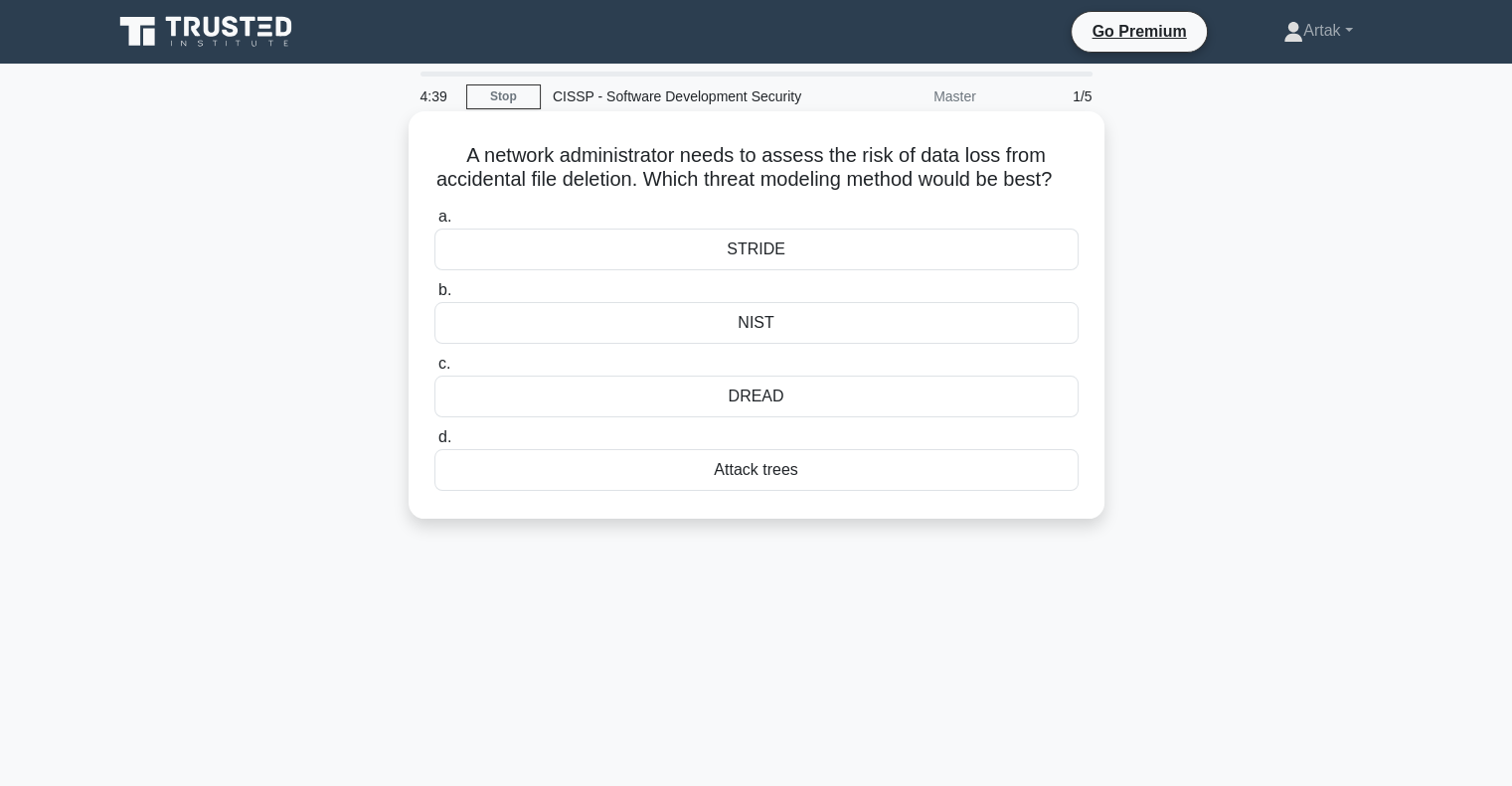 click on "STRIDE" at bounding box center [756, 249] 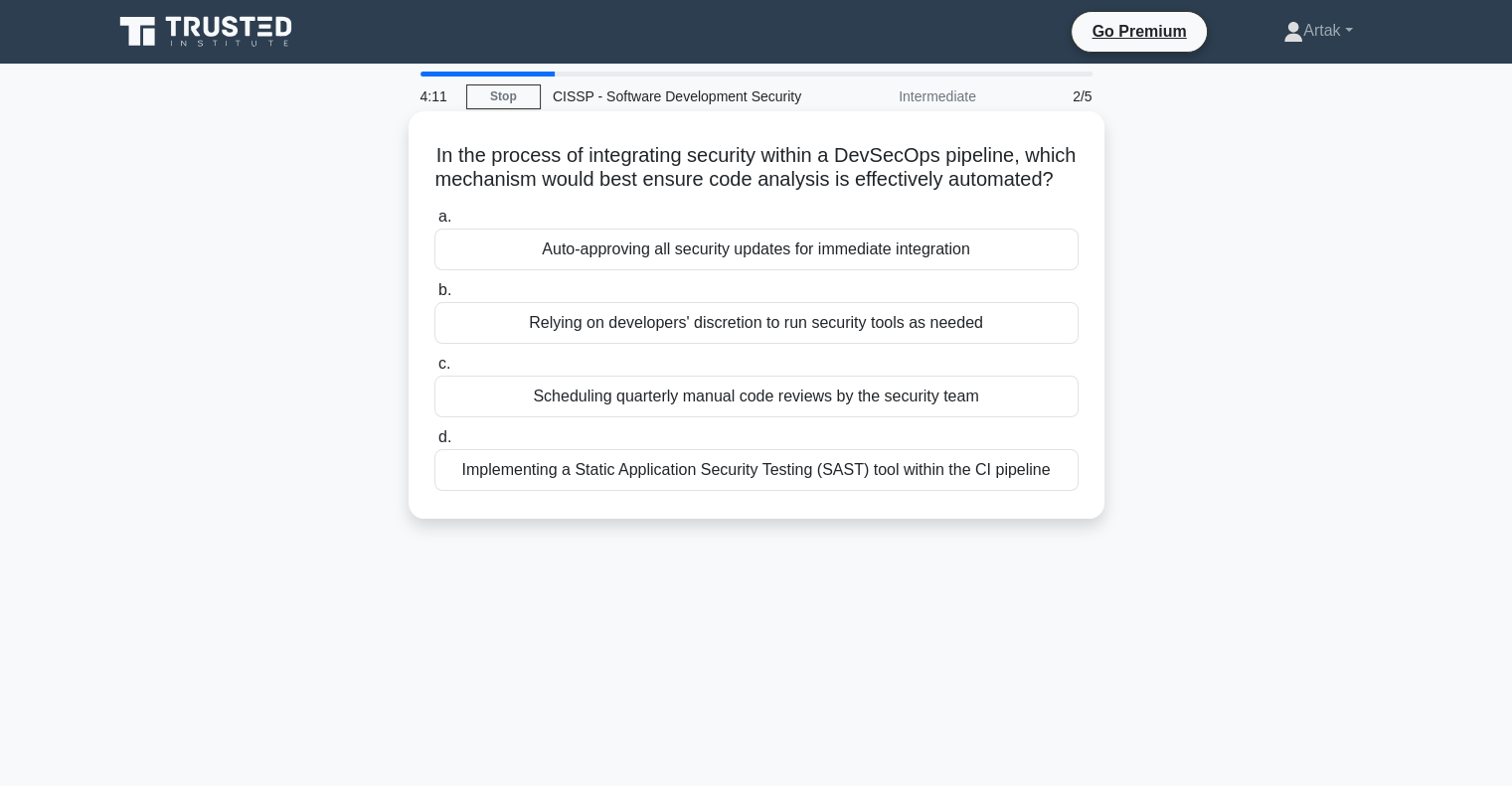 click on "Implementing a Static Application Security Testing (SAST) tool within the CI pipeline" at bounding box center [756, 470] 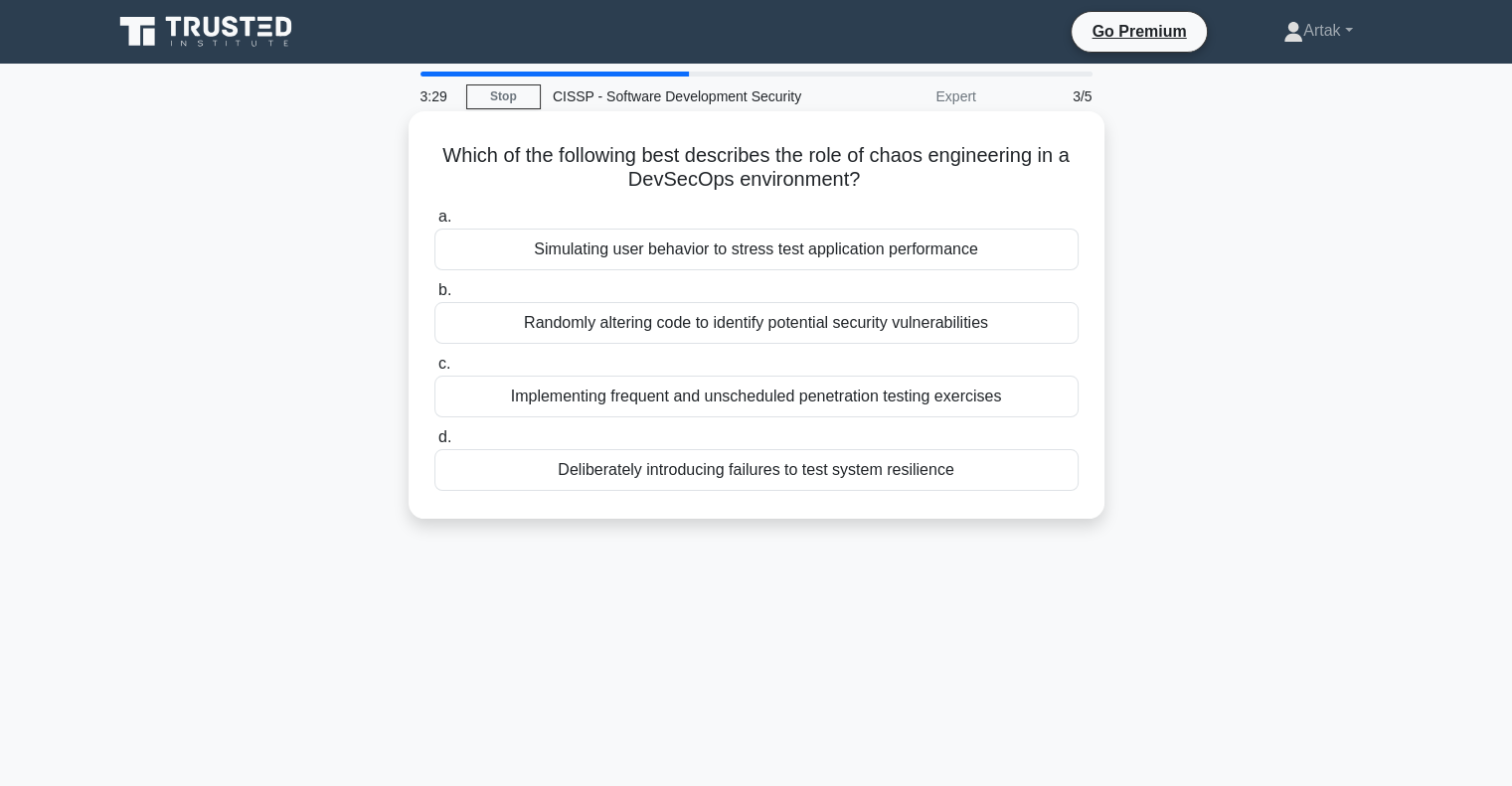 click on "Simulating user behavior to stress test application performance" at bounding box center (756, 249) 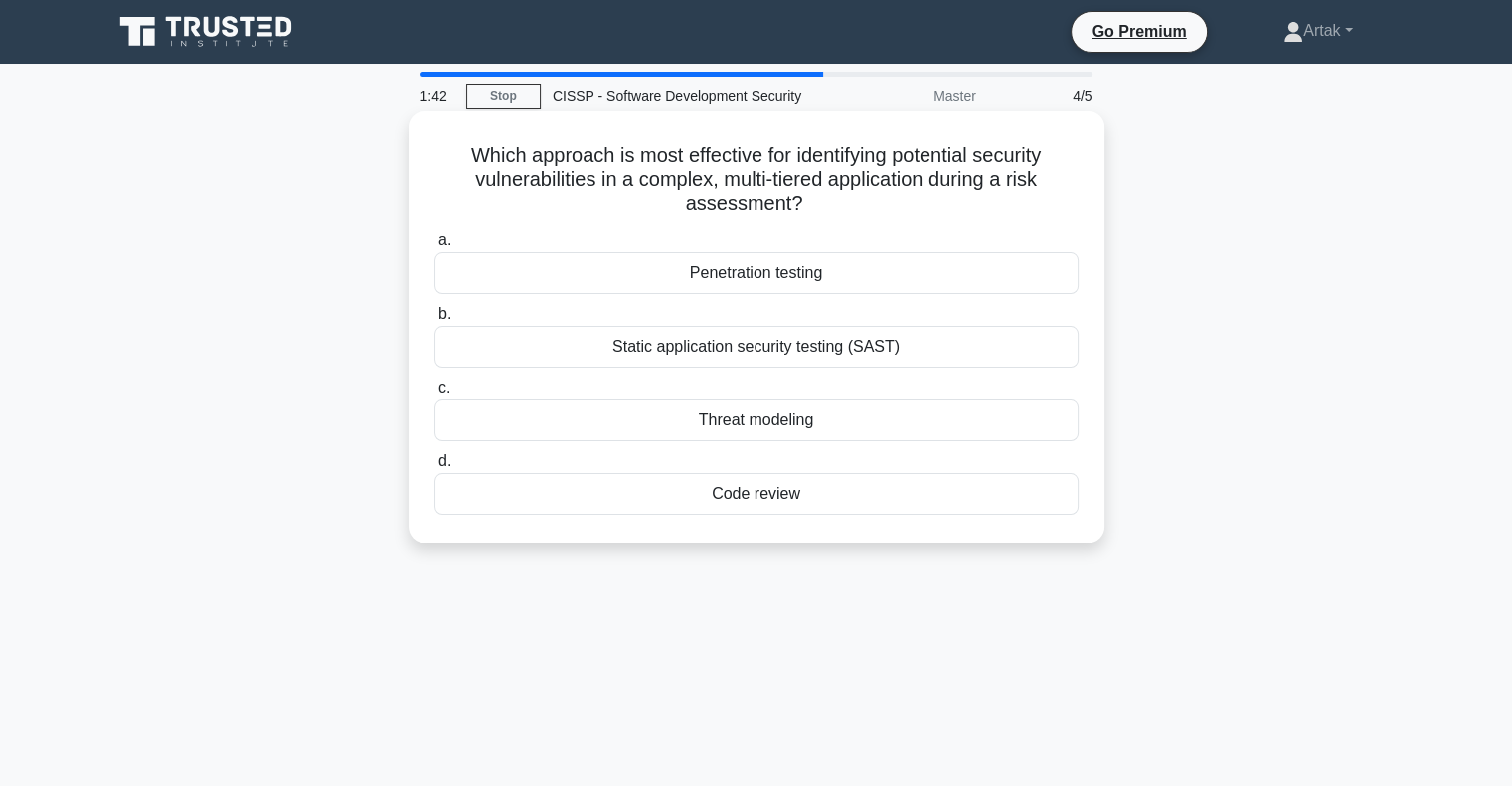 click on "Penetration testing" at bounding box center (756, 273) 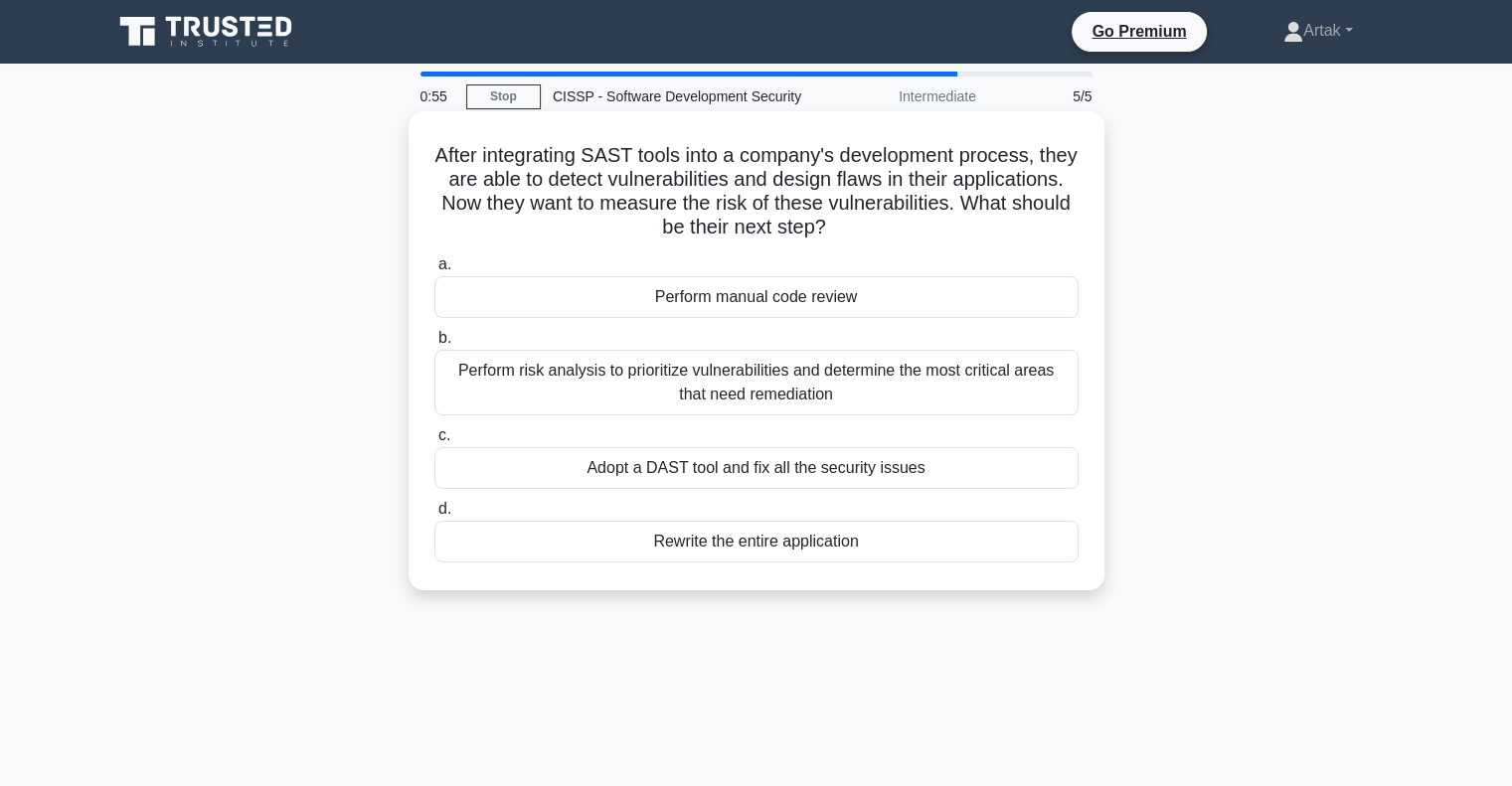 click on "Perform risk analysis to prioritize vulnerabilities and determine the most critical areas that need remediation" at bounding box center (756, 383) 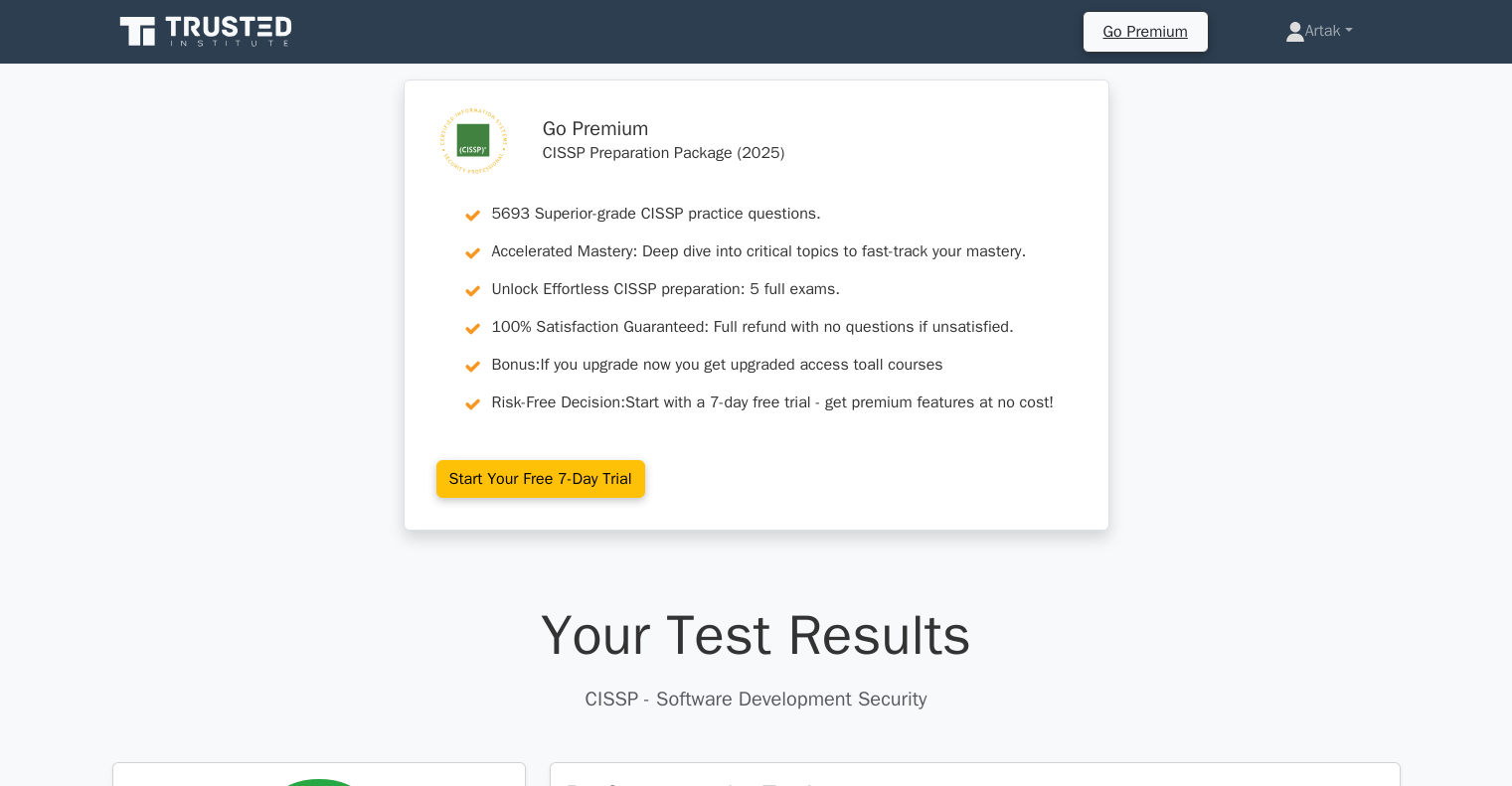 scroll, scrollTop: 0, scrollLeft: 0, axis: both 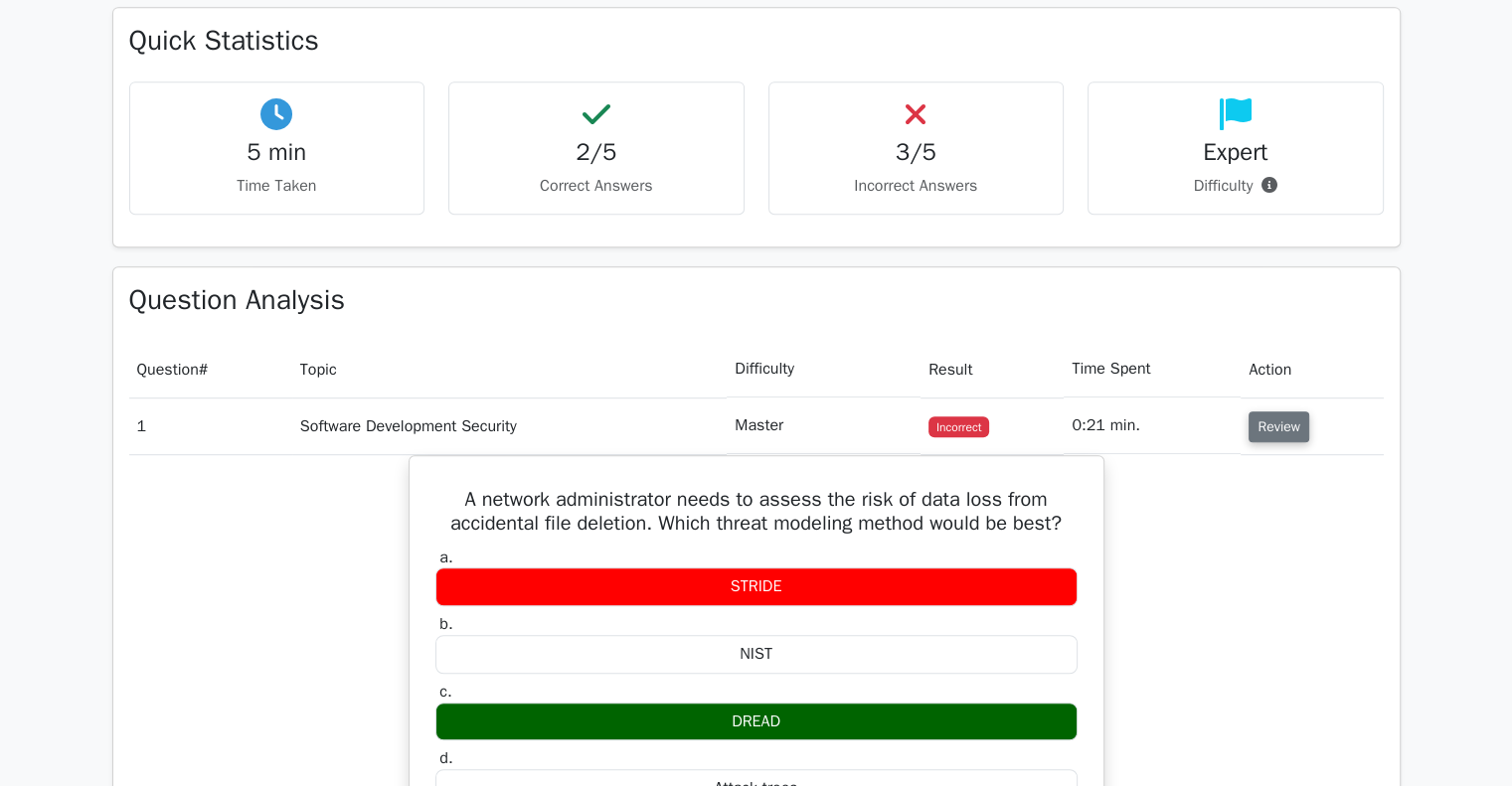 click on "Review" at bounding box center (1278, 426) 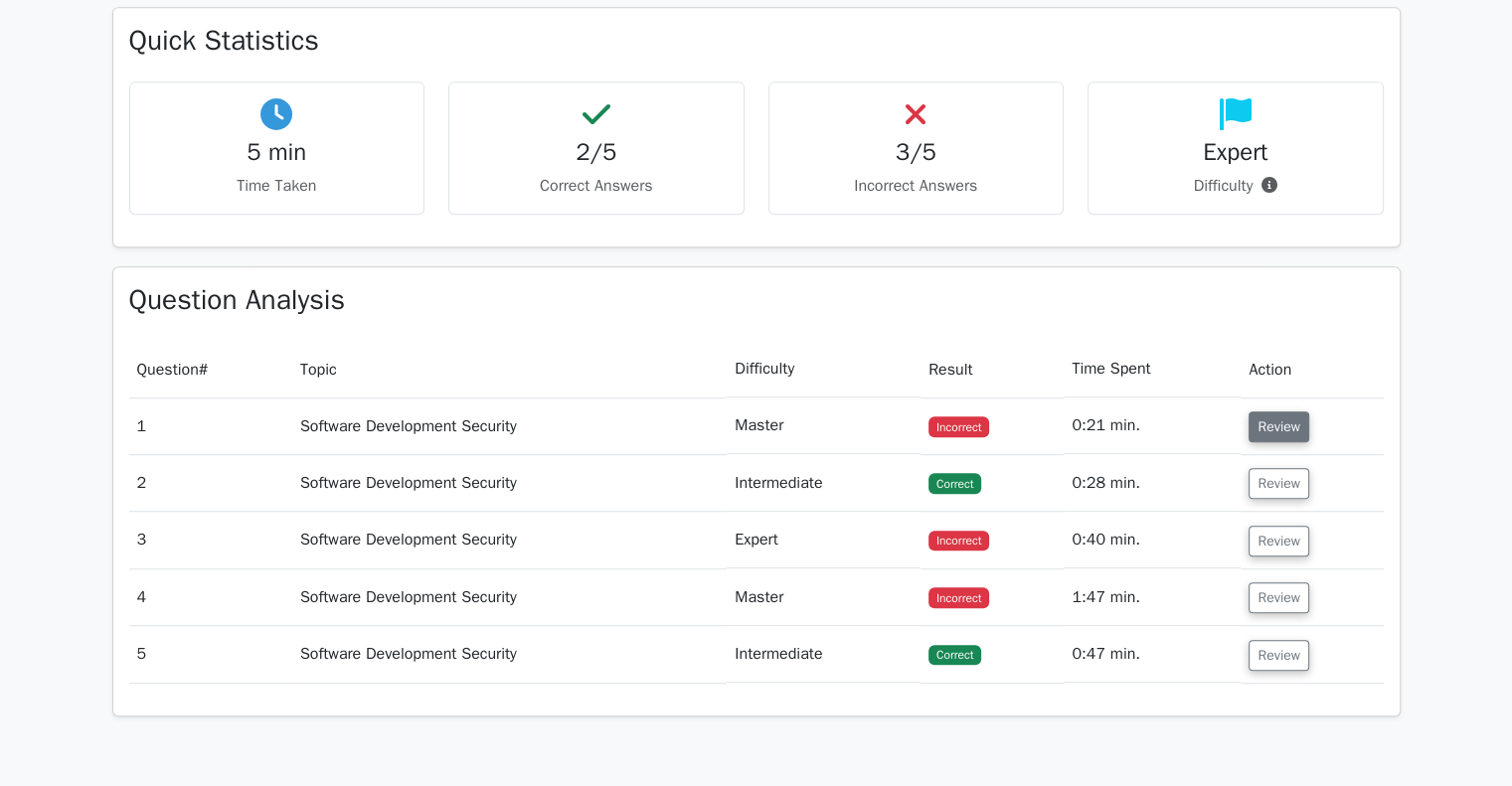click on "Review" at bounding box center (1278, 426) 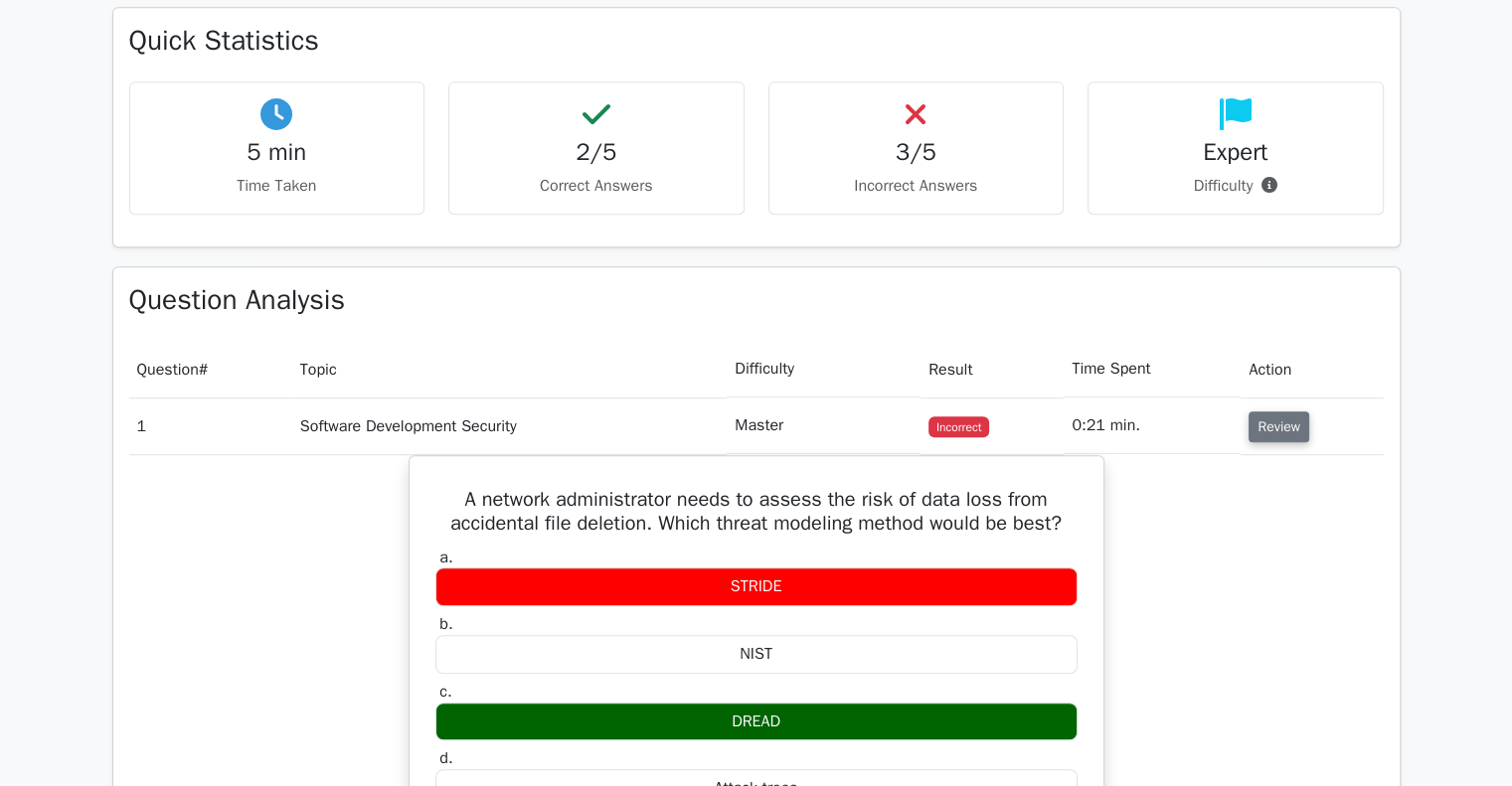 click on "Review" at bounding box center (1278, 426) 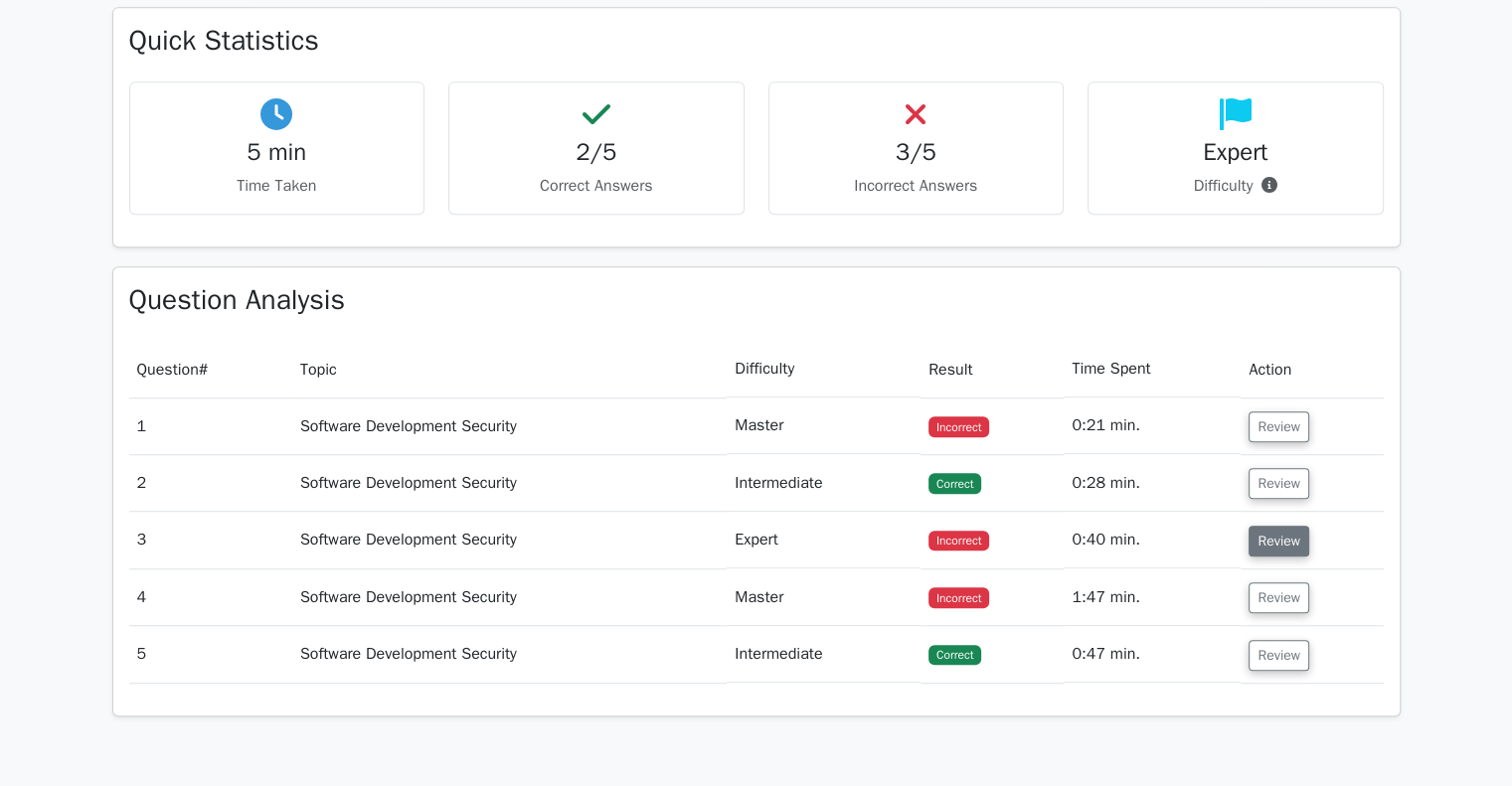 click on "Review" at bounding box center (1278, 541) 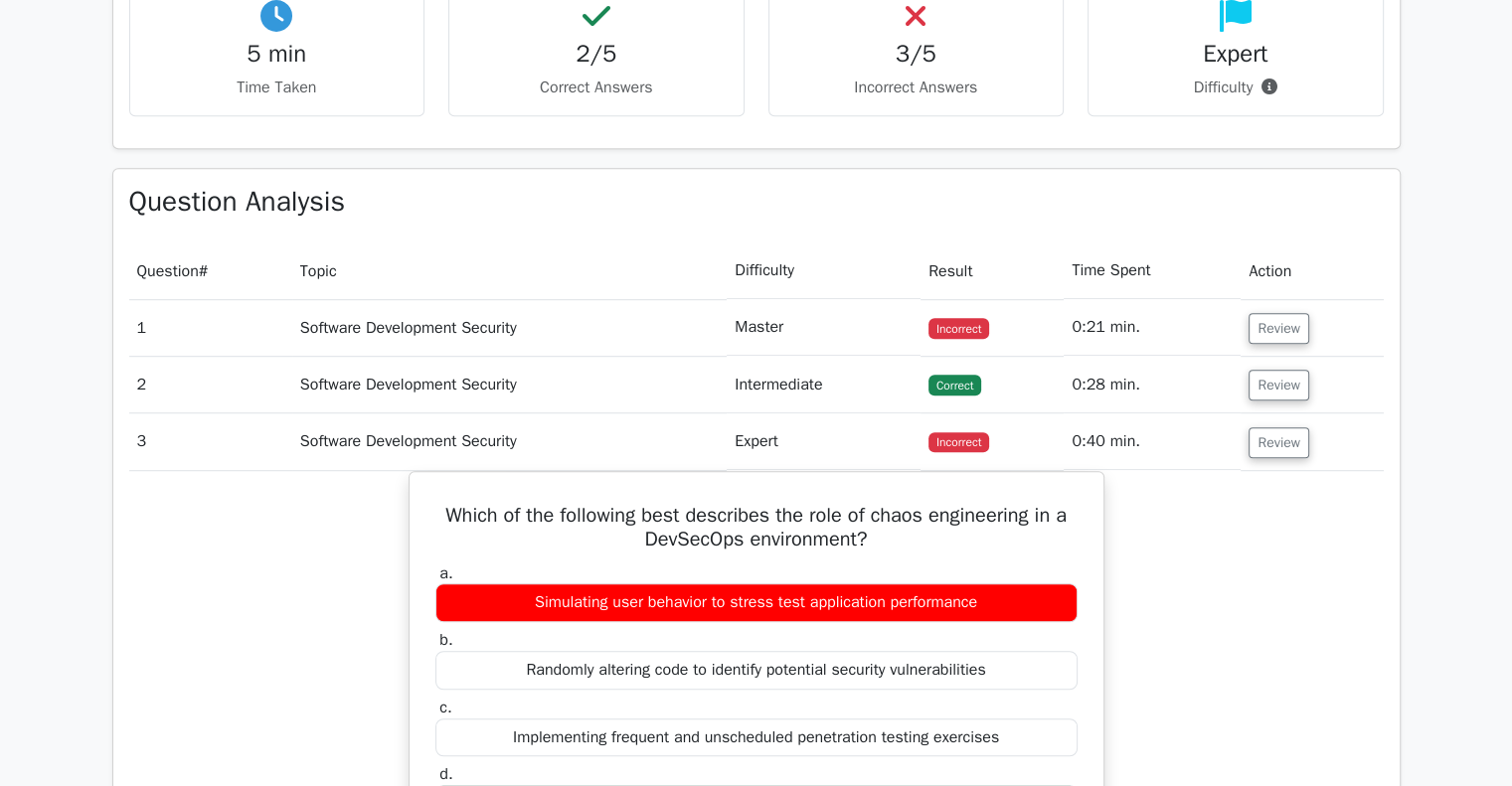scroll, scrollTop: 1292, scrollLeft: 0, axis: vertical 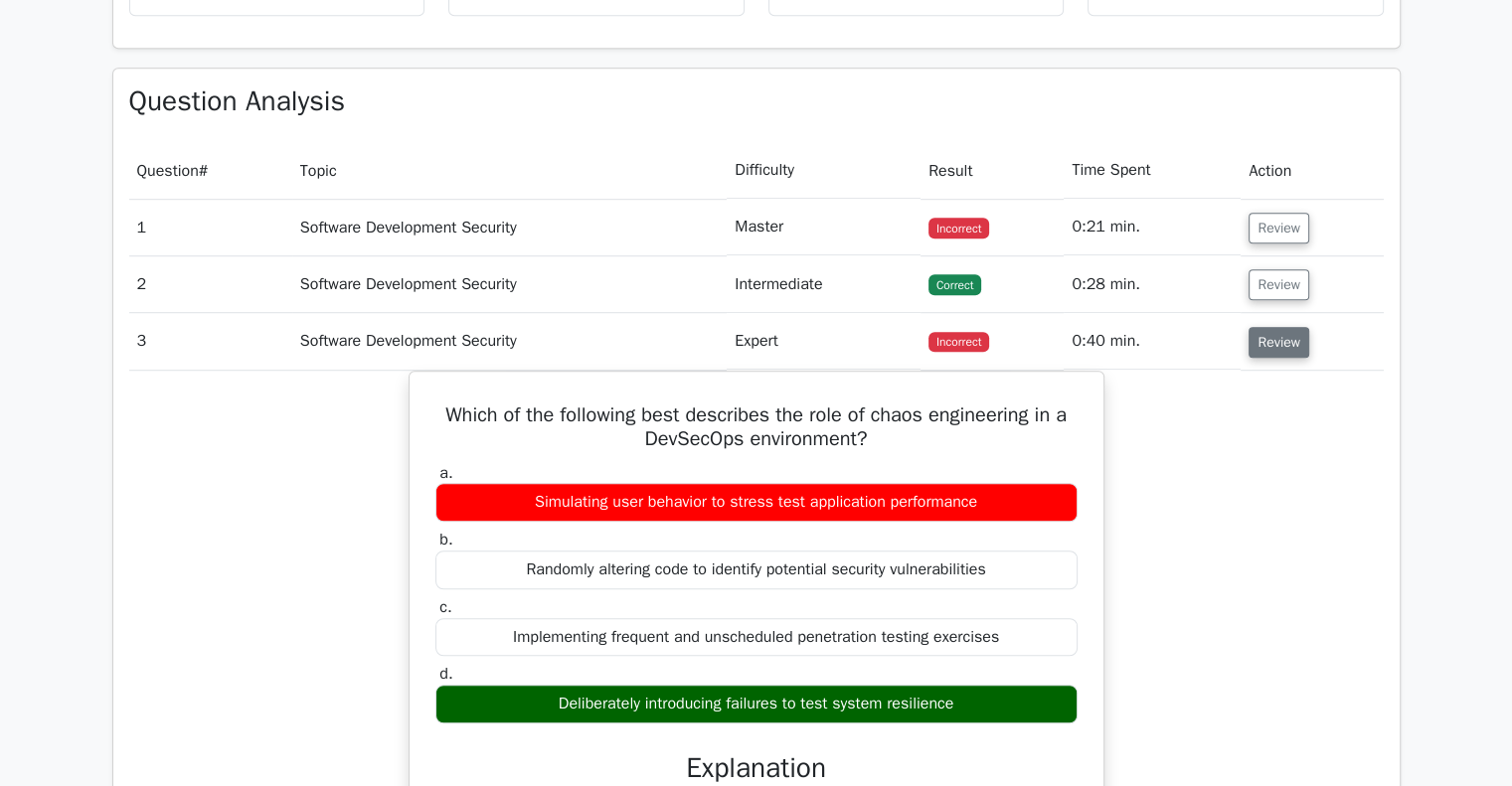 click on "Review" at bounding box center (1278, 342) 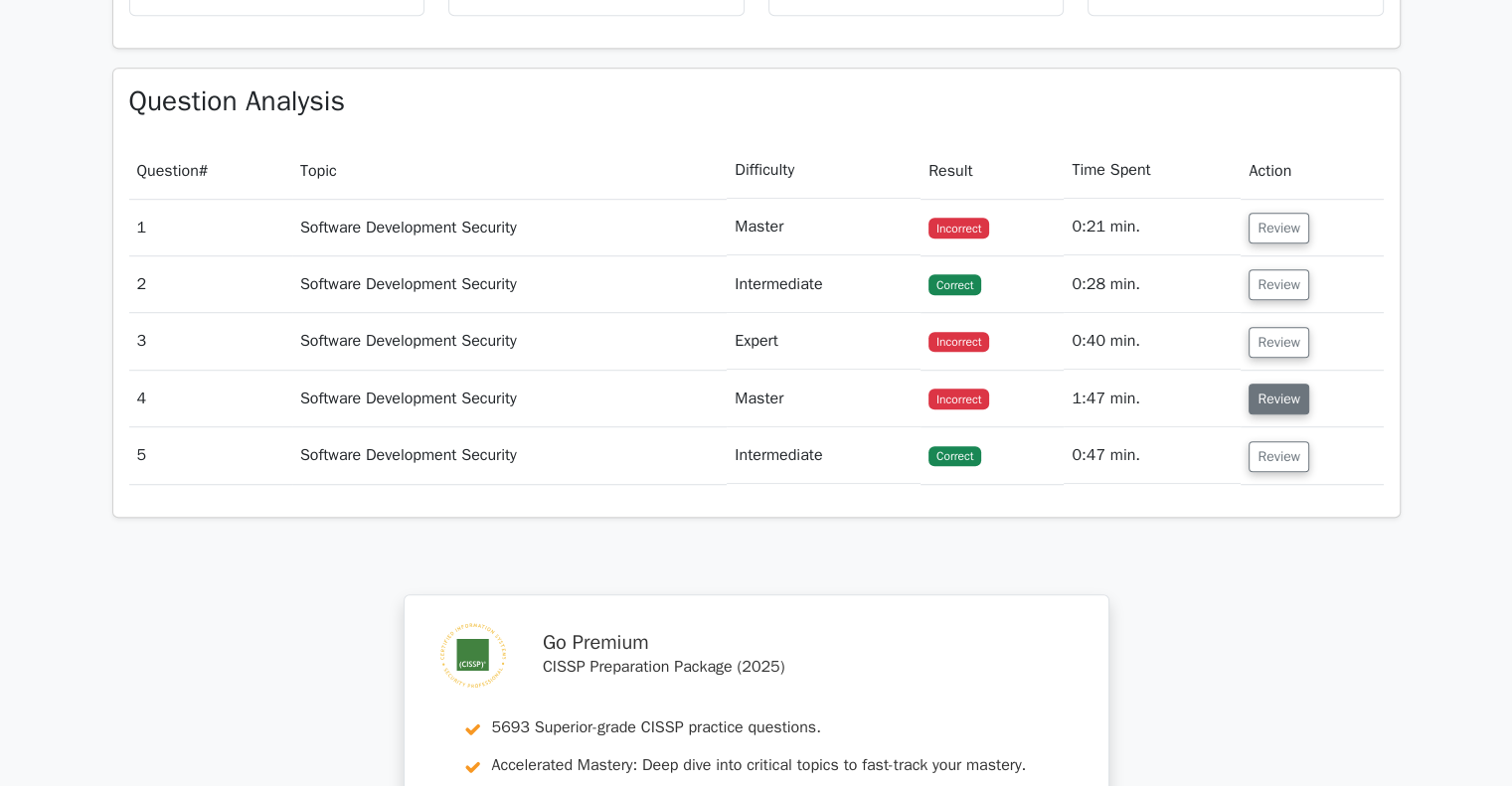 click on "Review" at bounding box center [1278, 398] 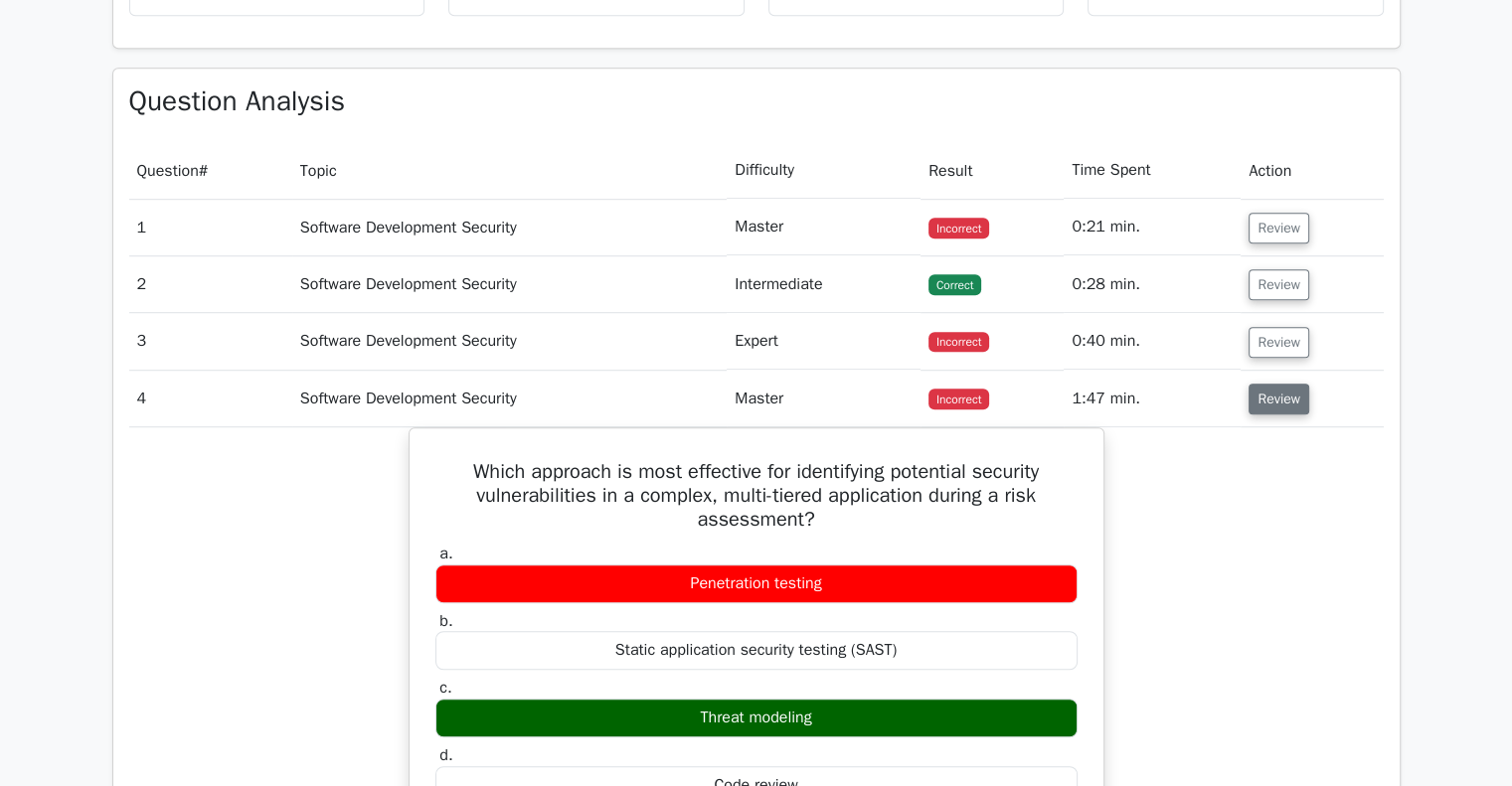 click on "Review" at bounding box center (1278, 398) 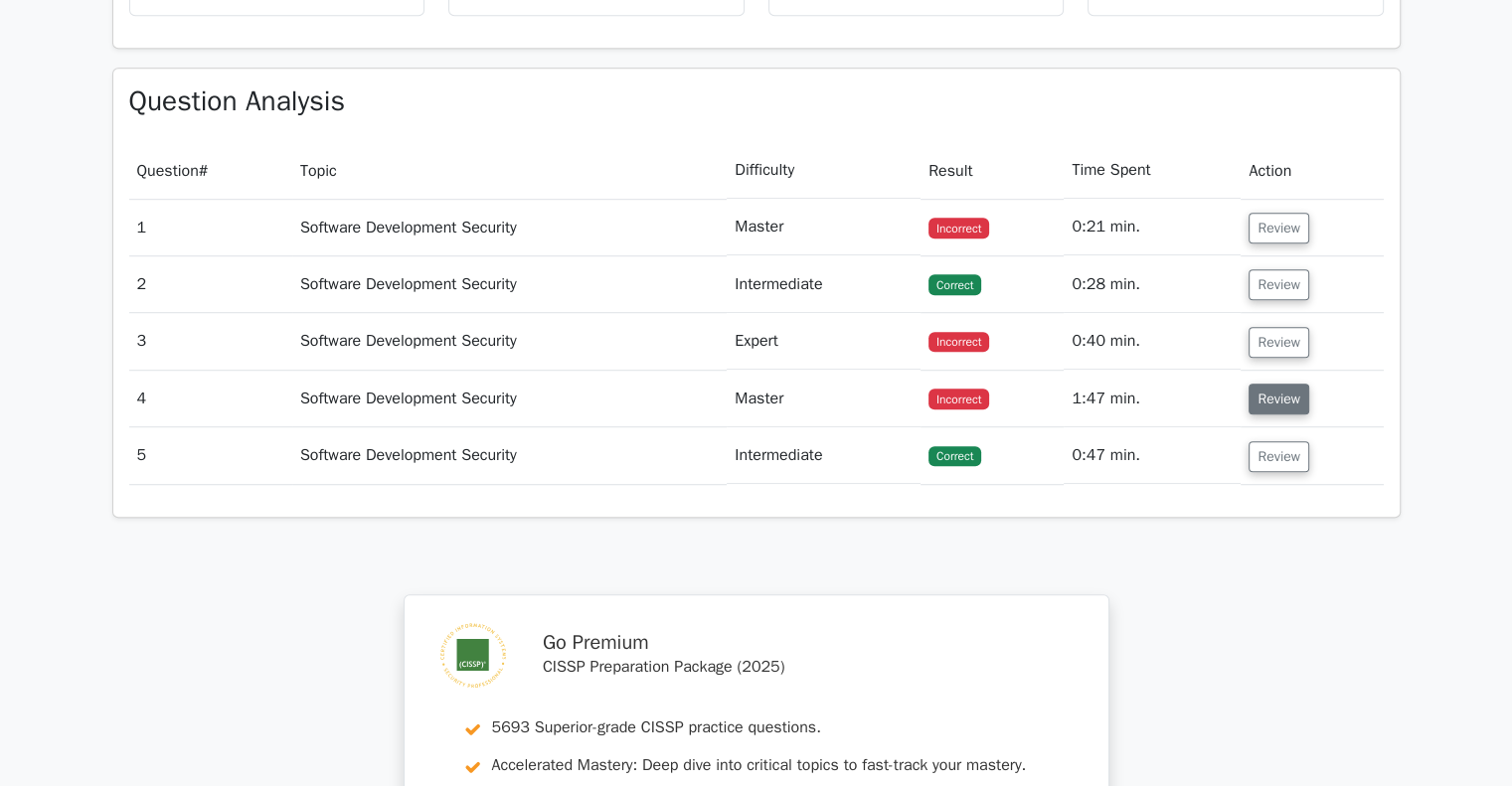 click on "Review" at bounding box center [1278, 398] 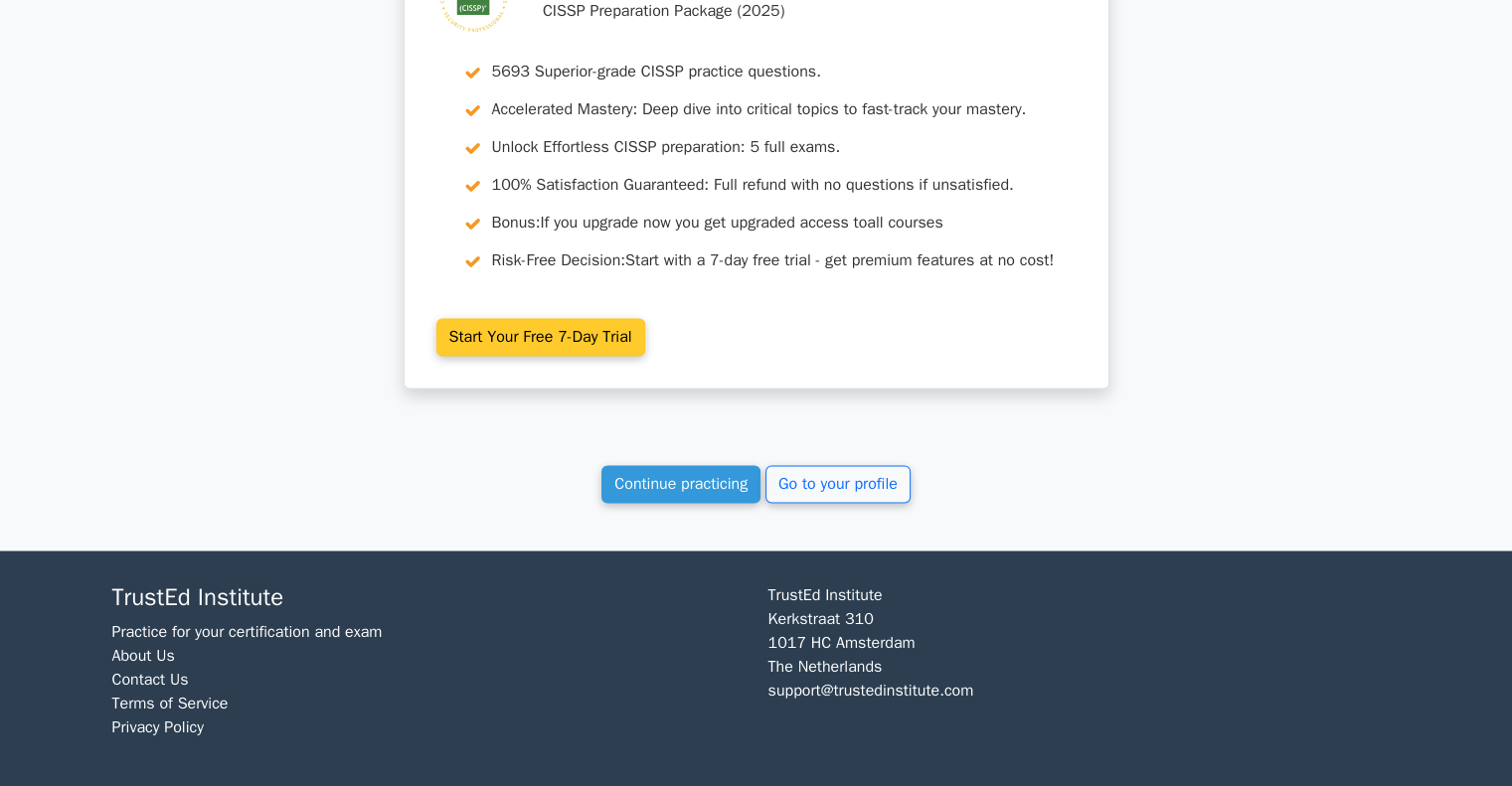 scroll, scrollTop: 3278, scrollLeft: 0, axis: vertical 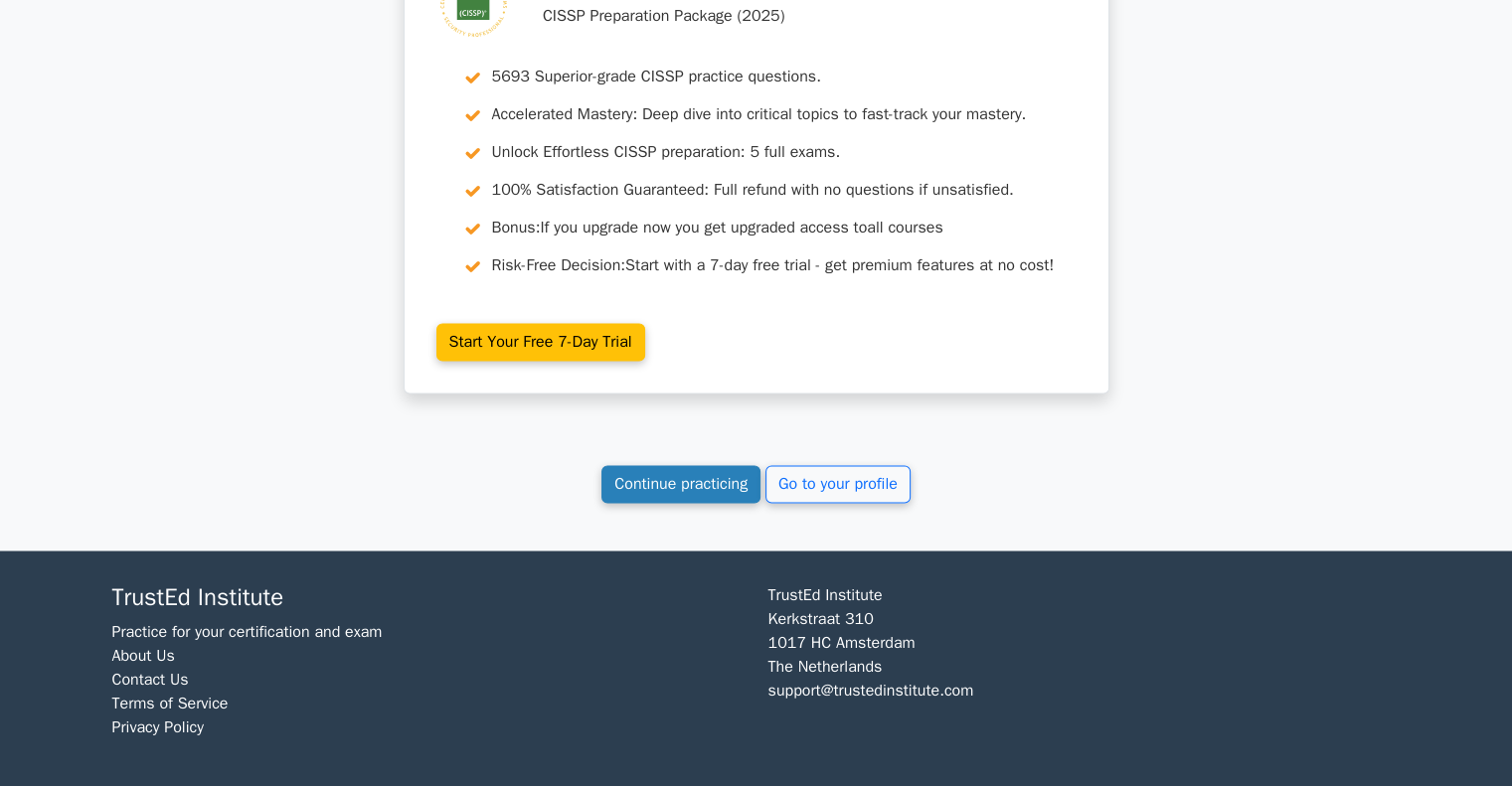 click on "Continue practicing" at bounding box center (681, 484) 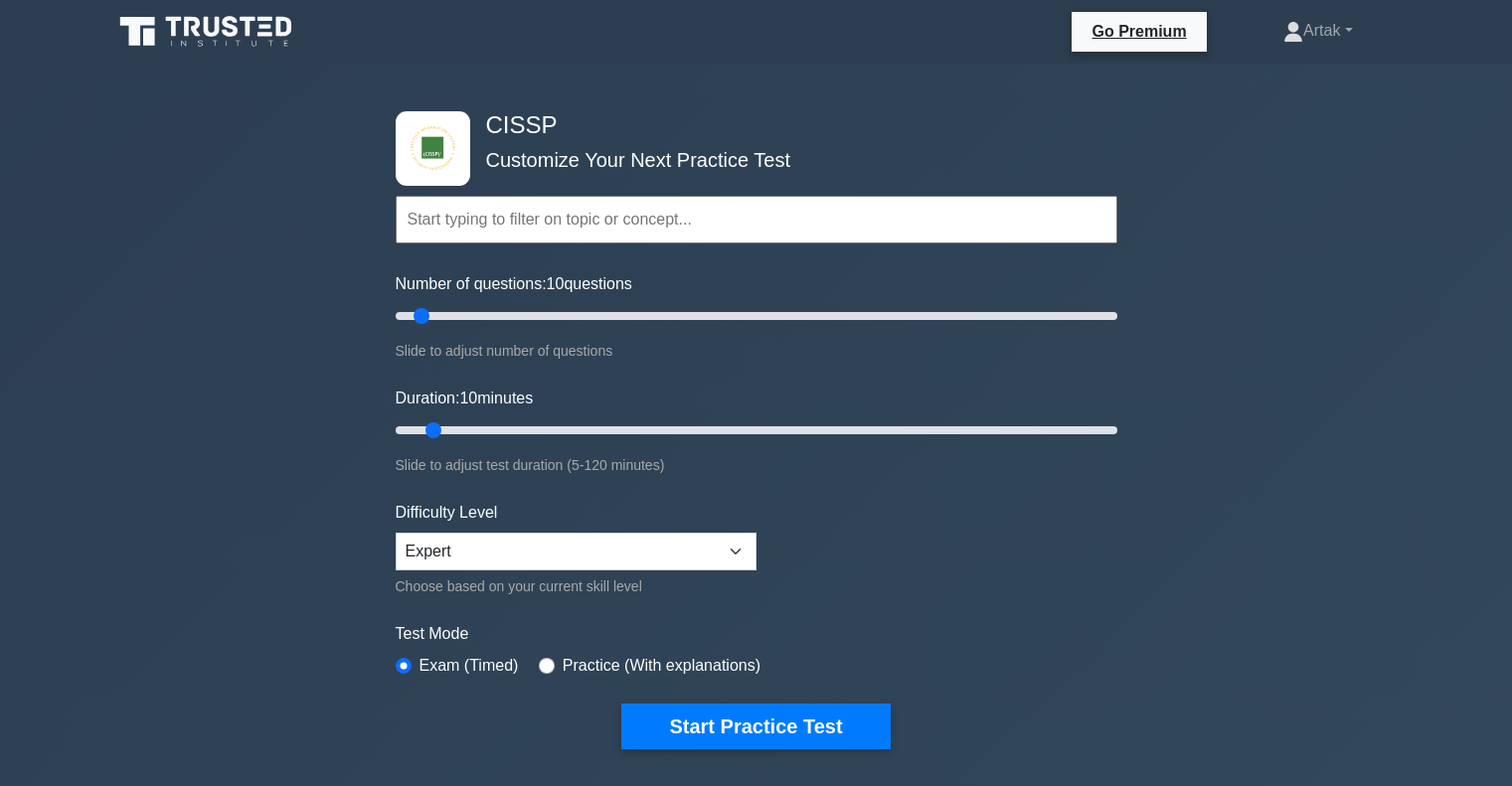 scroll, scrollTop: 0, scrollLeft: 0, axis: both 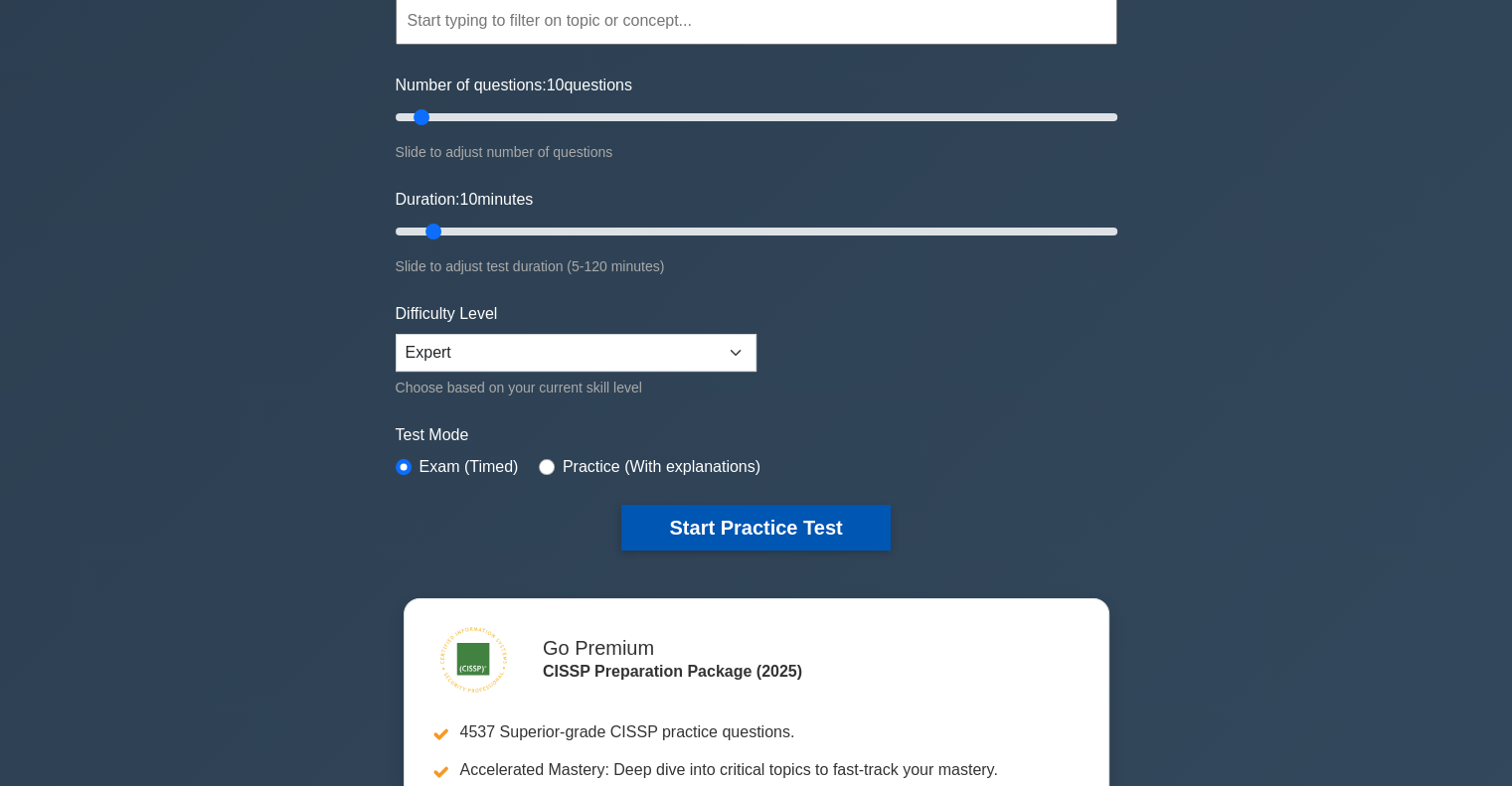 click on "Start Practice Test" at bounding box center [756, 528] 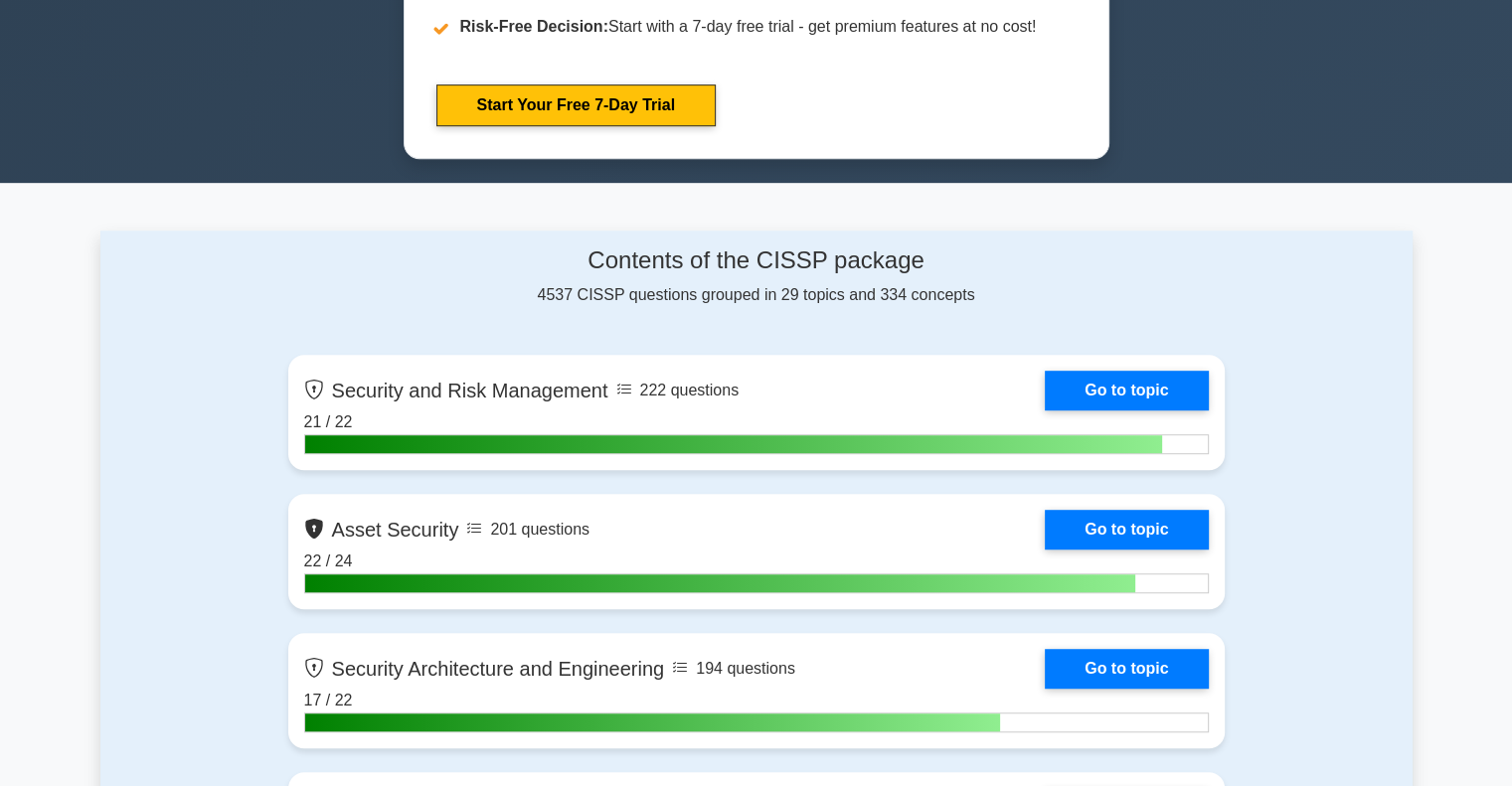 scroll, scrollTop: 1491, scrollLeft: 0, axis: vertical 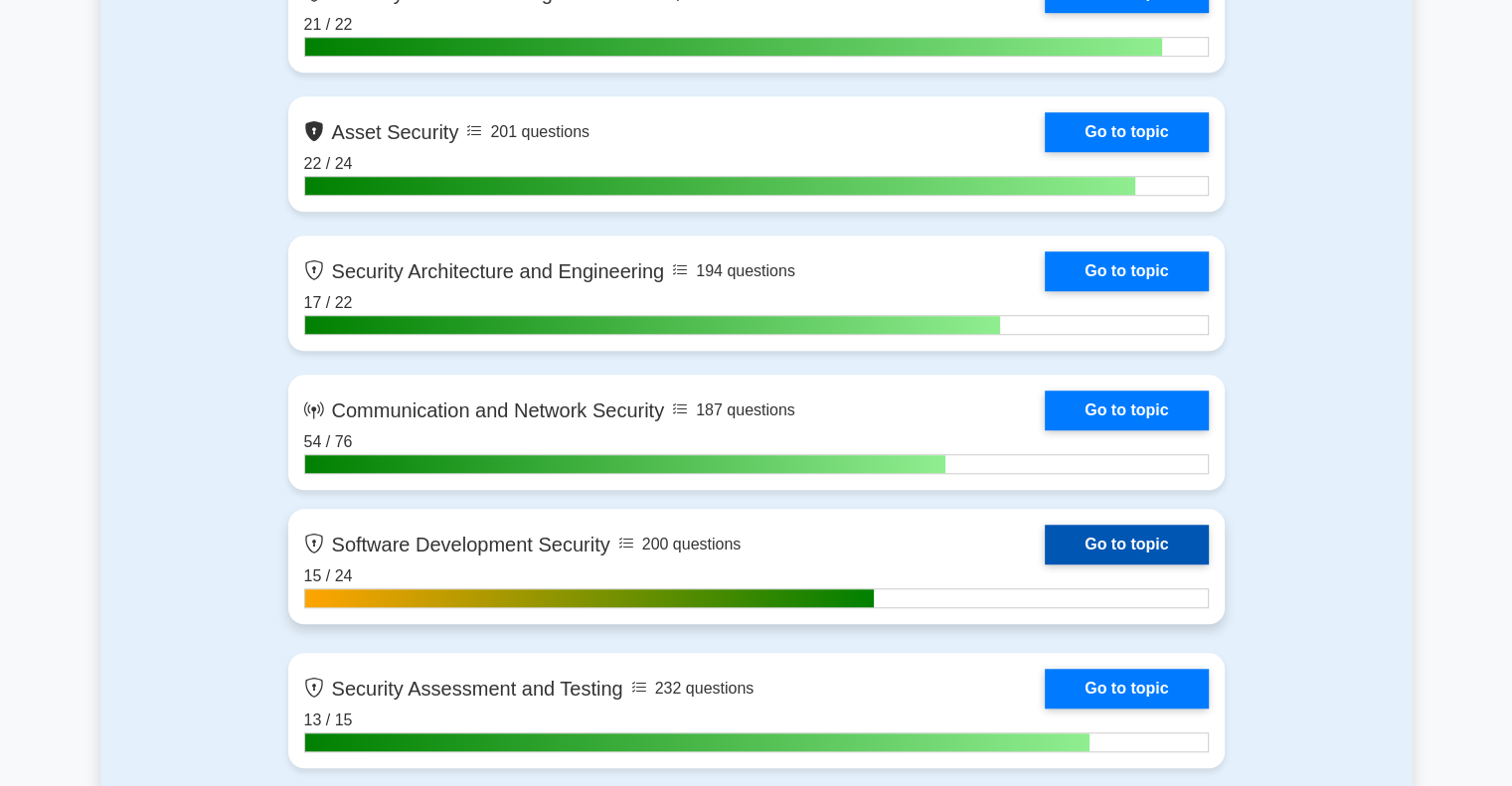 click on "Go to topic" at bounding box center [1126, 545] 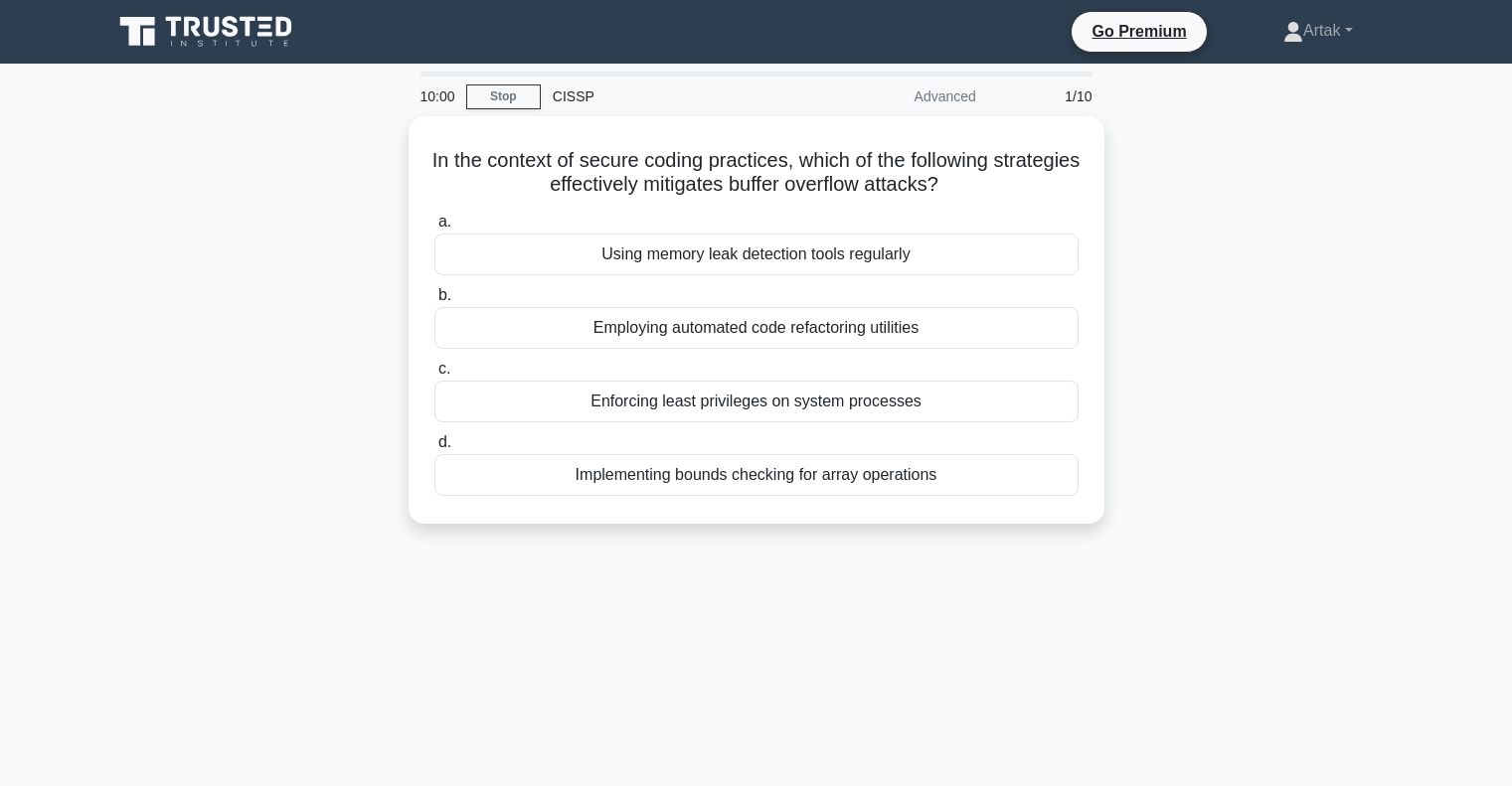 scroll, scrollTop: 0, scrollLeft: 0, axis: both 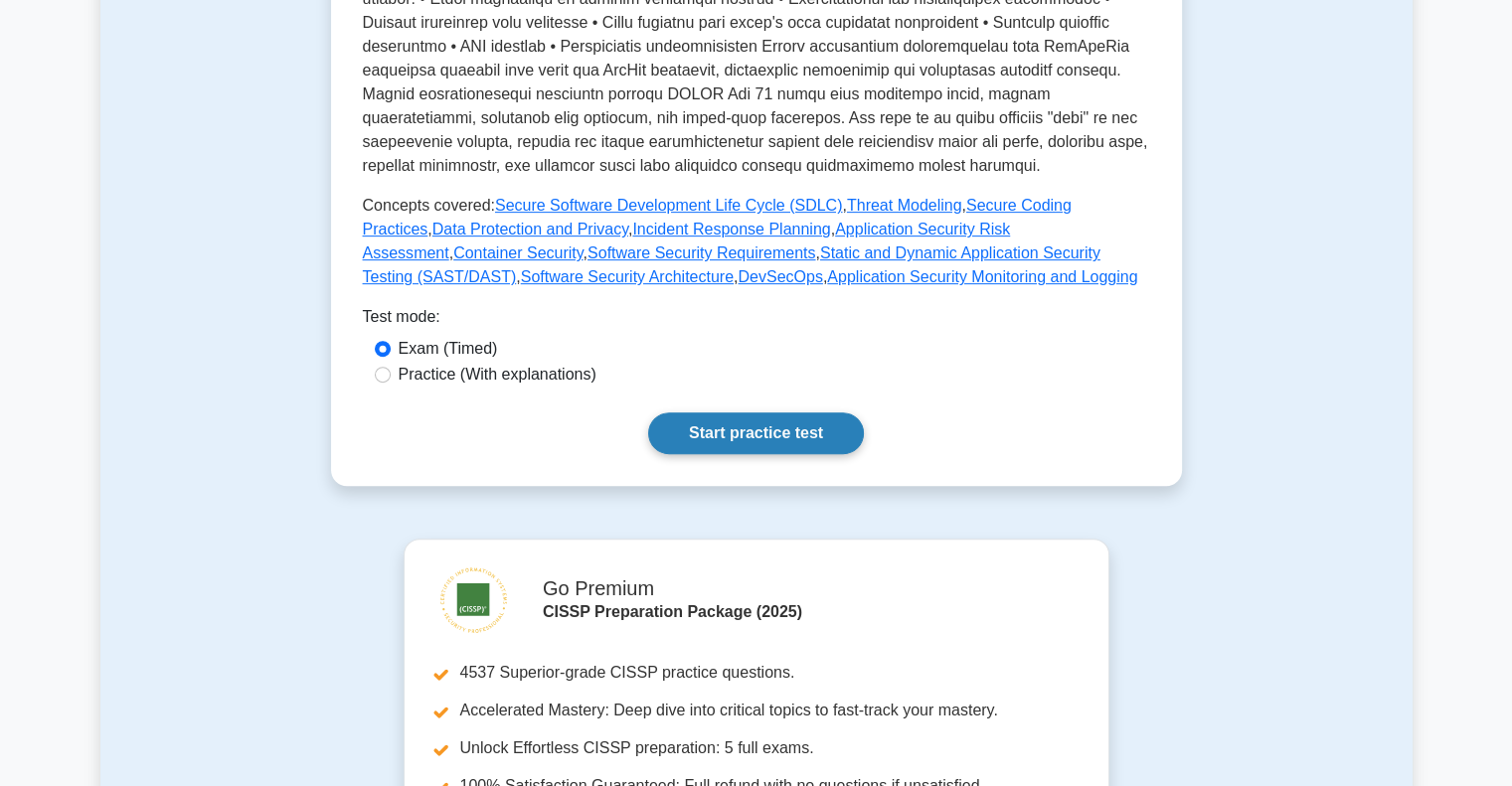 click on "Start practice test" at bounding box center (756, 433) 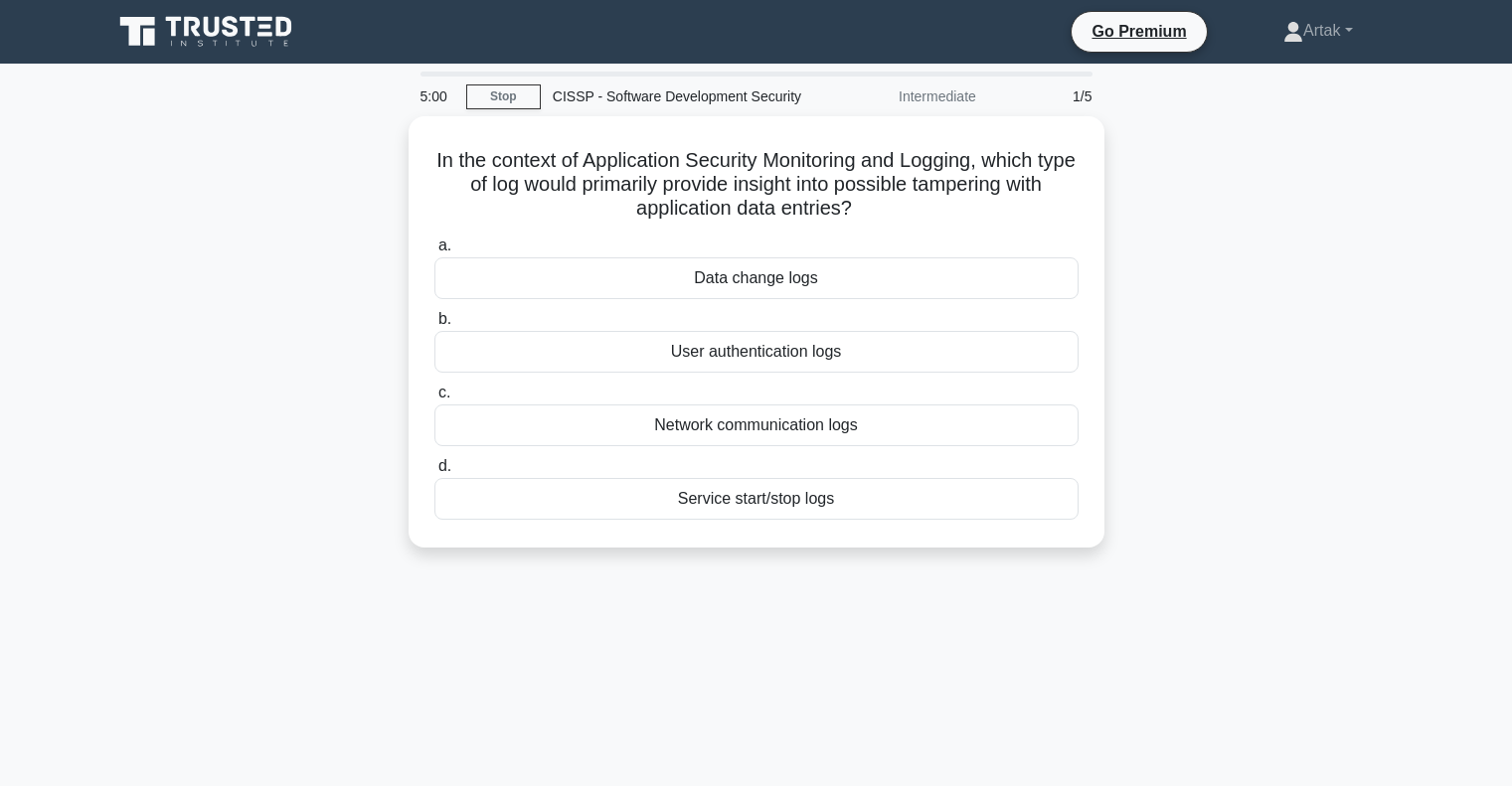 scroll, scrollTop: 0, scrollLeft: 0, axis: both 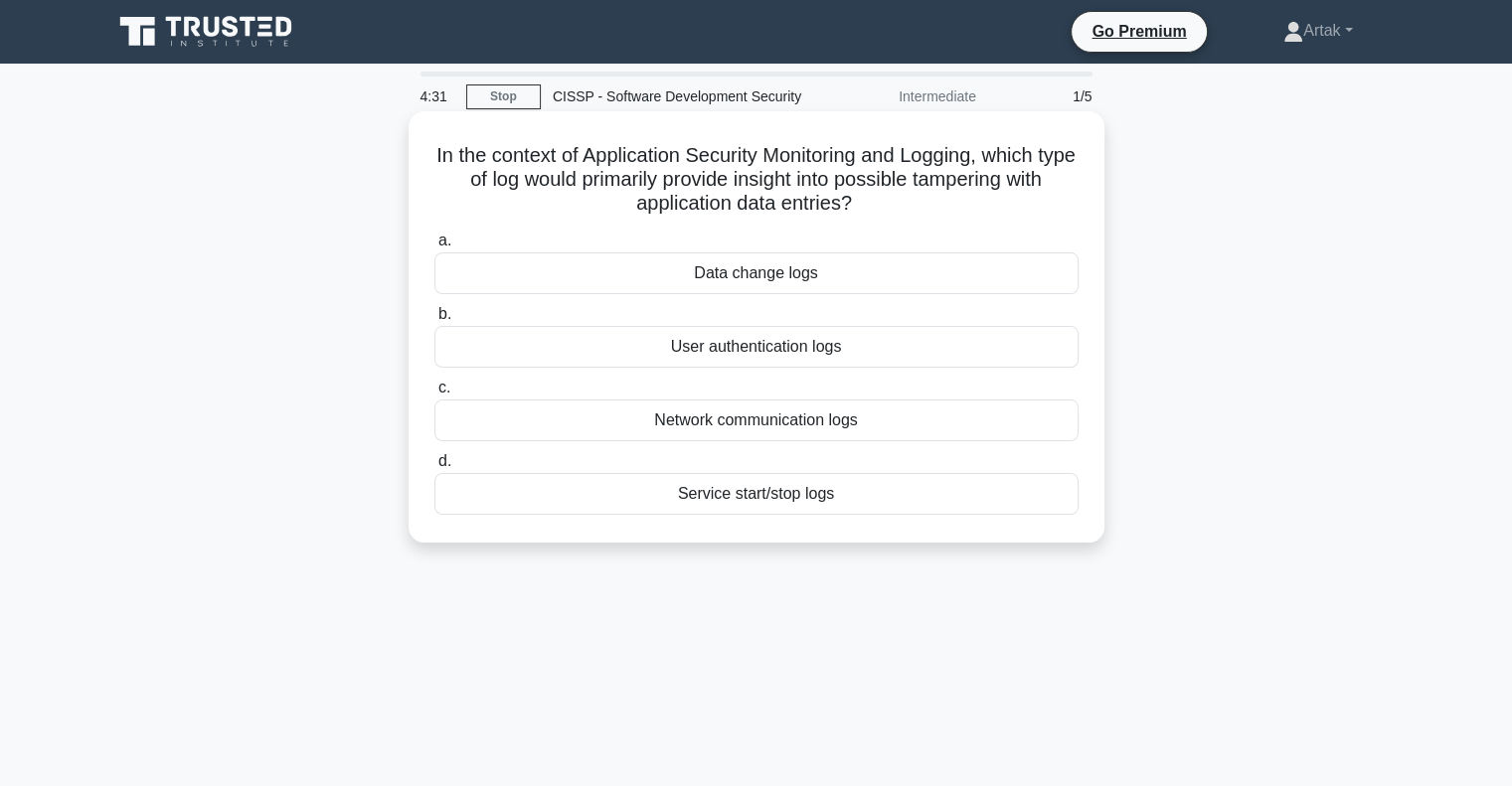 click on "Data change logs" at bounding box center (756, 273) 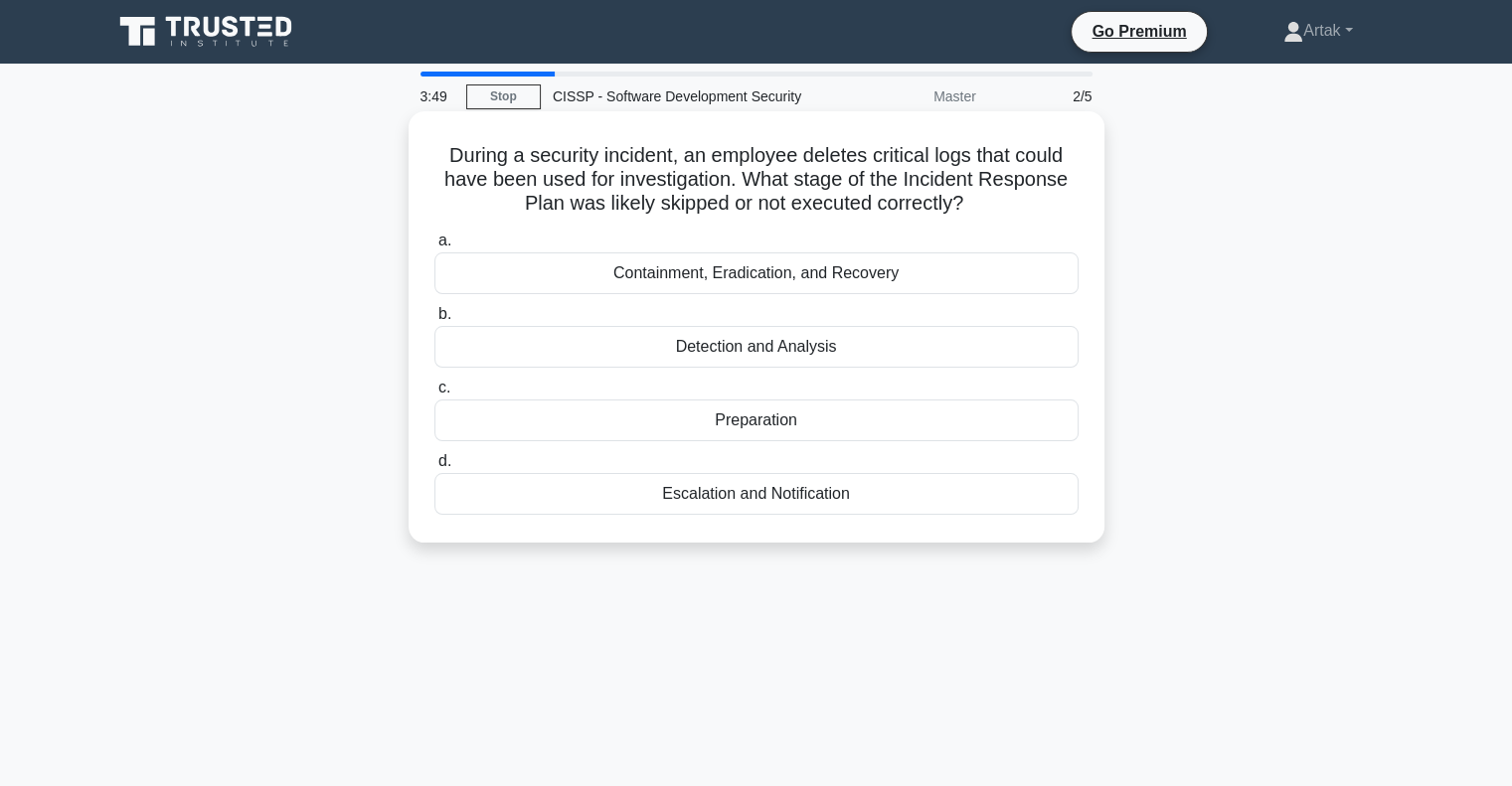 click on "Preparation" at bounding box center (756, 420) 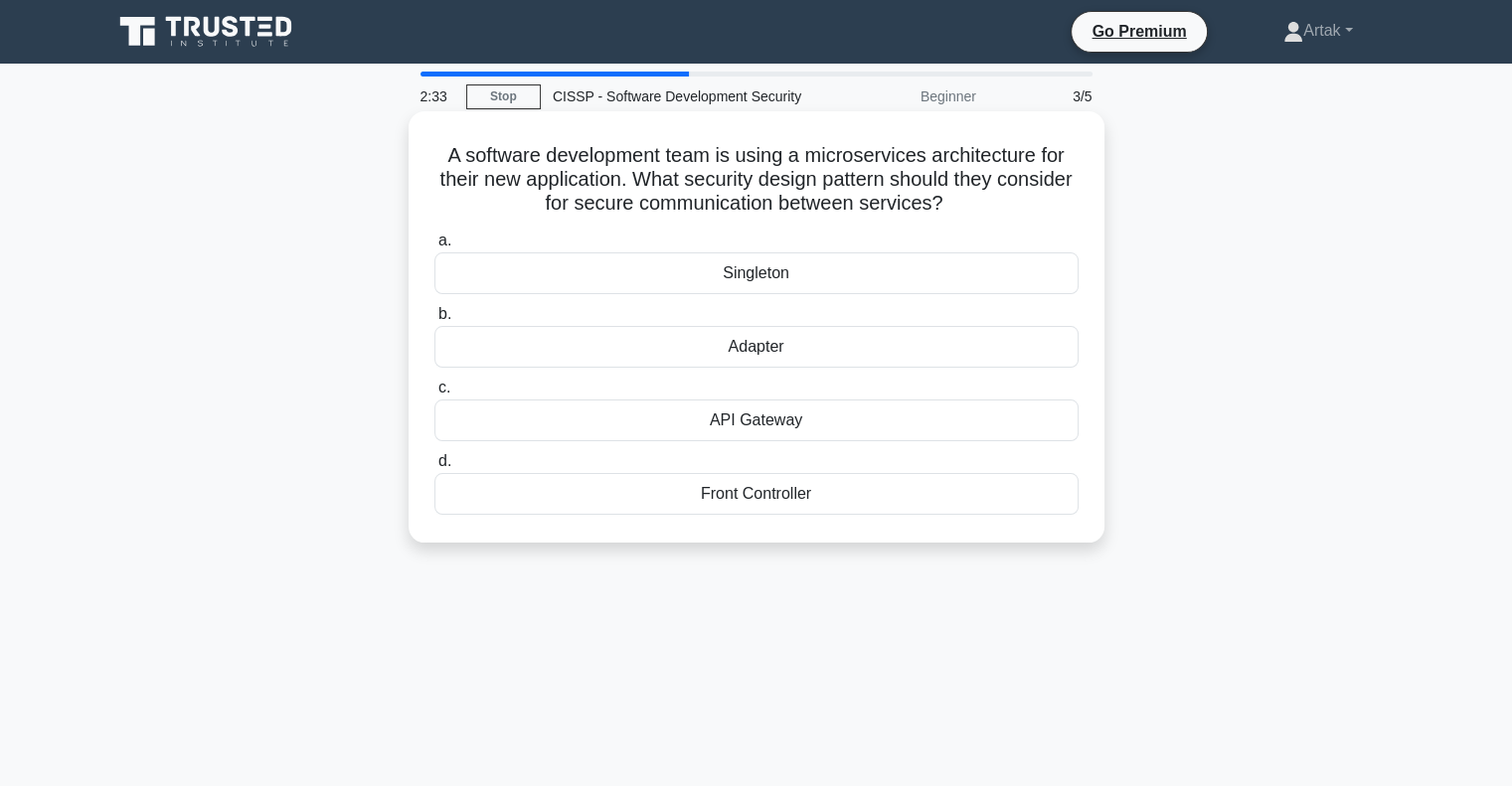click on "API Gateway" at bounding box center (756, 420) 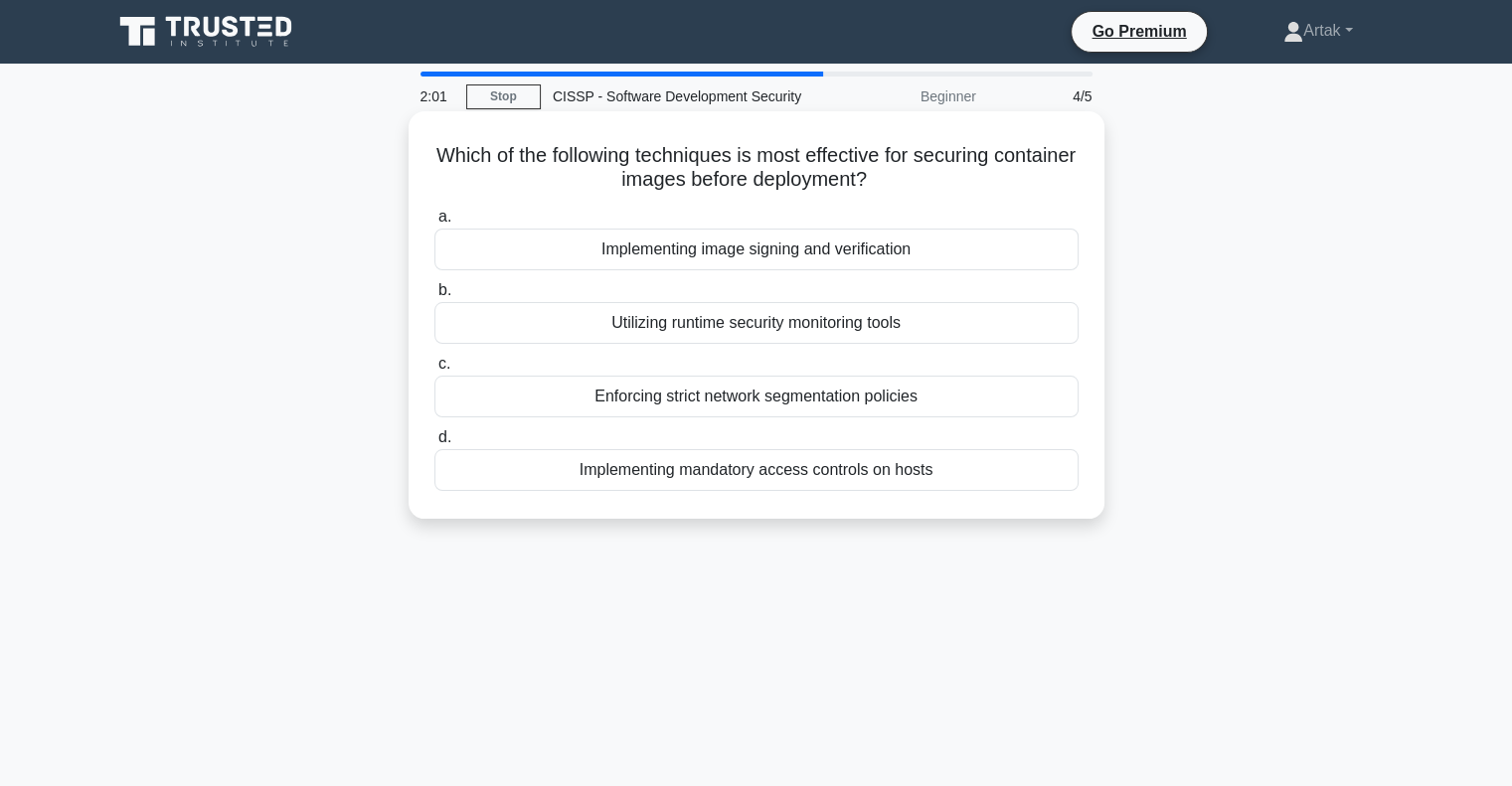 click on "Enforcing strict network segmentation policies" at bounding box center (756, 396) 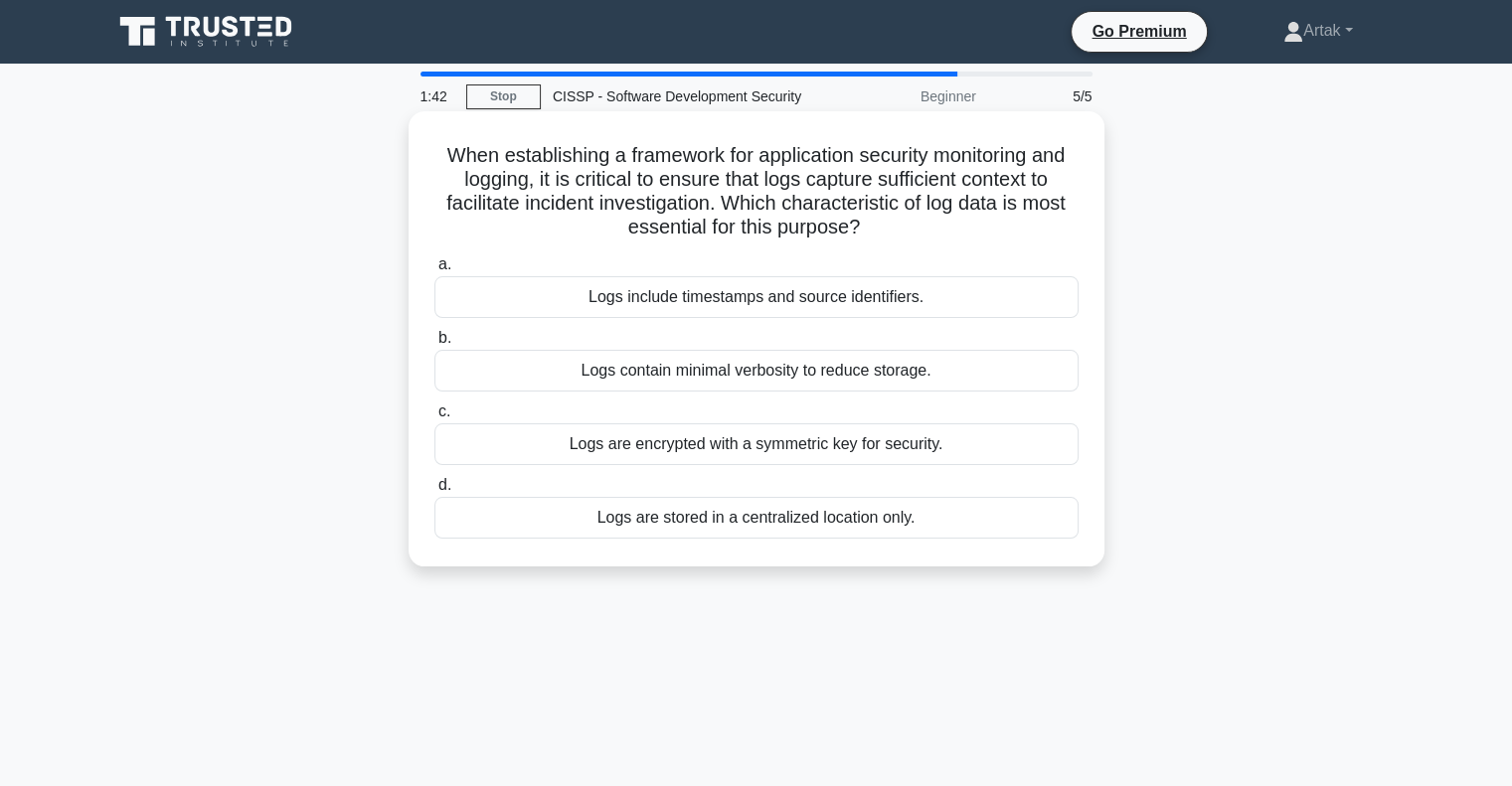 click on "Logs include timestamps and source identifiers." at bounding box center [756, 297] 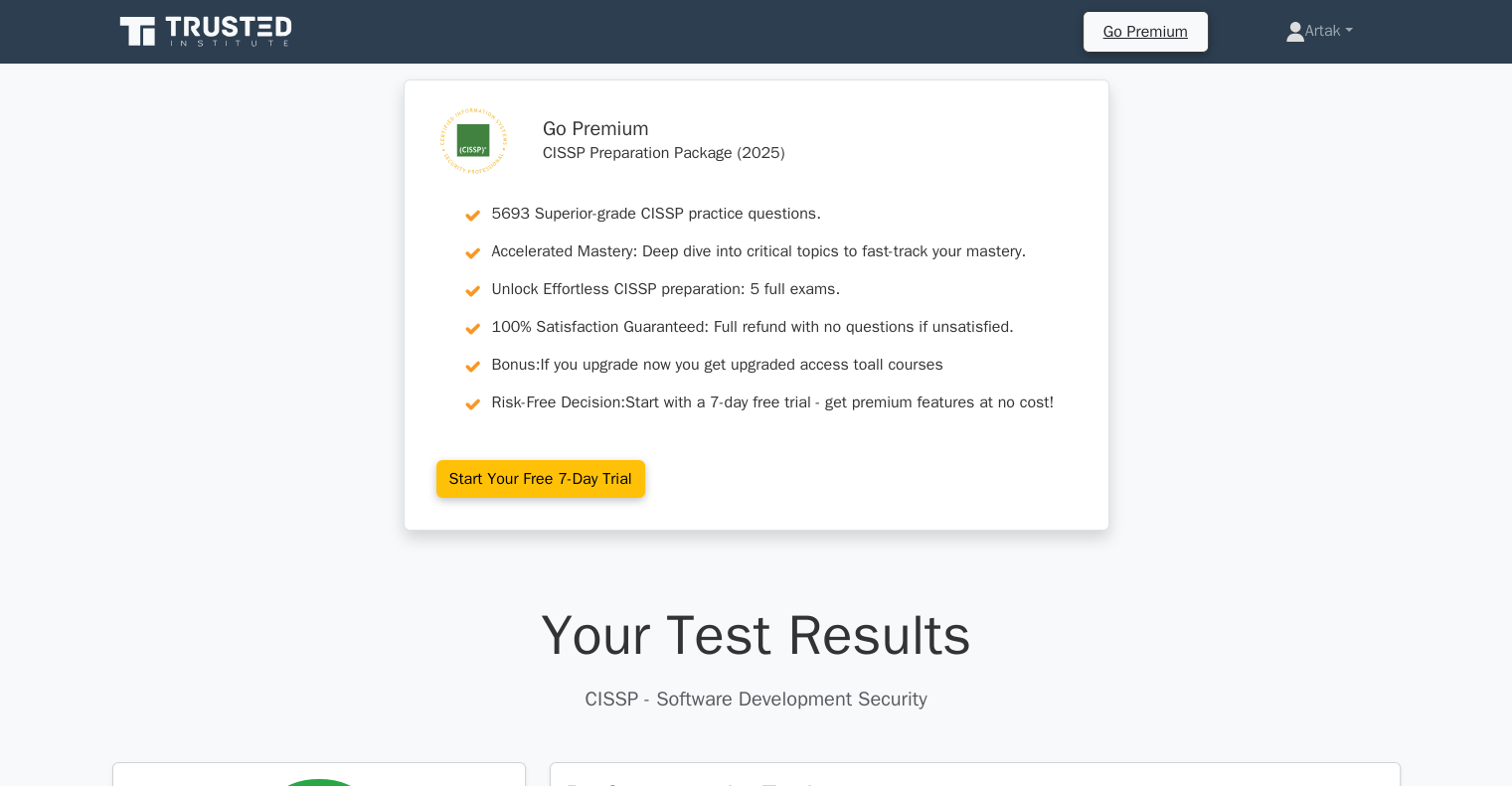 scroll, scrollTop: 397, scrollLeft: 0, axis: vertical 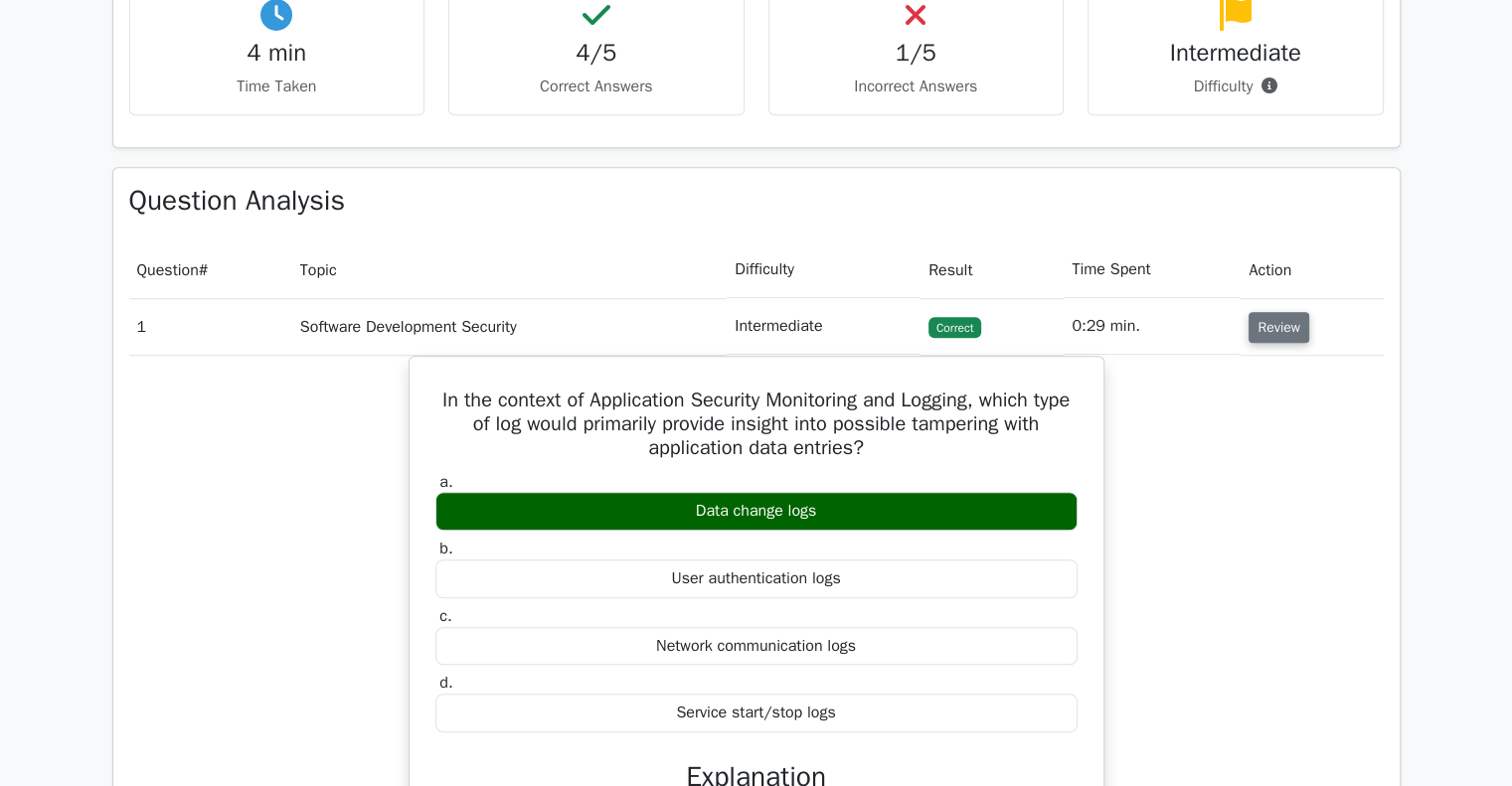 click on "Review" at bounding box center (1278, 327) 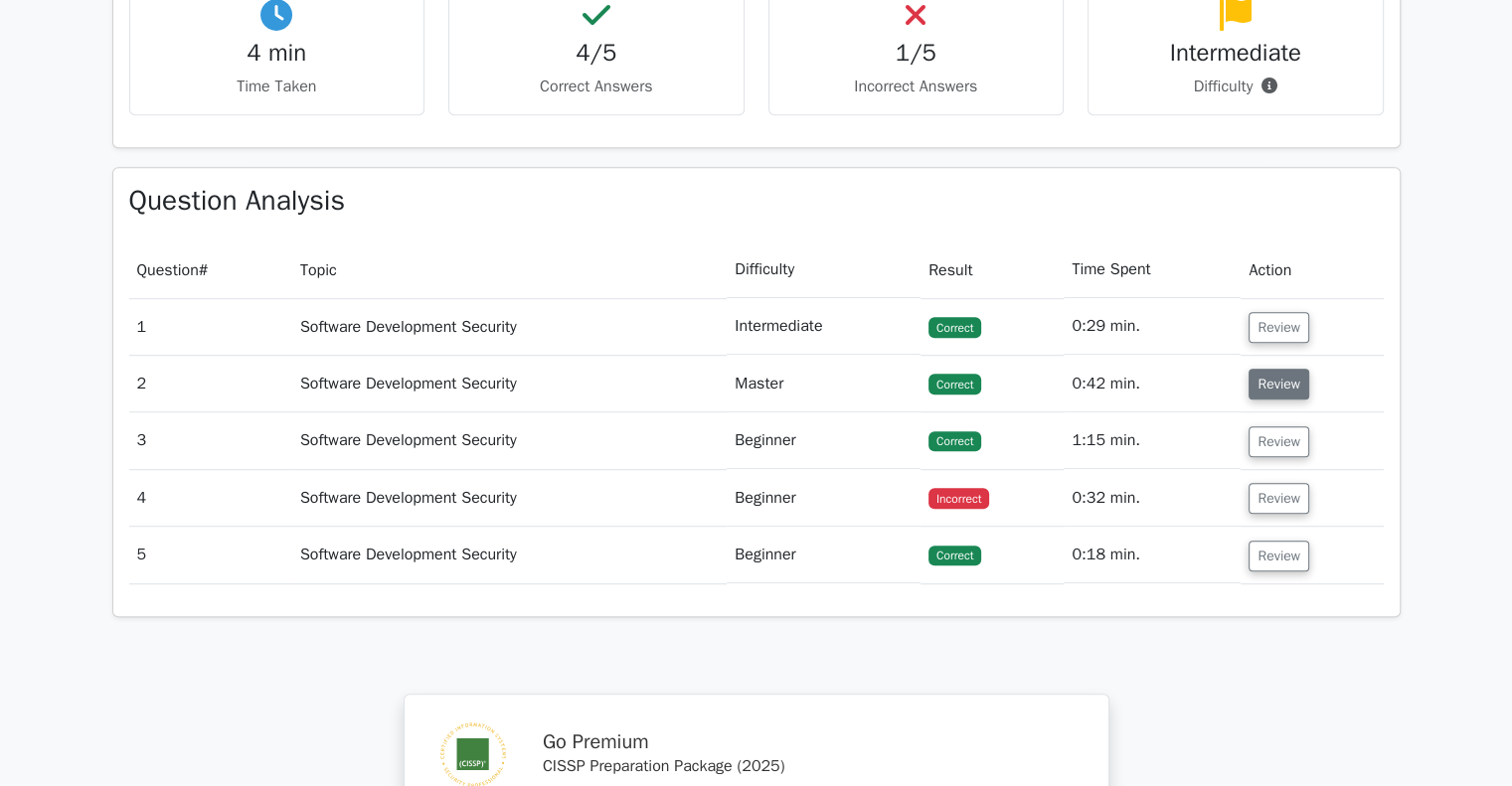 click on "Review" at bounding box center [1278, 384] 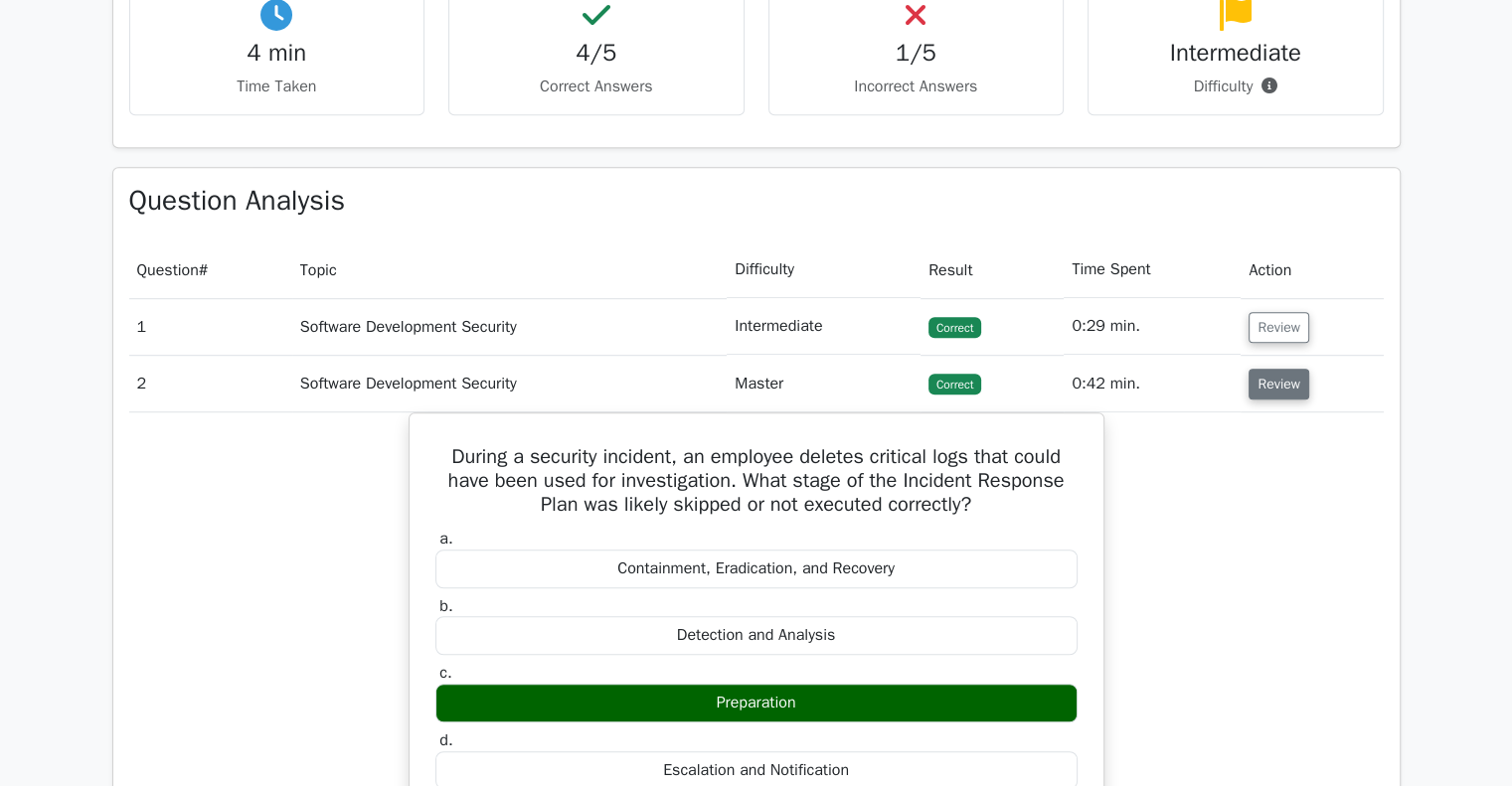 click on "Review" at bounding box center (1278, 384) 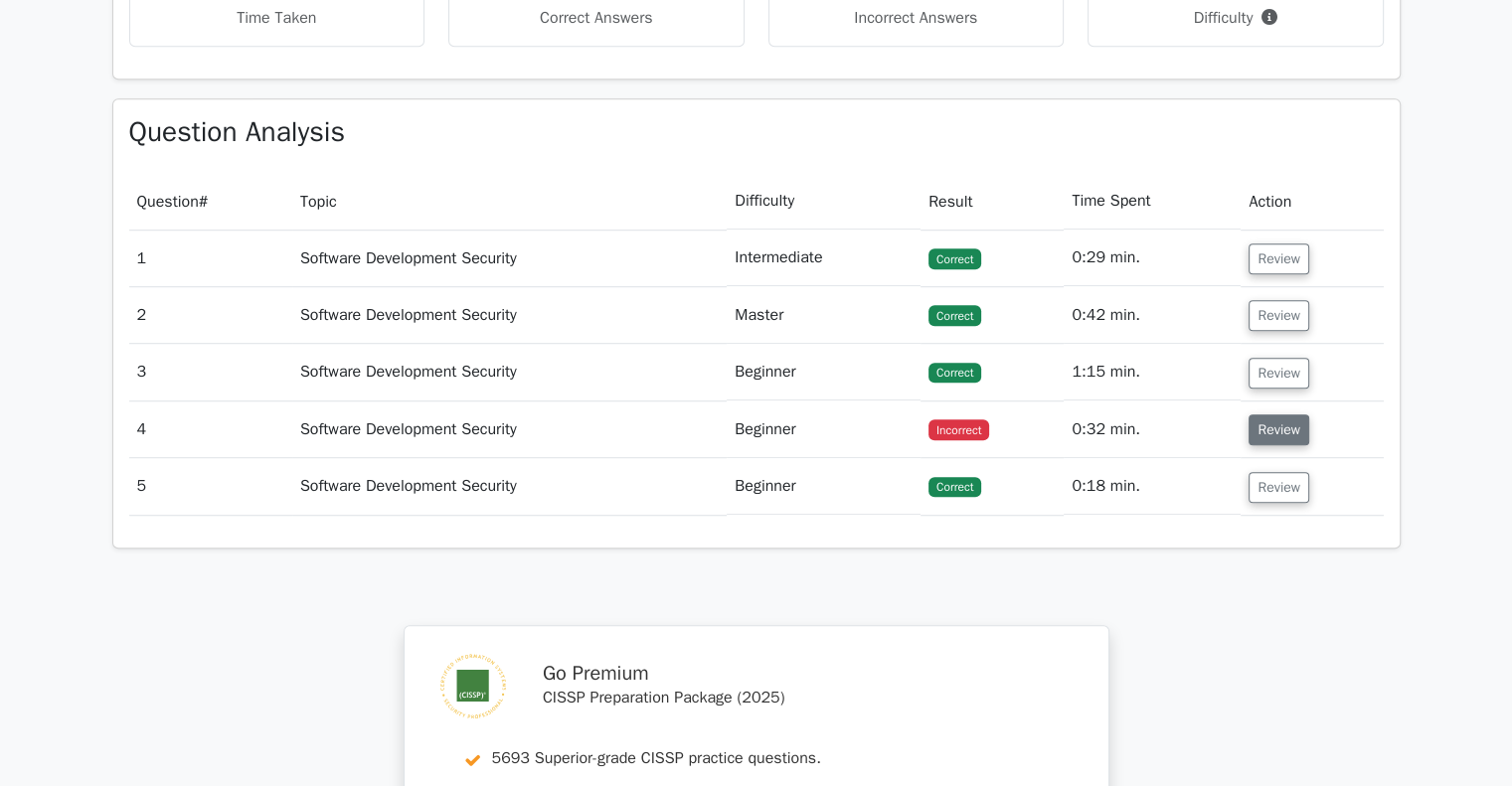 scroll, scrollTop: 1292, scrollLeft: 0, axis: vertical 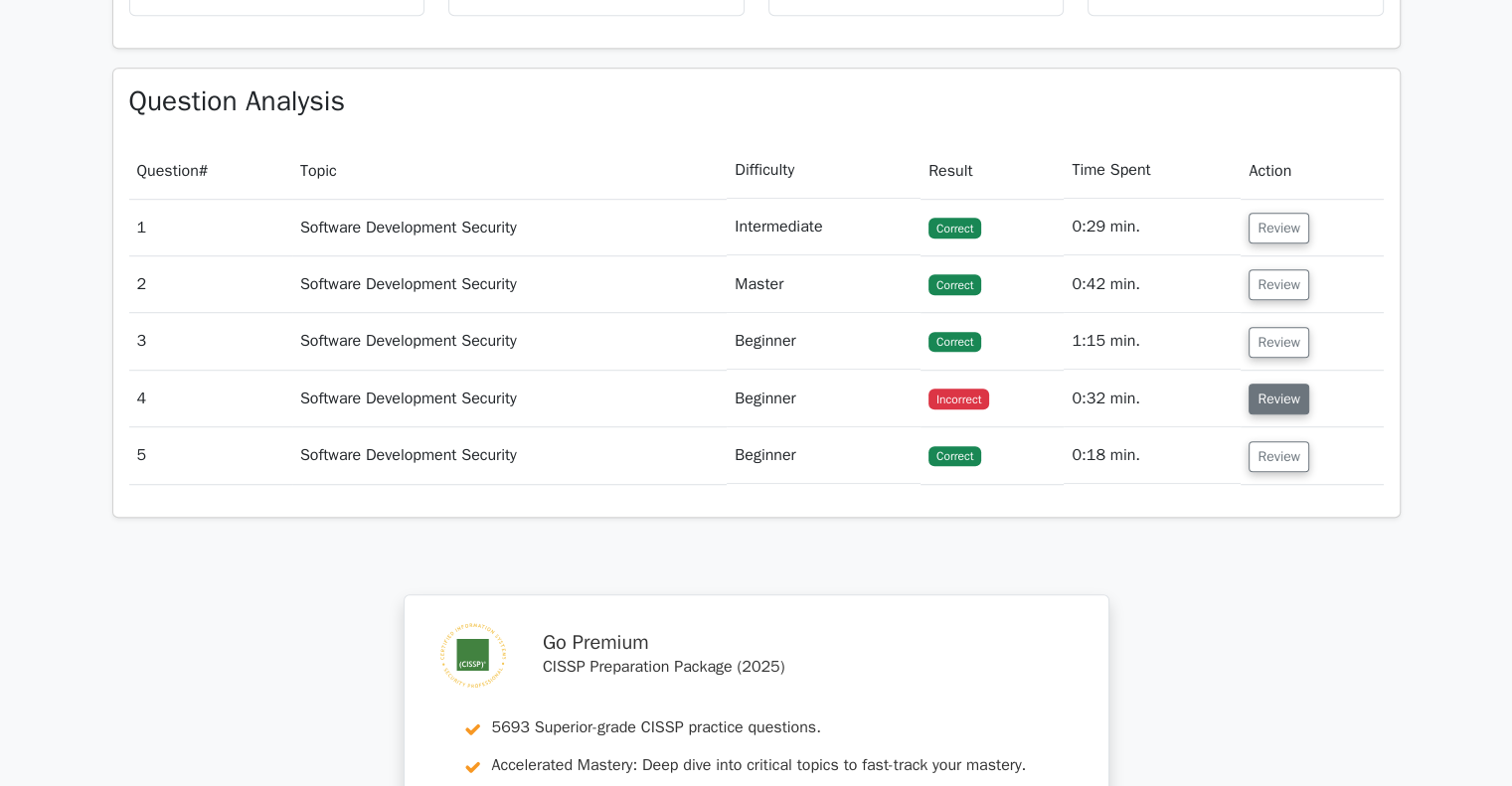 click on "Review" at bounding box center (1278, 398) 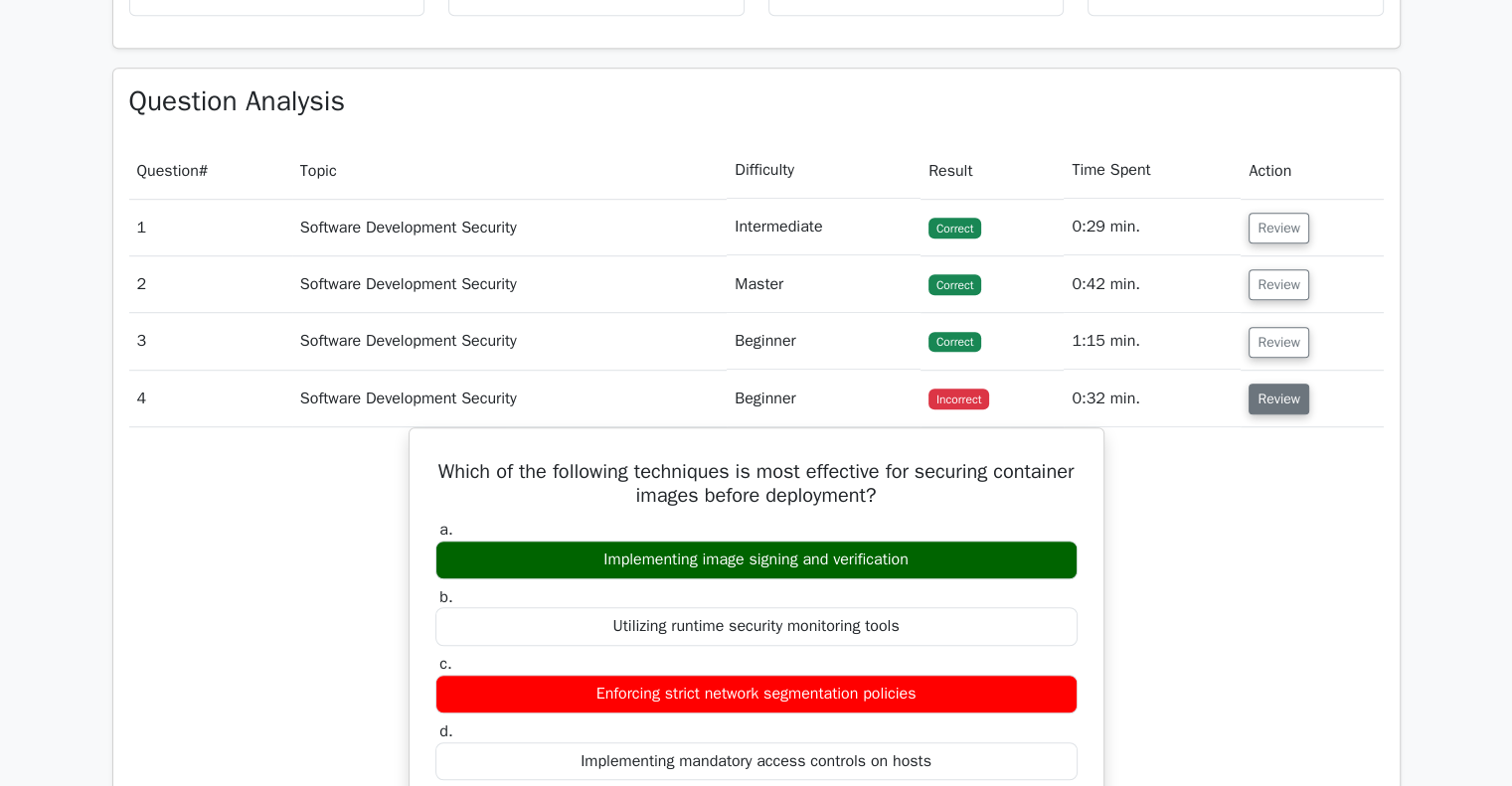 click on "Review" at bounding box center [1278, 398] 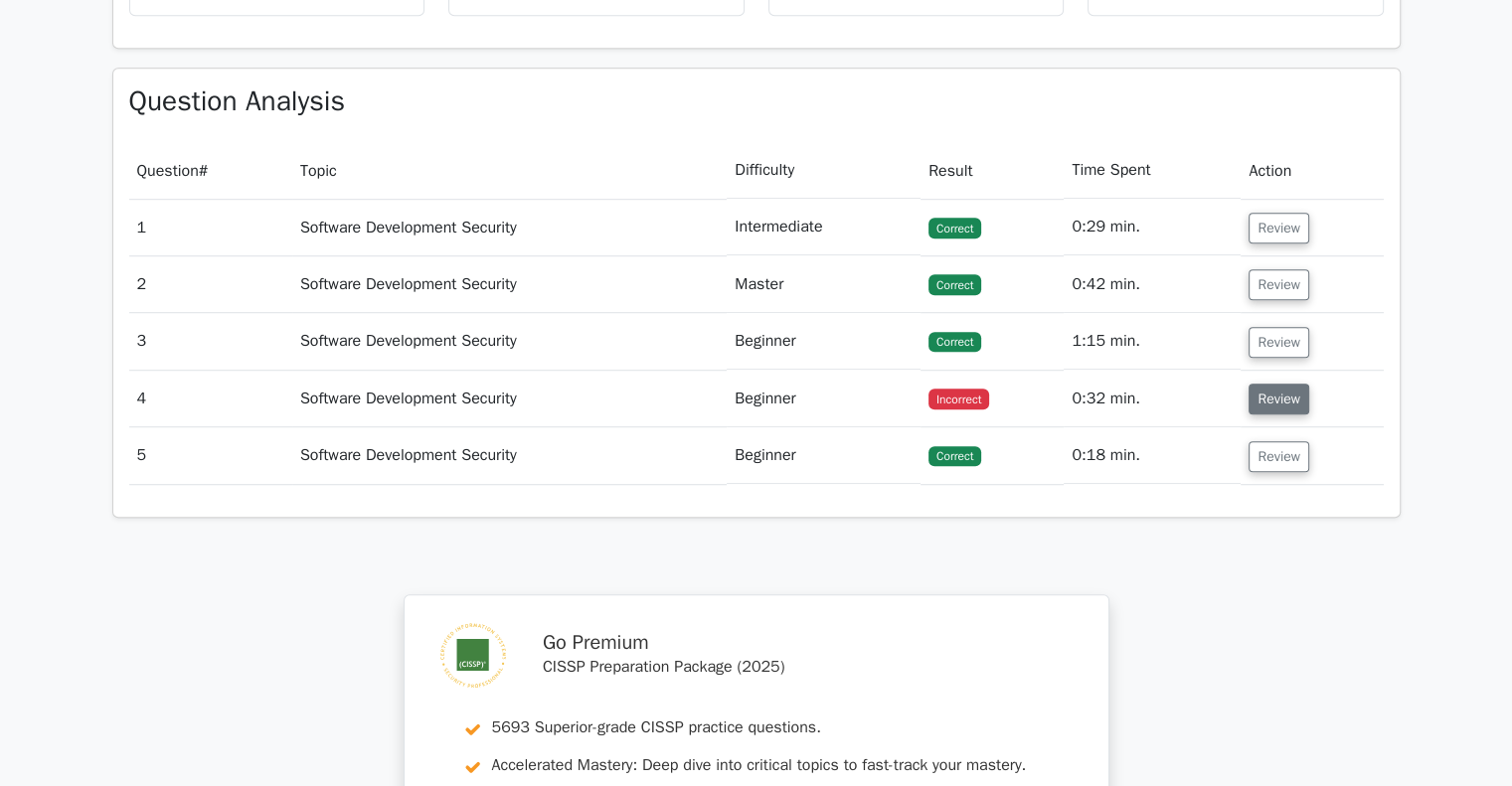 click on "Review" at bounding box center [1278, 398] 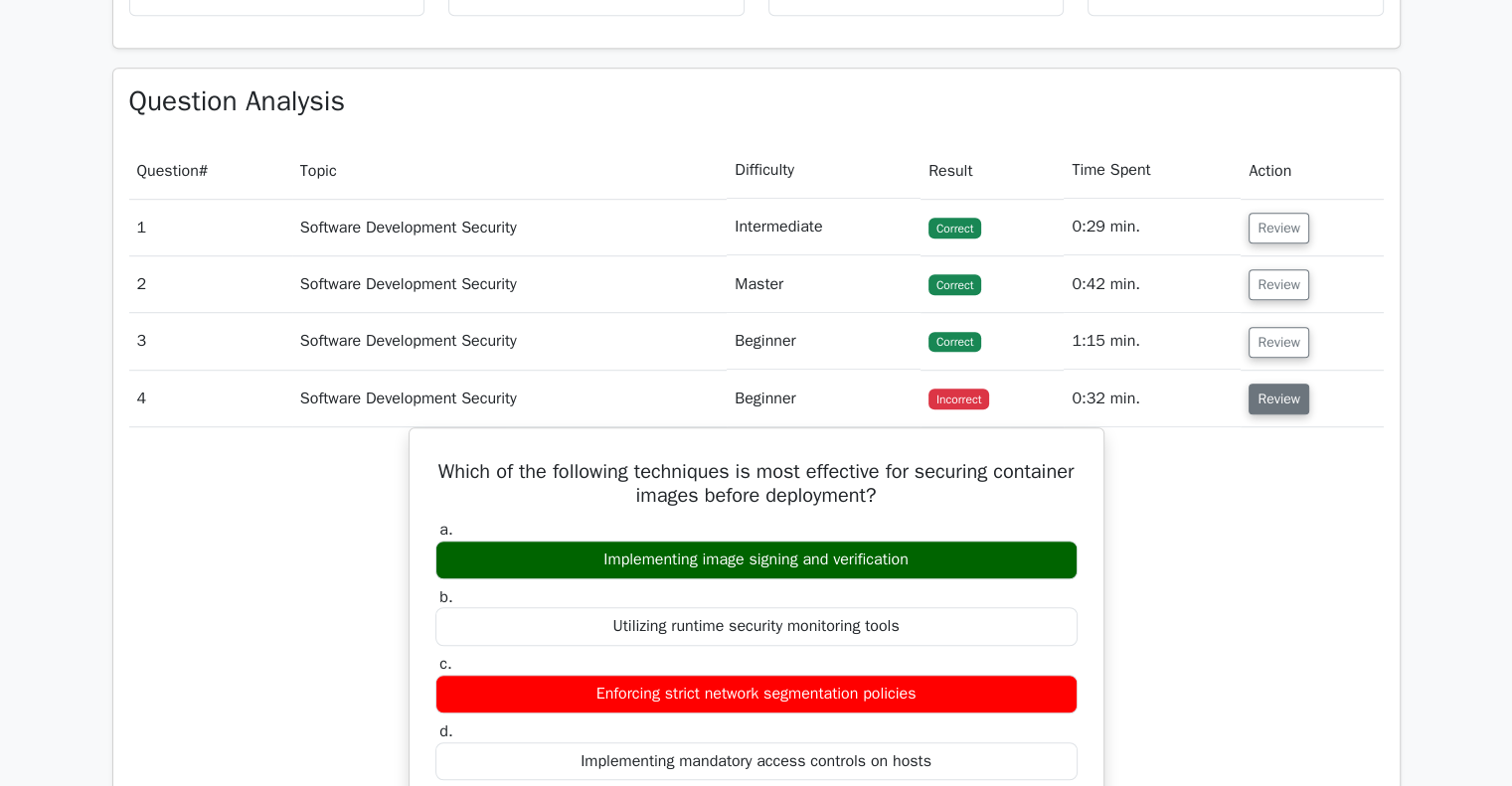 click on "Review" at bounding box center (1278, 398) 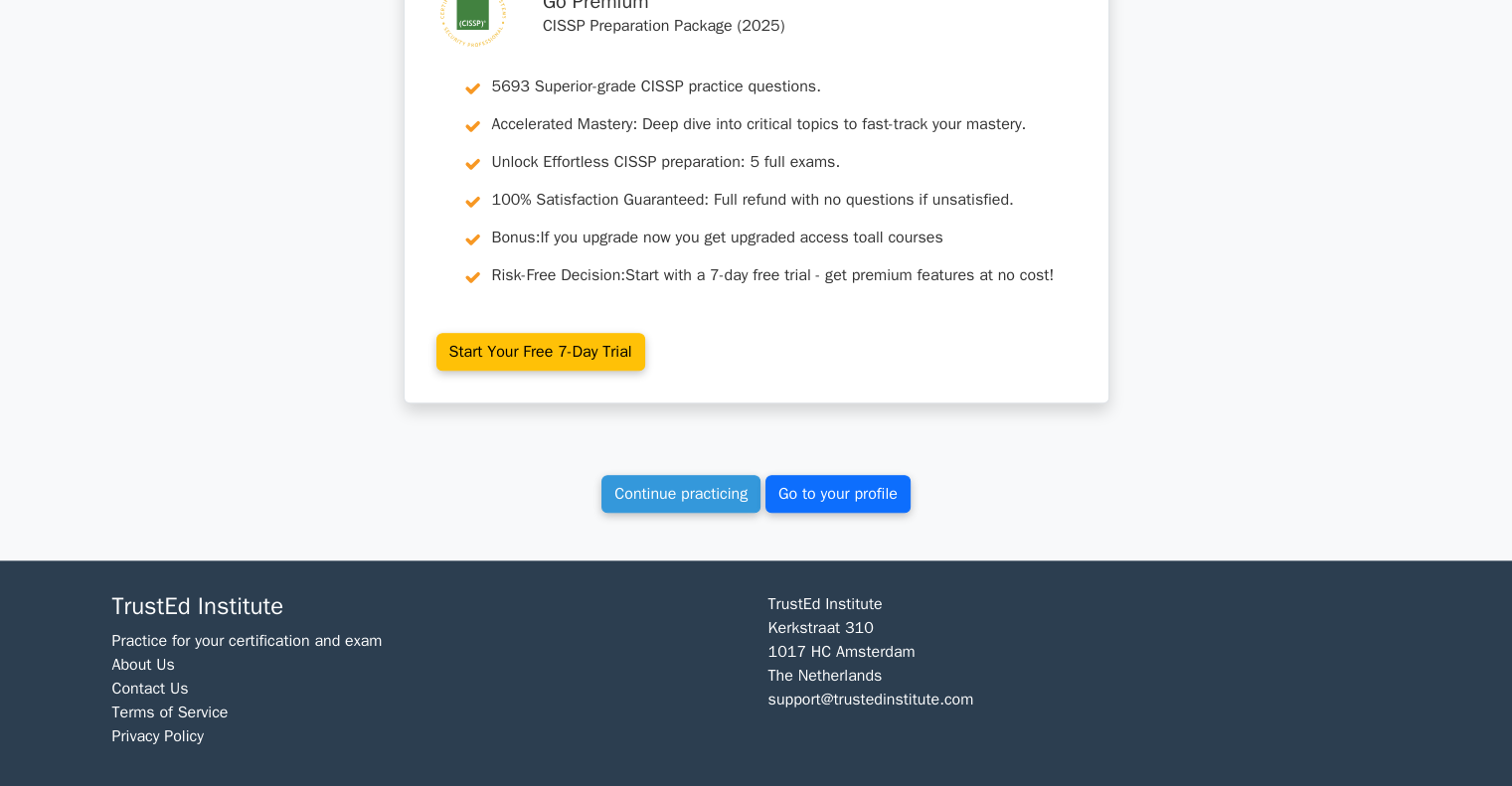 scroll, scrollTop: 1937, scrollLeft: 0, axis: vertical 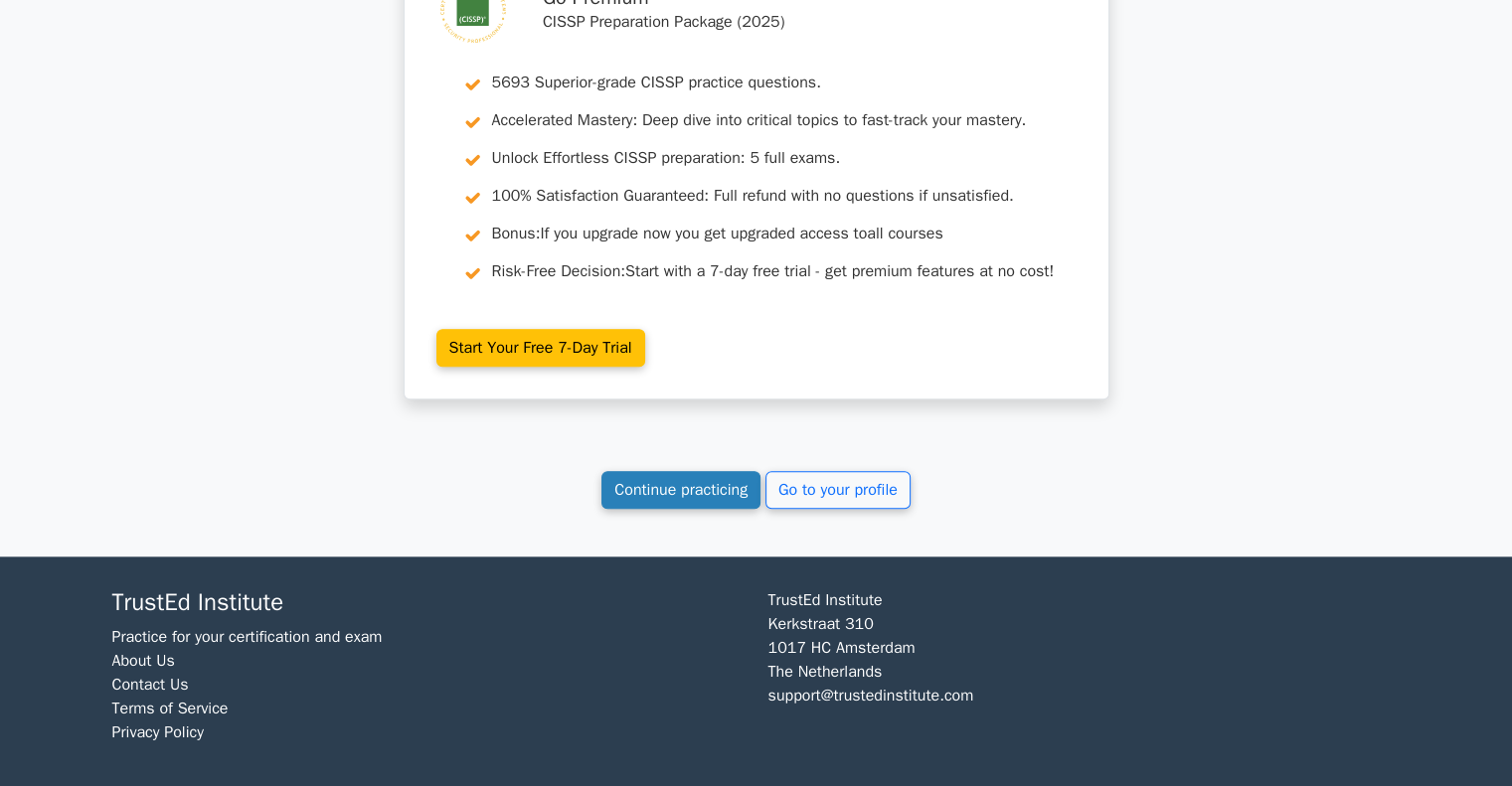 click on "Continue practicing" at bounding box center [681, 490] 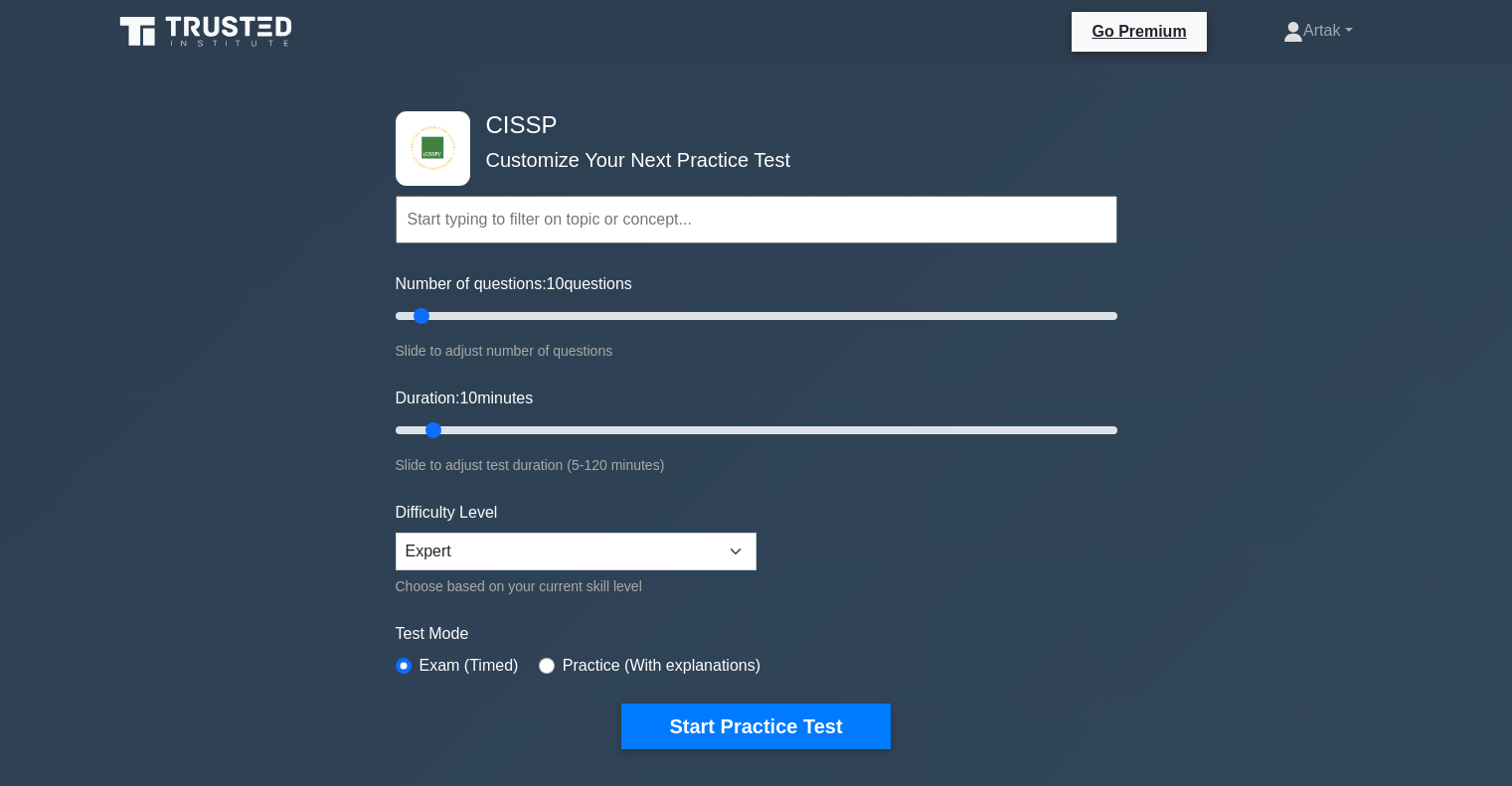 scroll, scrollTop: 0, scrollLeft: 0, axis: both 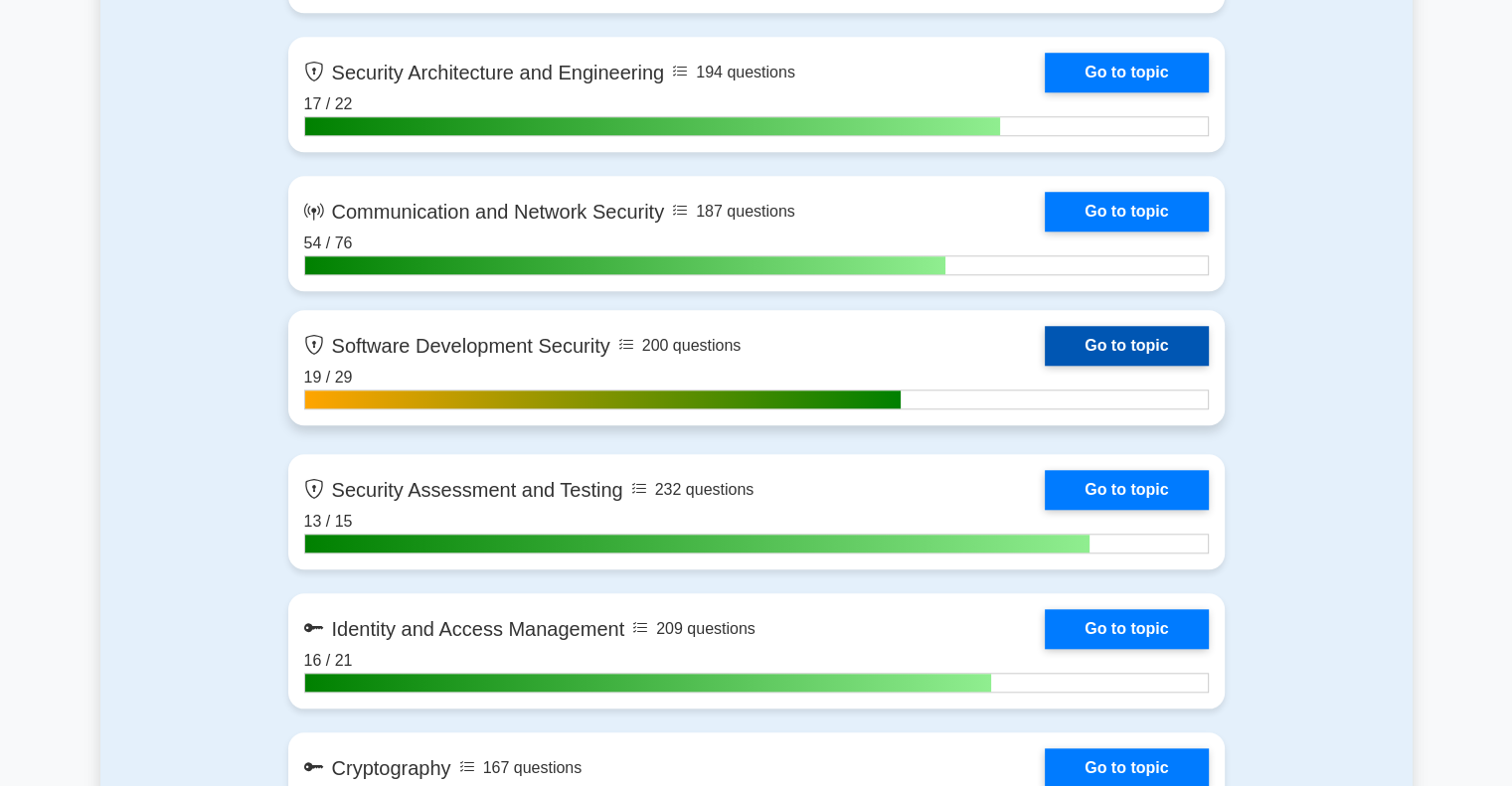 click on "Go to topic" at bounding box center (1126, 346) 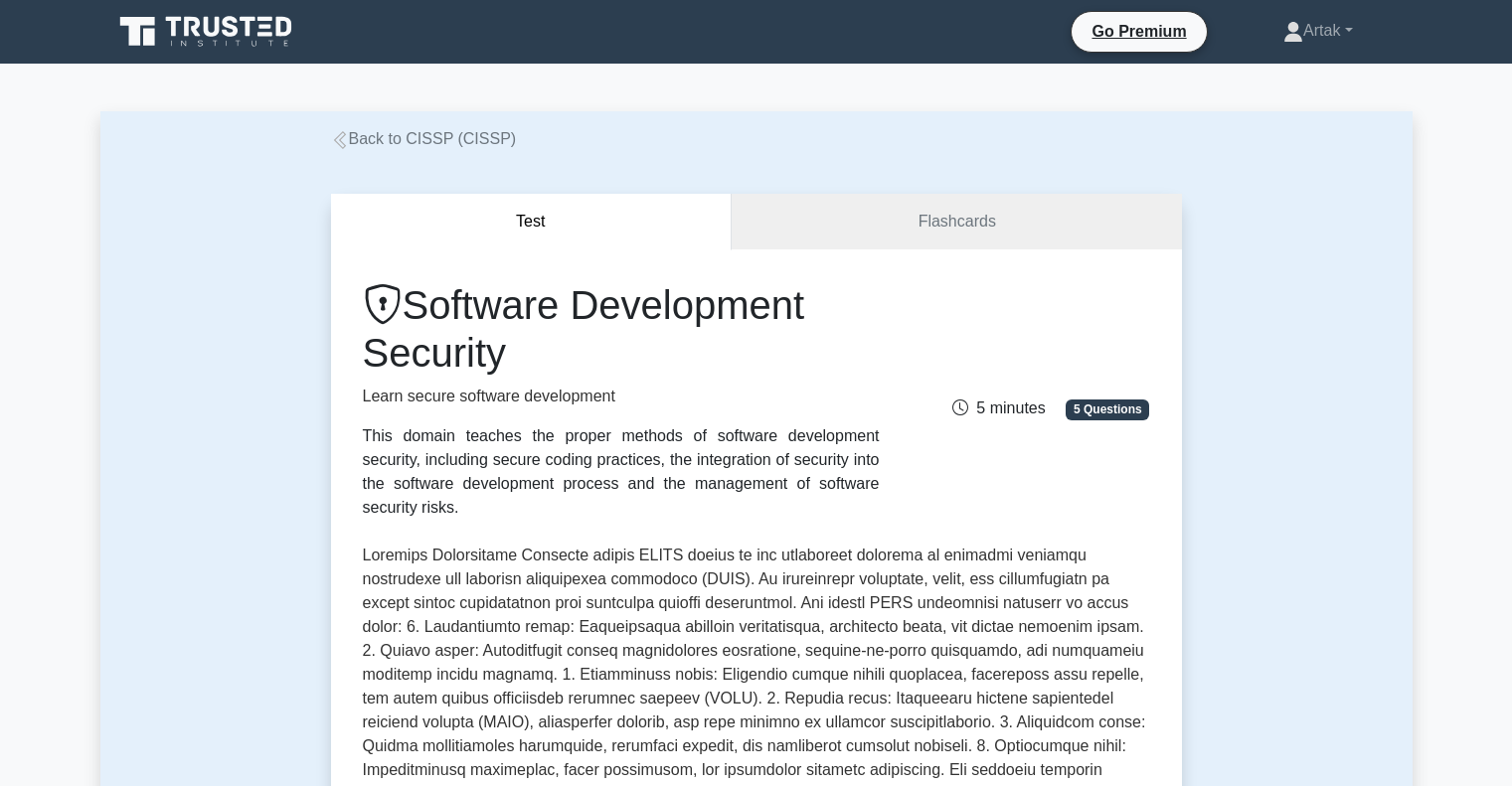 scroll, scrollTop: 0, scrollLeft: 0, axis: both 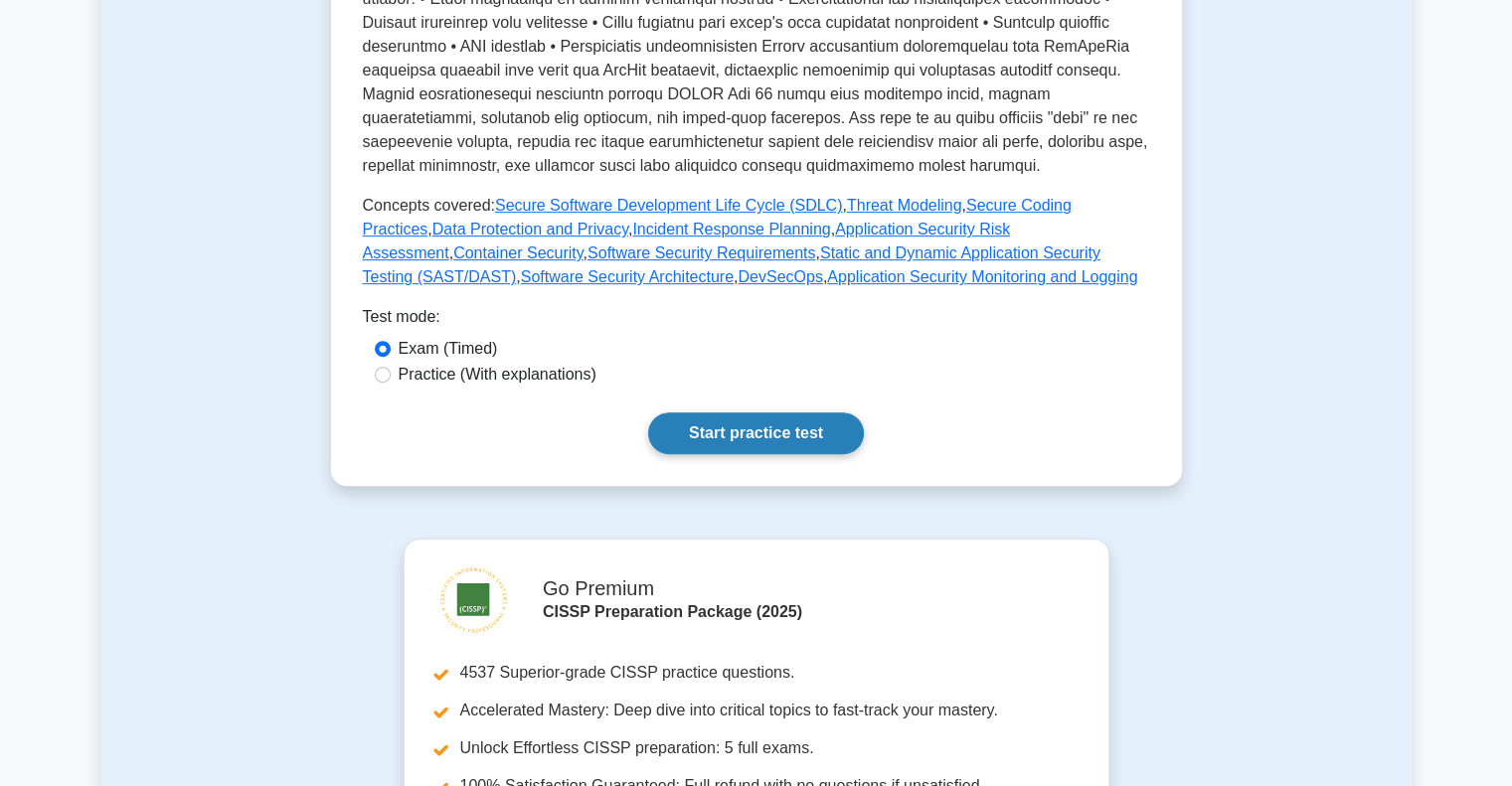 click on "Start practice test" at bounding box center [756, 433] 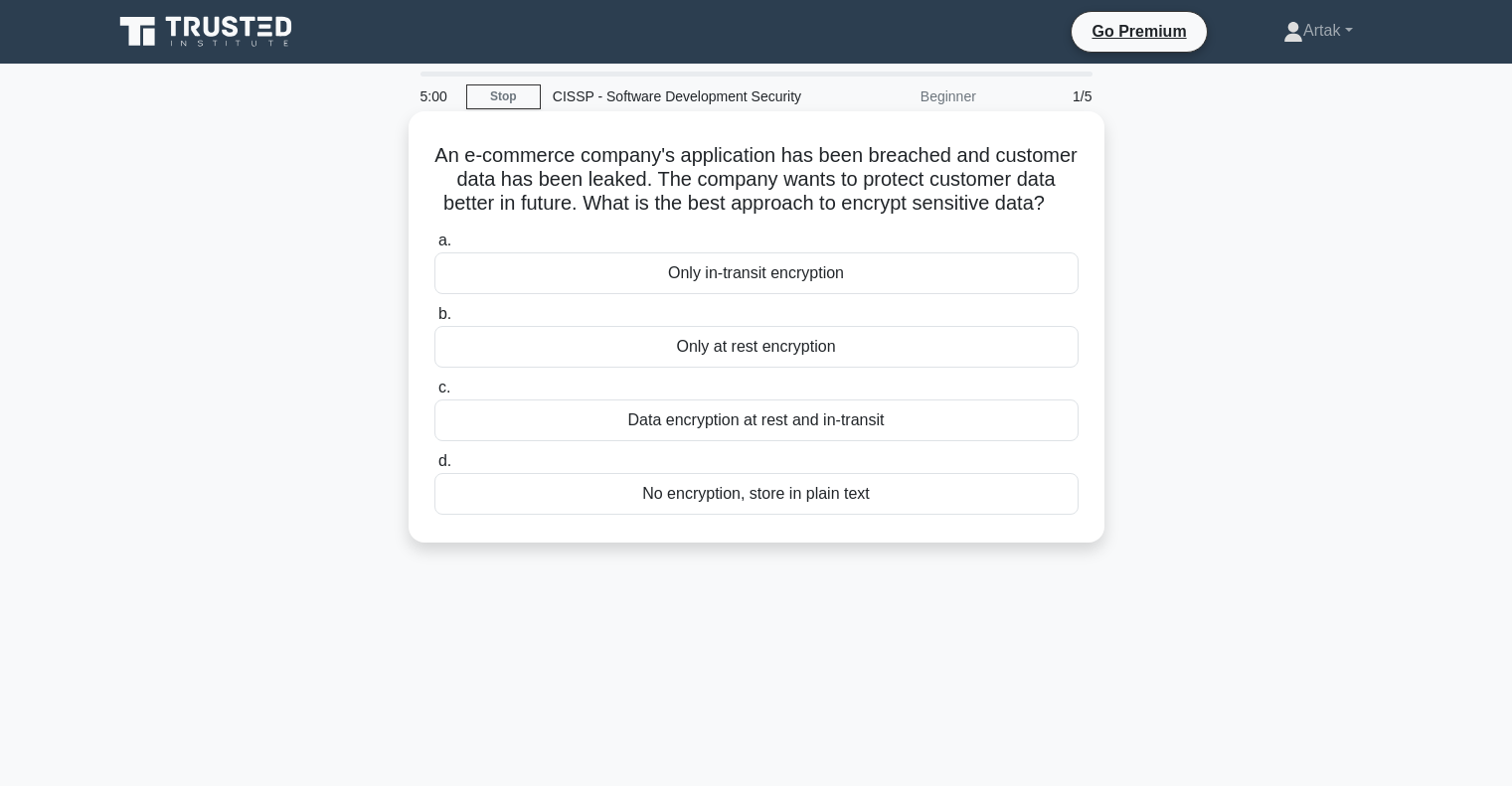 scroll, scrollTop: 0, scrollLeft: 0, axis: both 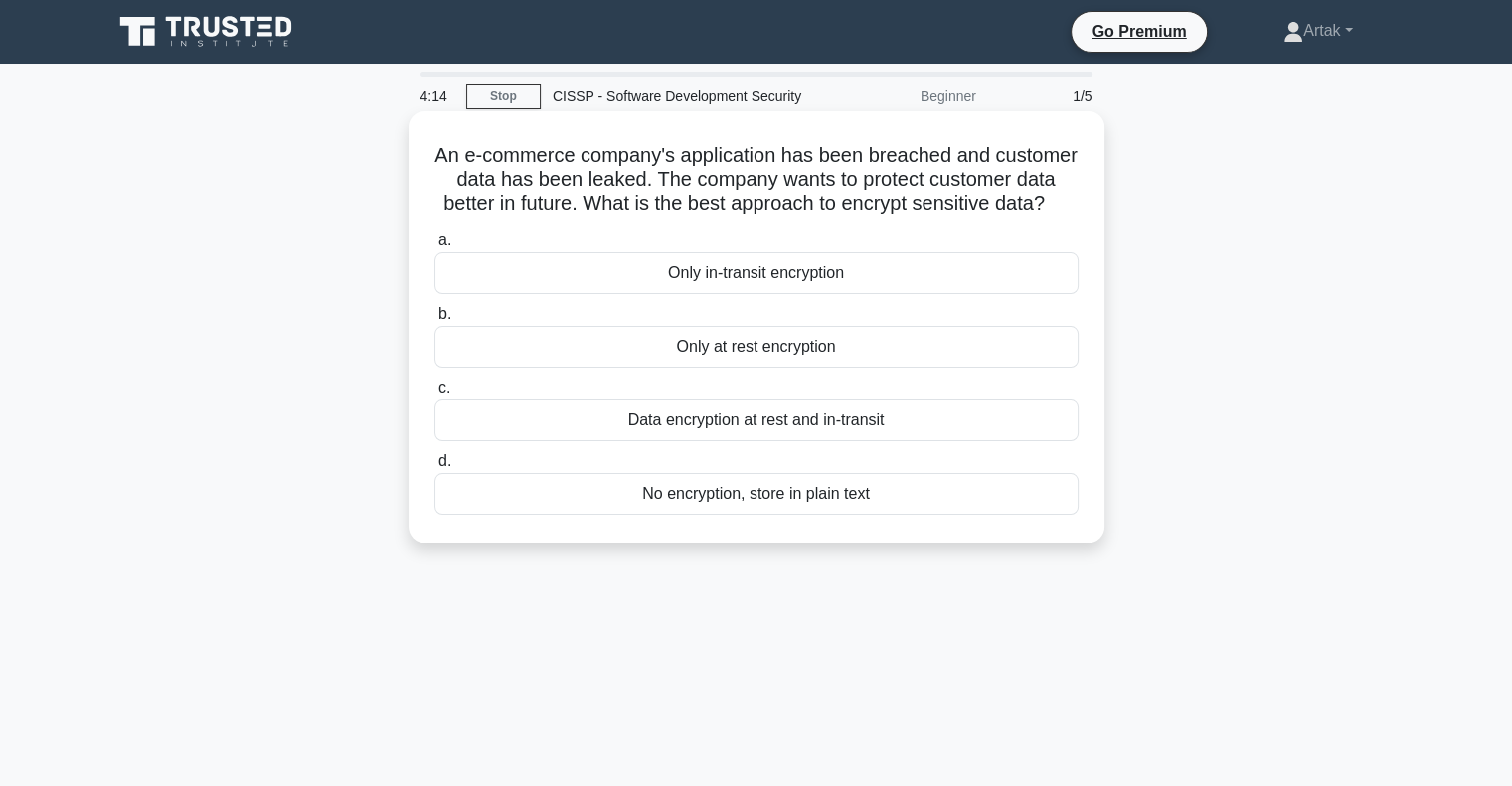 click on "Data encryption at rest and in-transit" at bounding box center [756, 420] 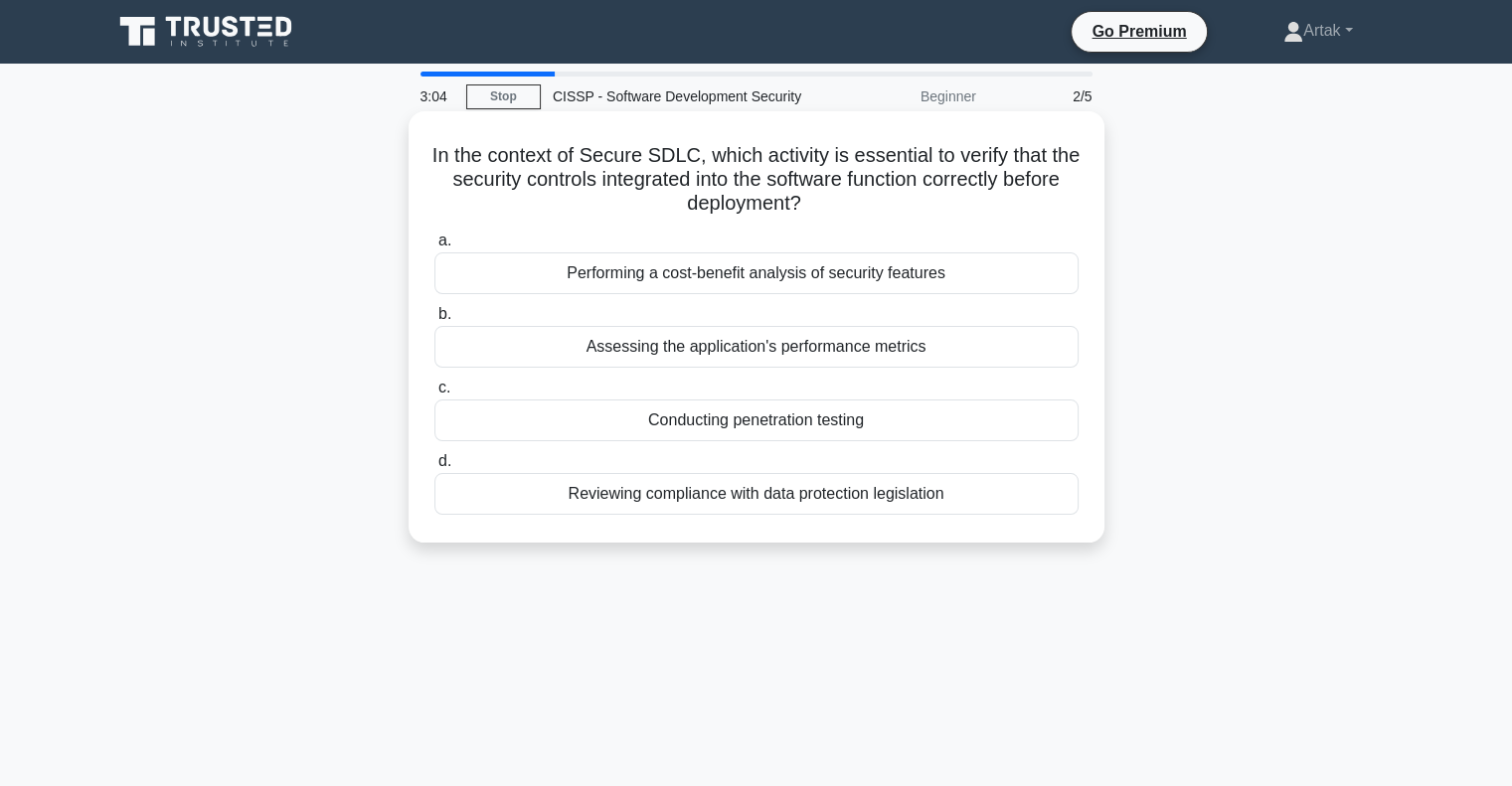 click on "Assessing the application's performance metrics" at bounding box center (756, 347) 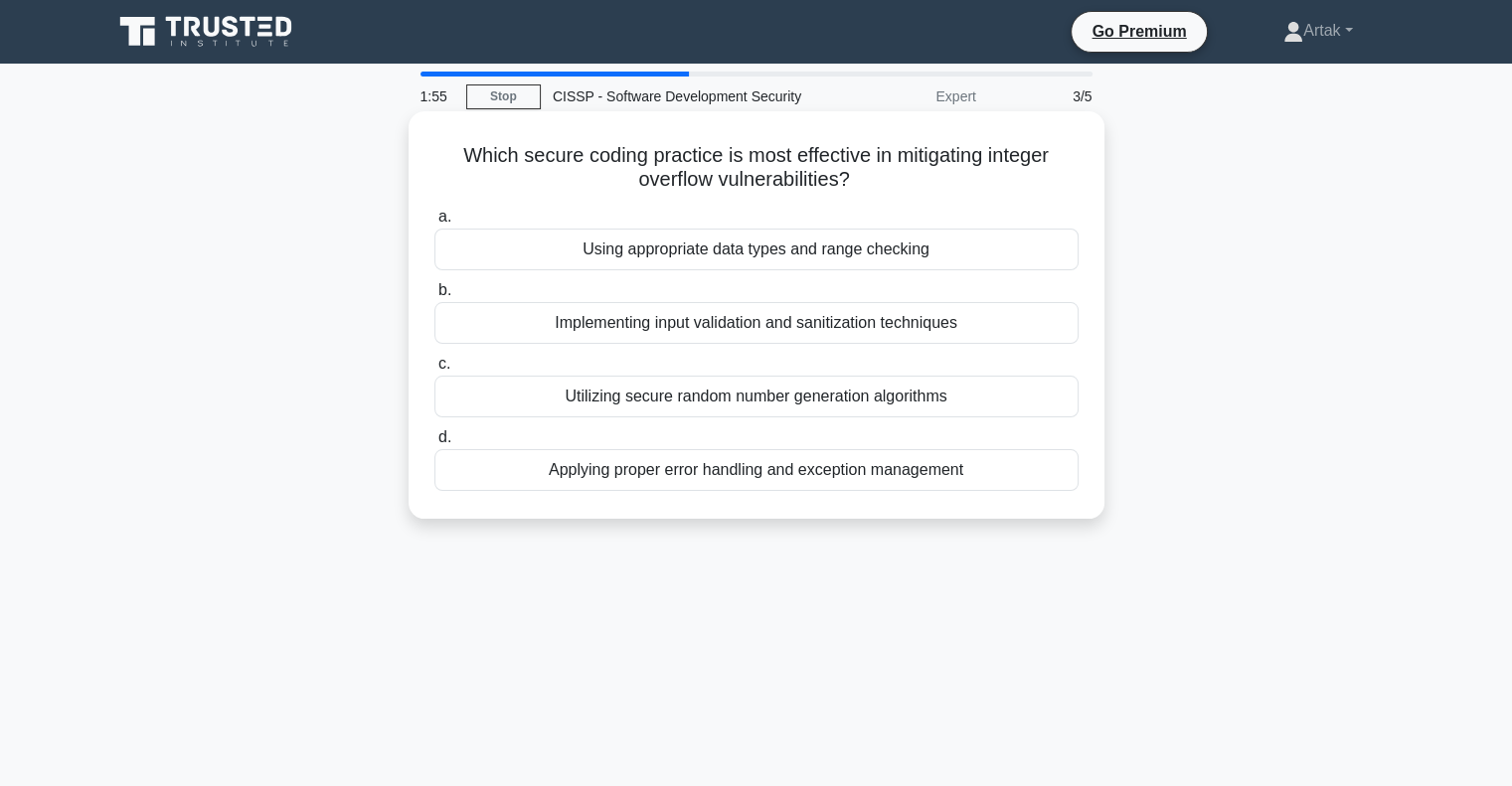 click on "Using appropriate data types and range checking" at bounding box center (756, 249) 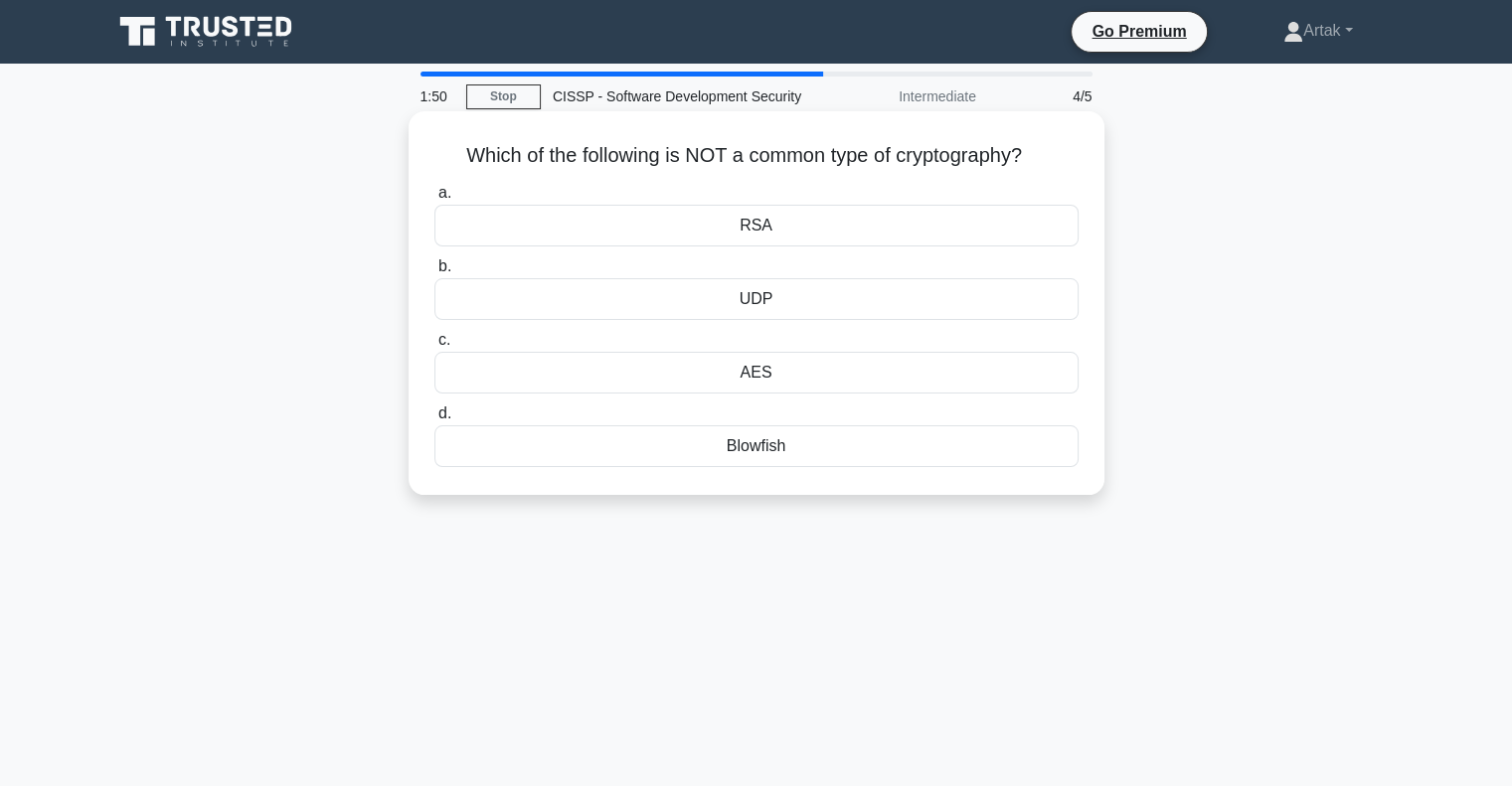 click on "UDP" at bounding box center (756, 299) 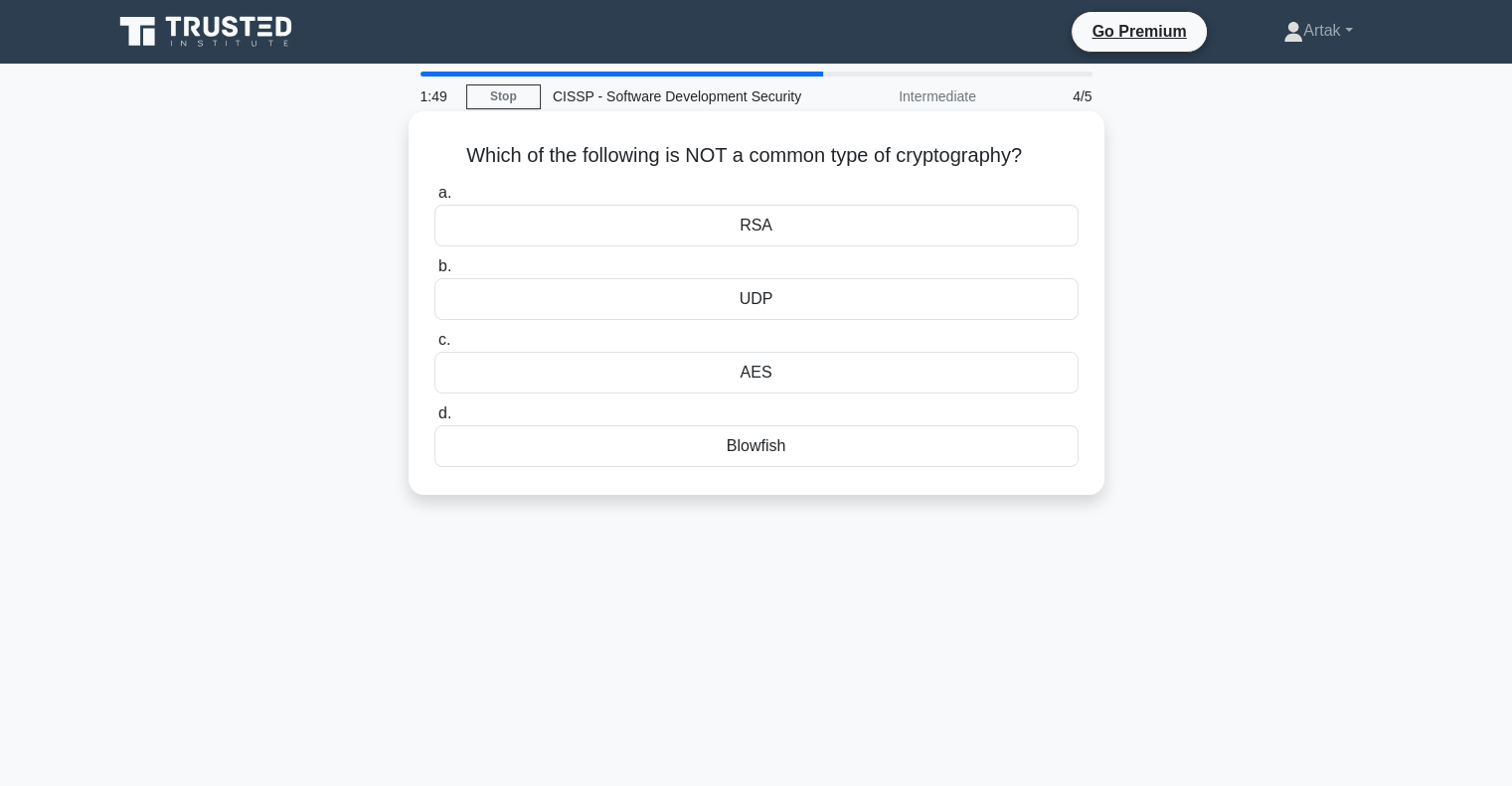 click on "UDP" at bounding box center [756, 299] 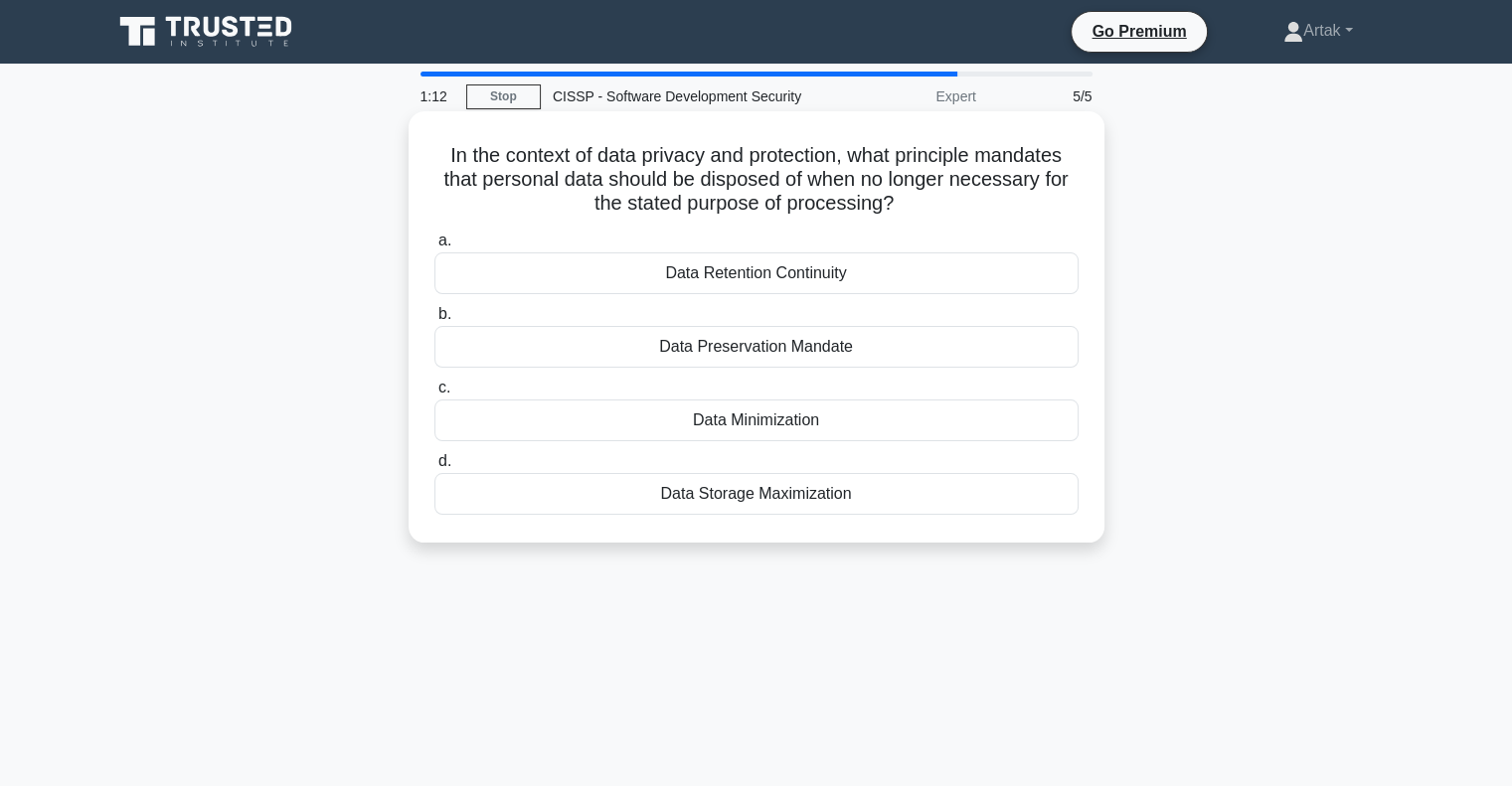 click on "Data Minimization" at bounding box center (756, 420) 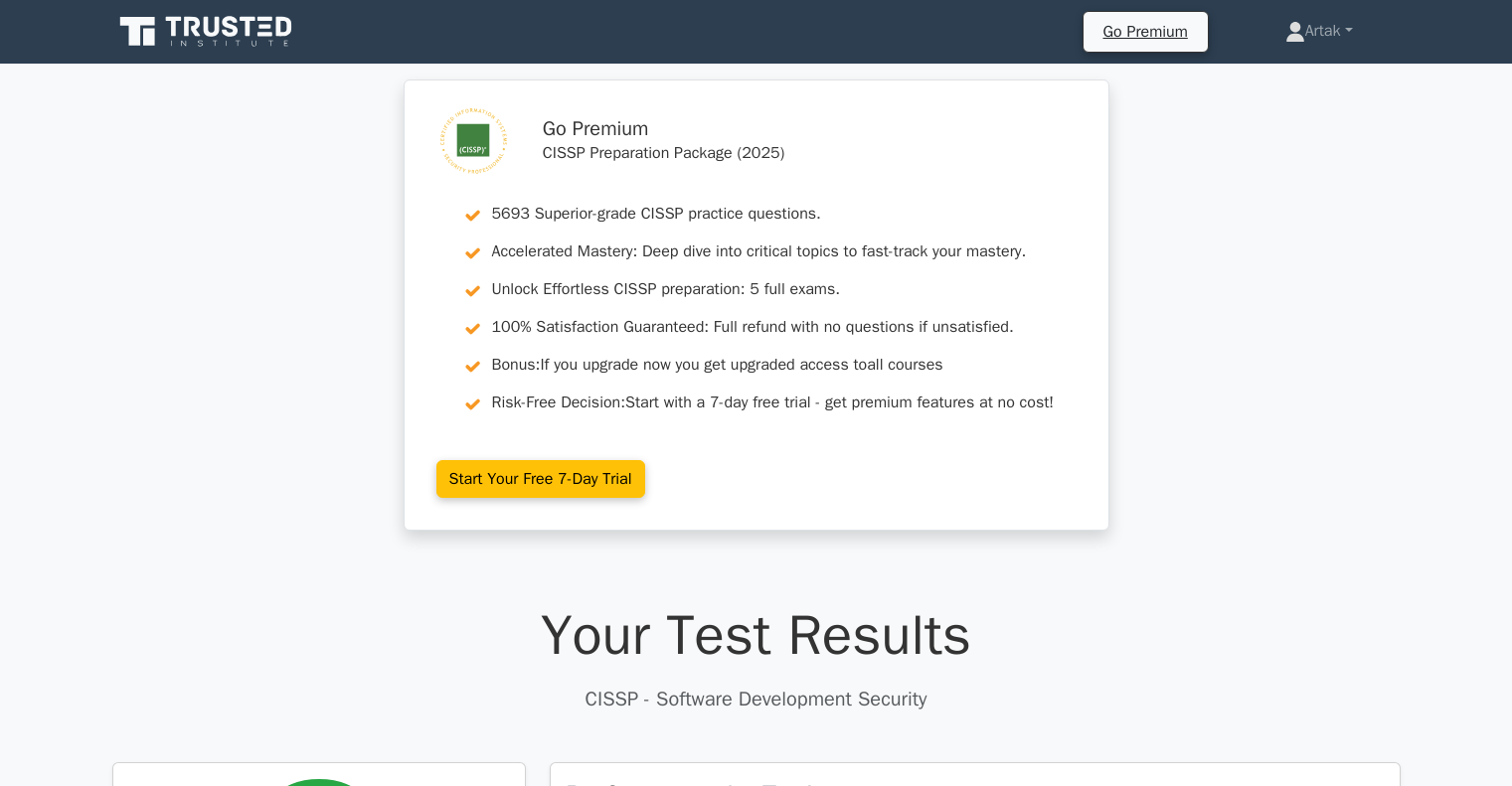 scroll, scrollTop: 287, scrollLeft: 0, axis: vertical 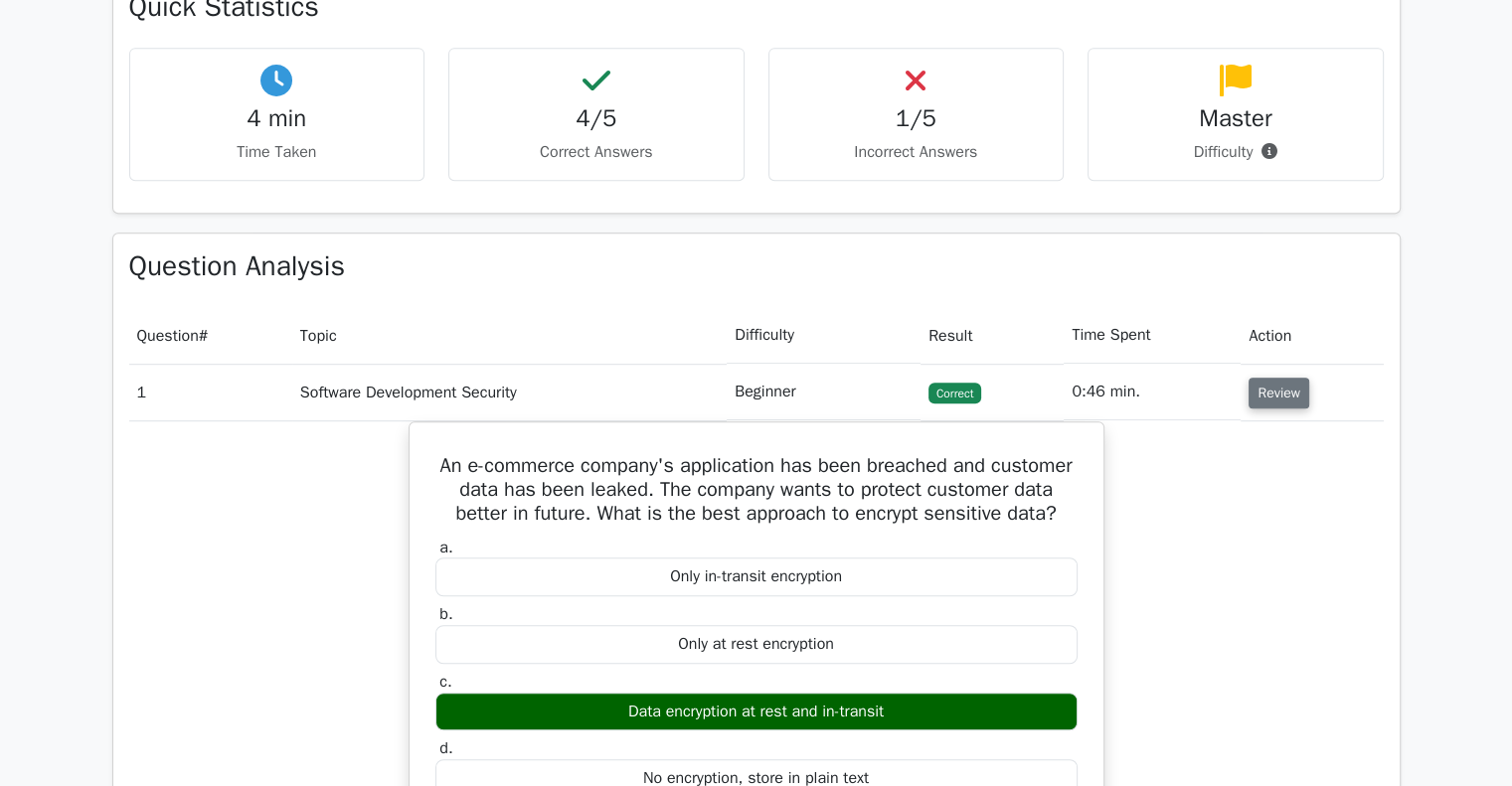 click on "Question  #
Topic
Difficulty
Result
Time Spent
Action
1
Software Development Security
Beginner
Correct" at bounding box center (756, 822) 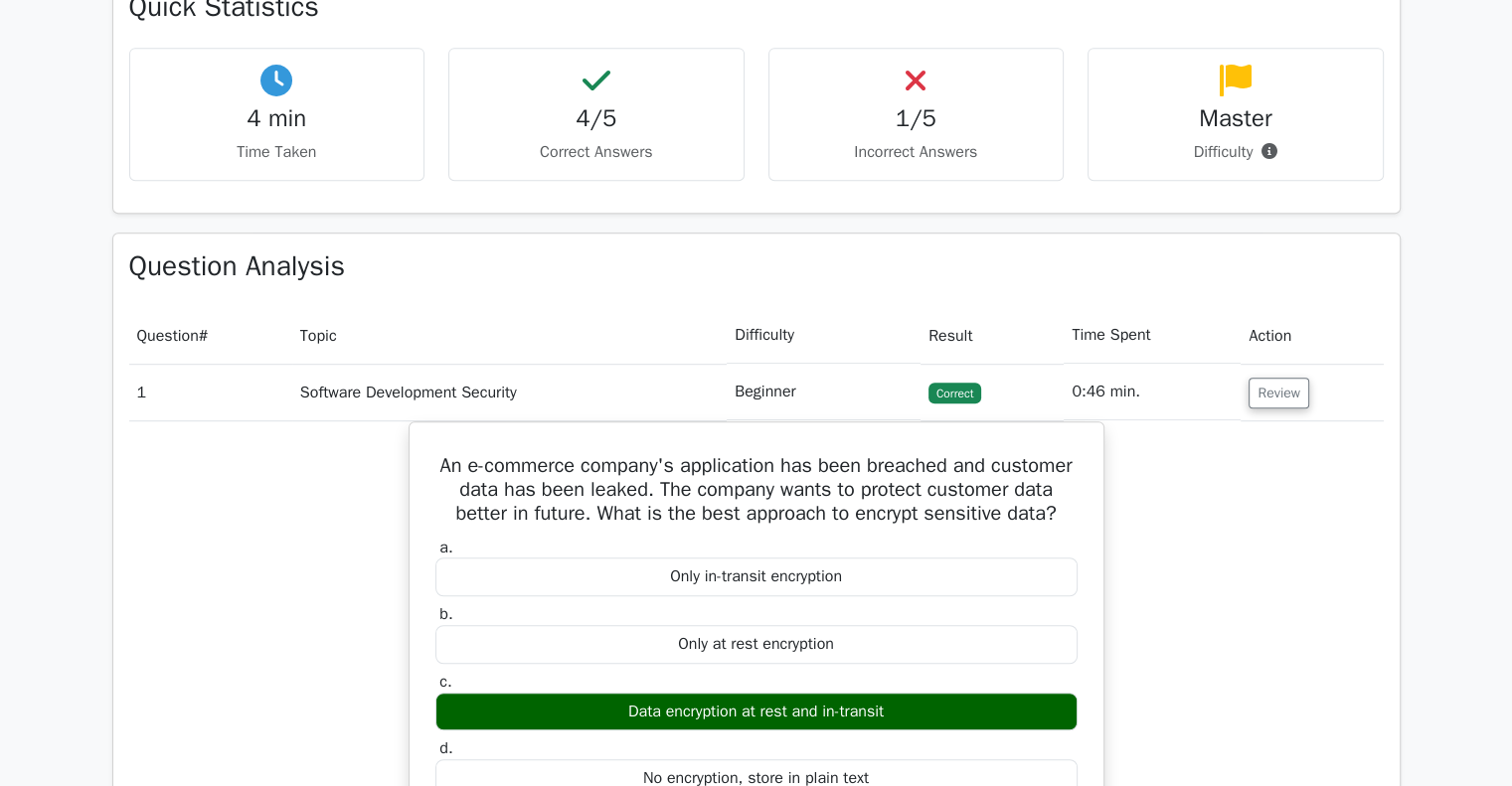 scroll, scrollTop: 1093, scrollLeft: 0, axis: vertical 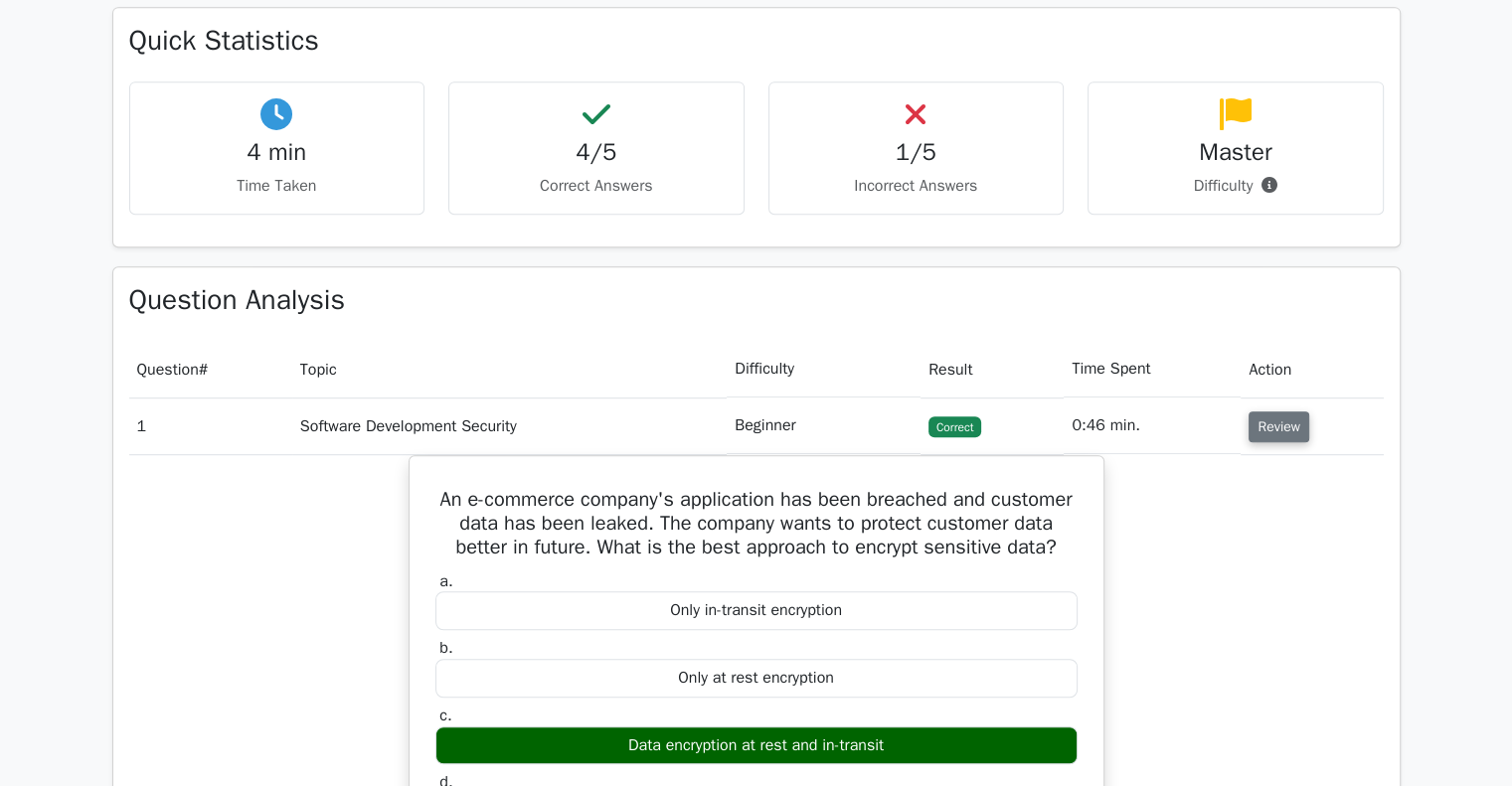 click on "Review" at bounding box center [1278, 426] 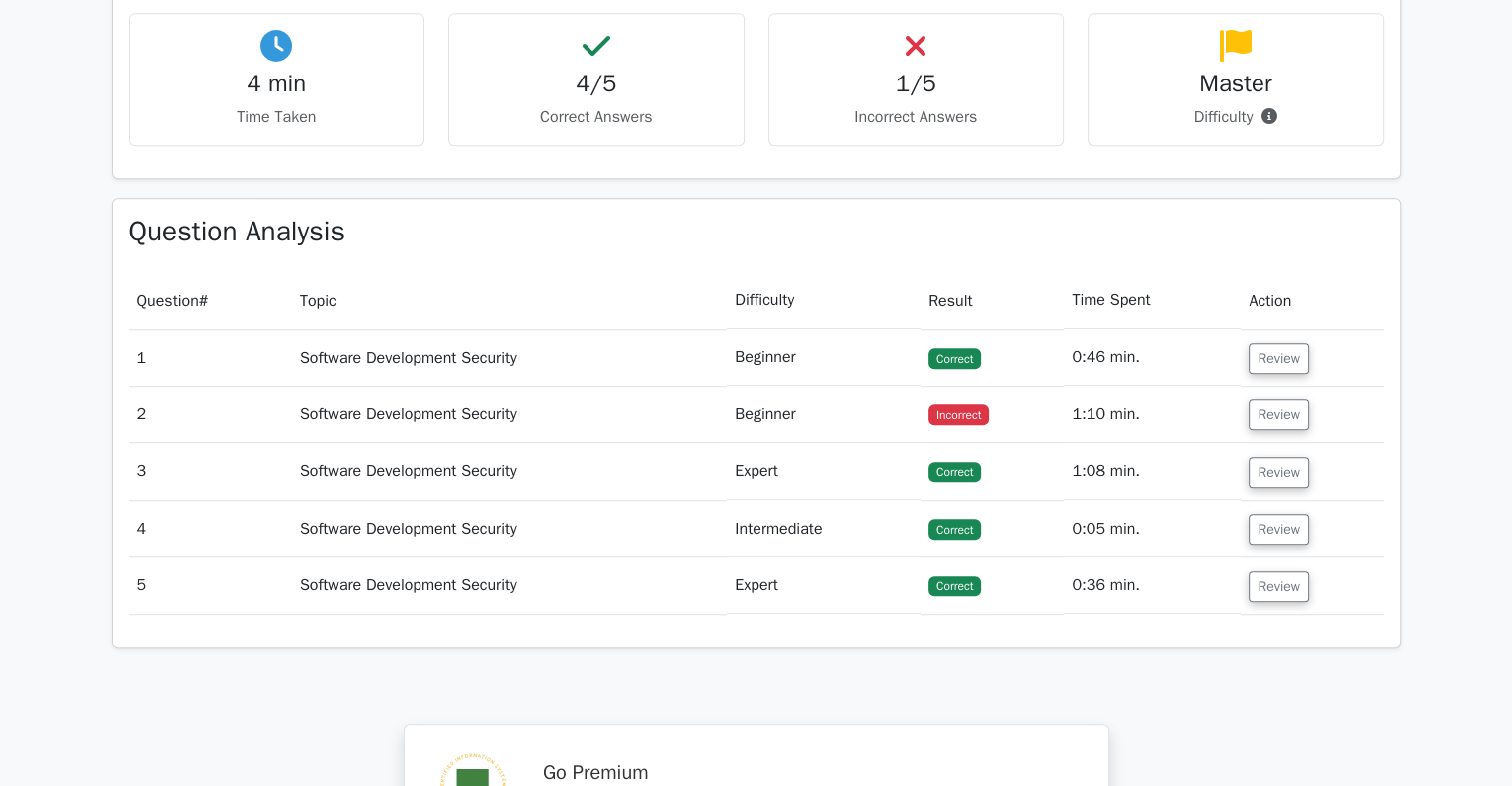 scroll, scrollTop: 1292, scrollLeft: 0, axis: vertical 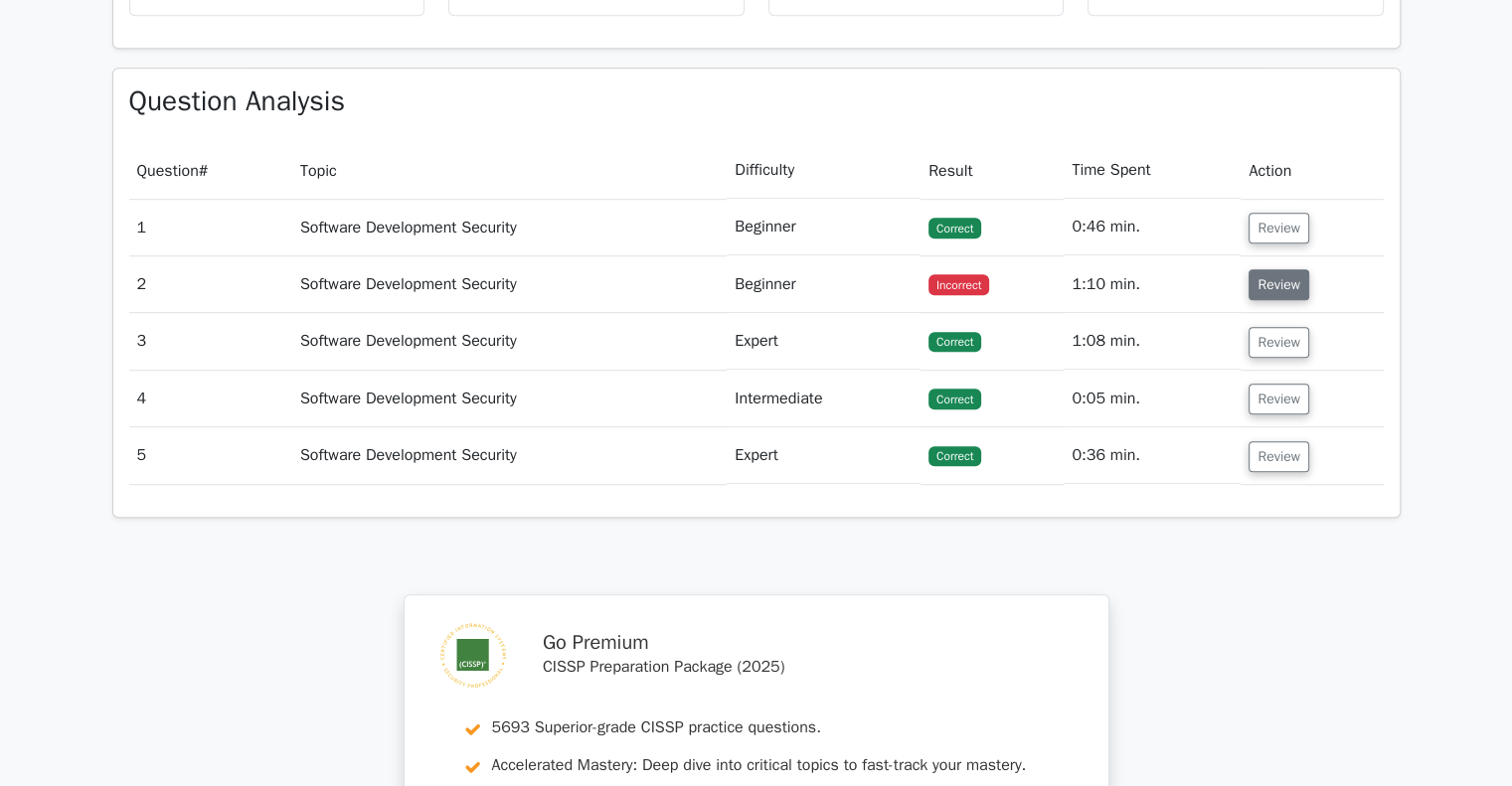 click on "Review" at bounding box center (1278, 284) 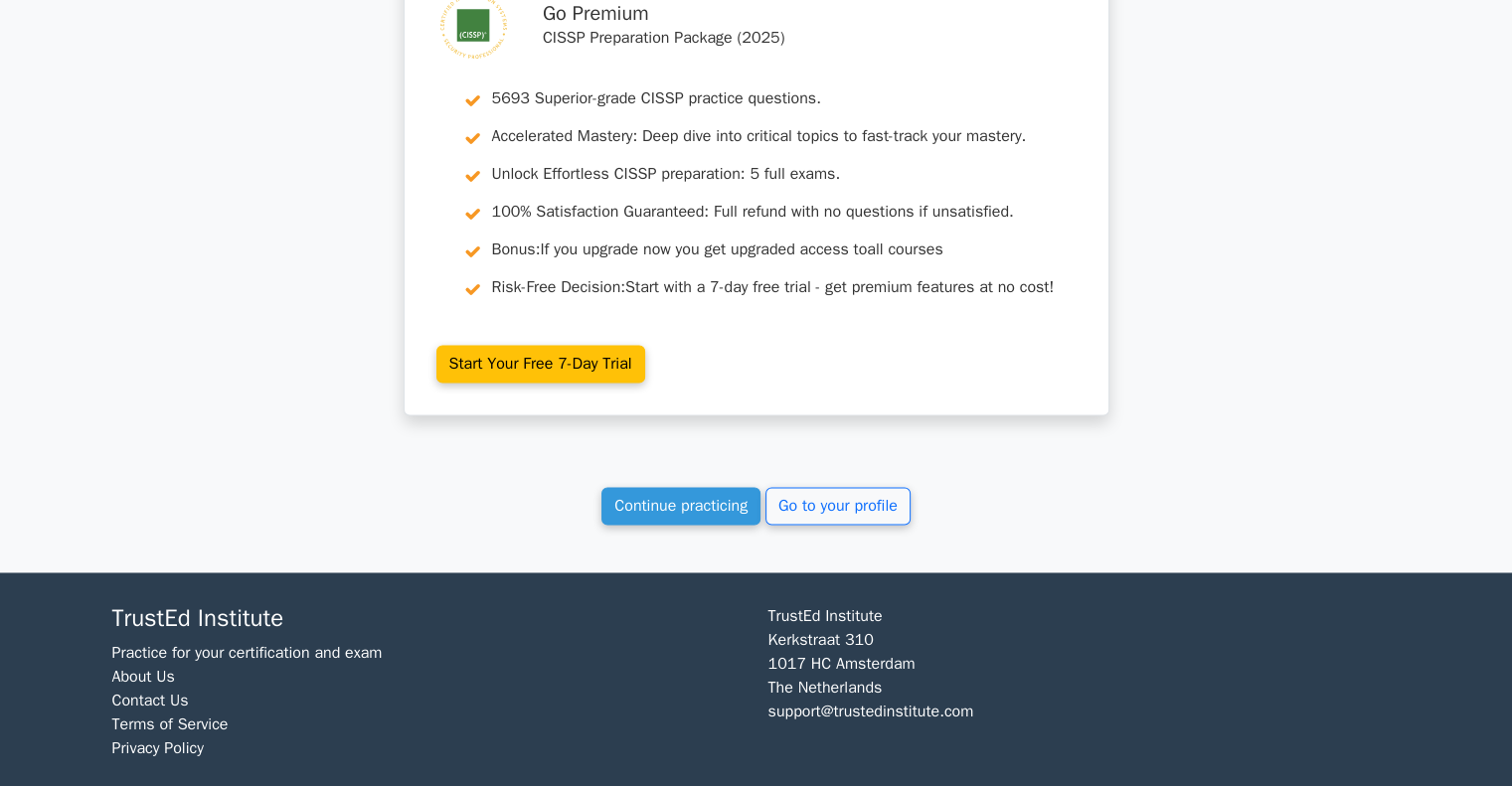 scroll, scrollTop: 2844, scrollLeft: 0, axis: vertical 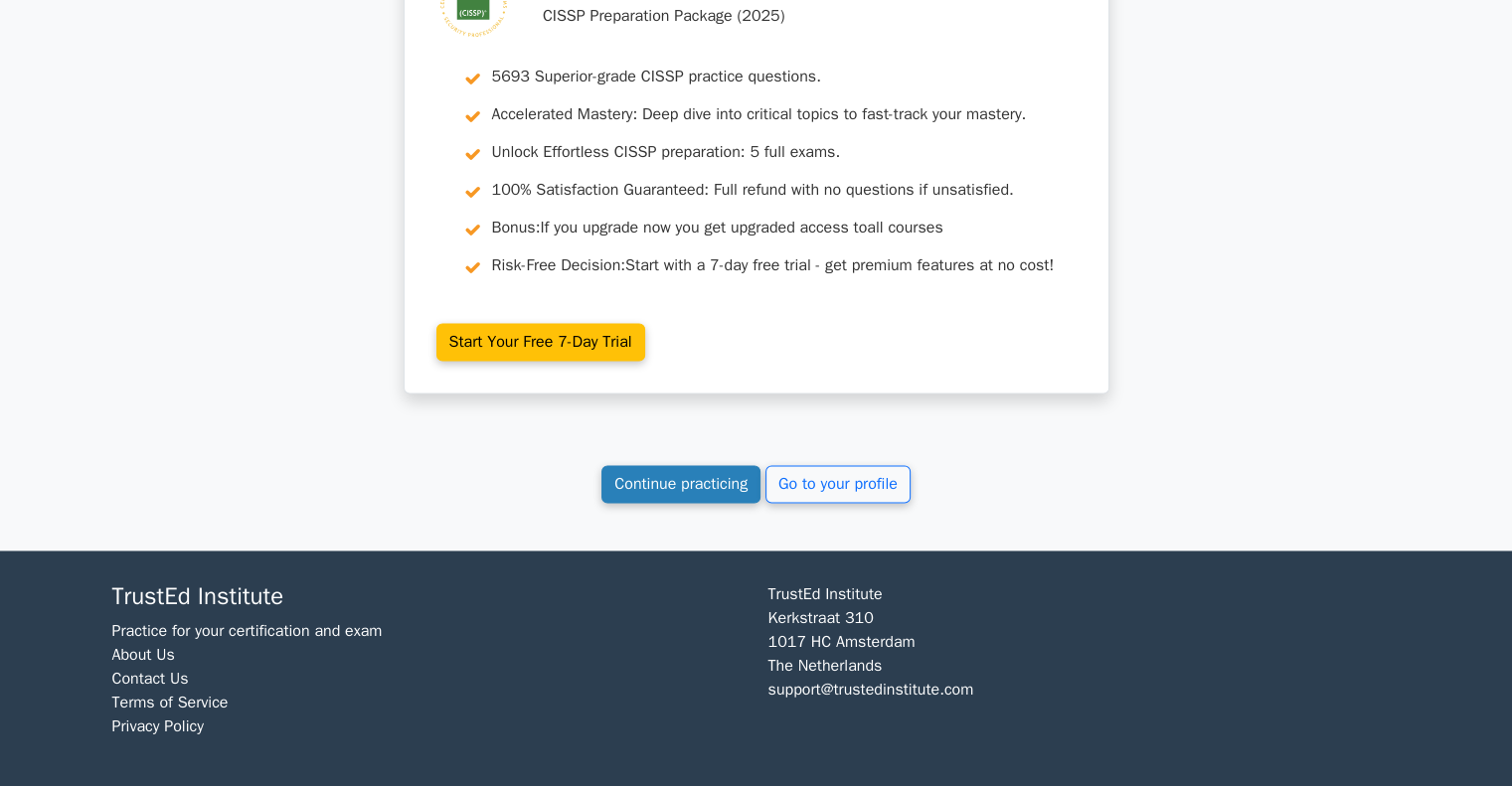 click on "Continue practicing" at bounding box center [681, 484] 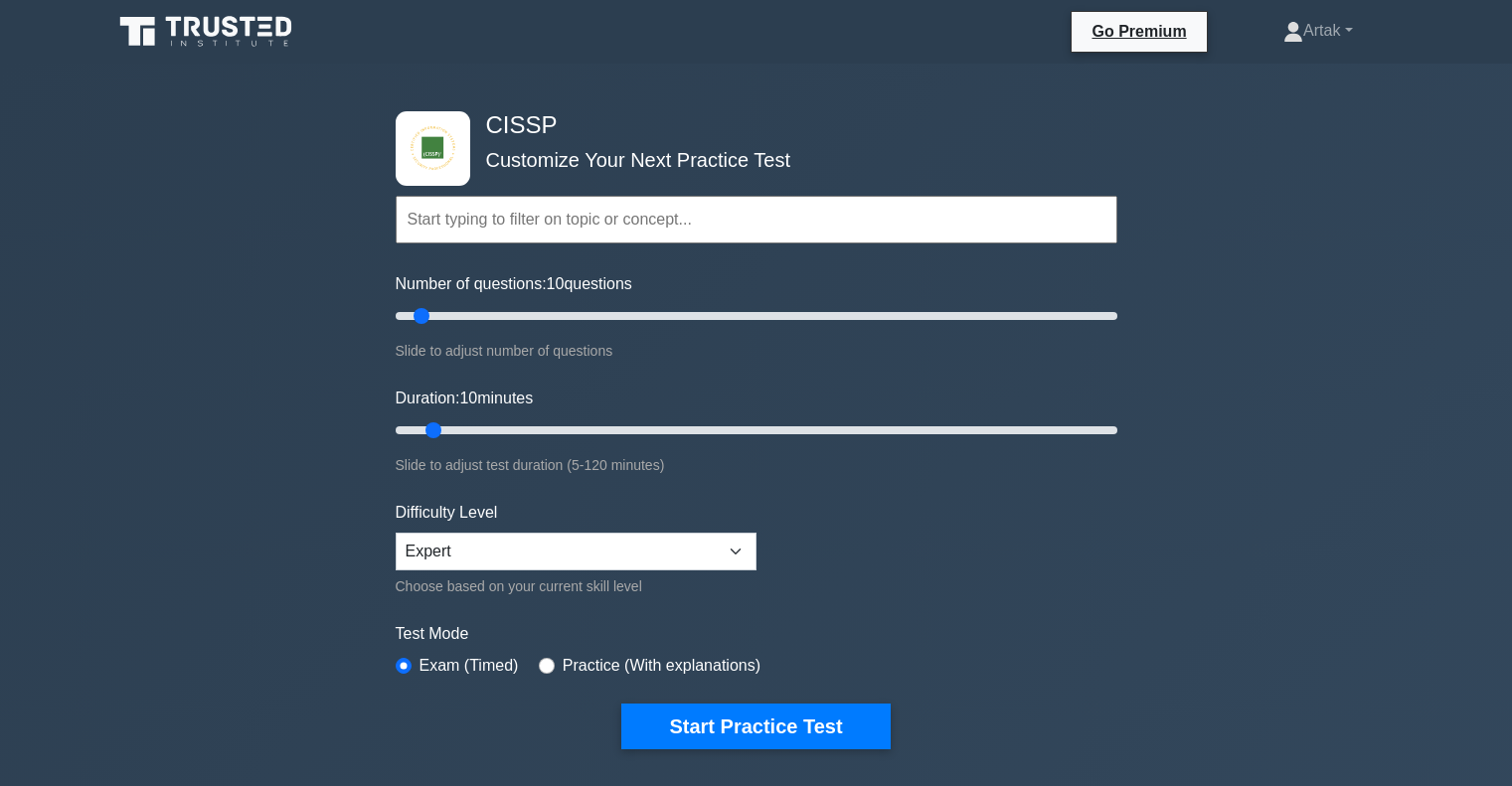scroll, scrollTop: 0, scrollLeft: 0, axis: both 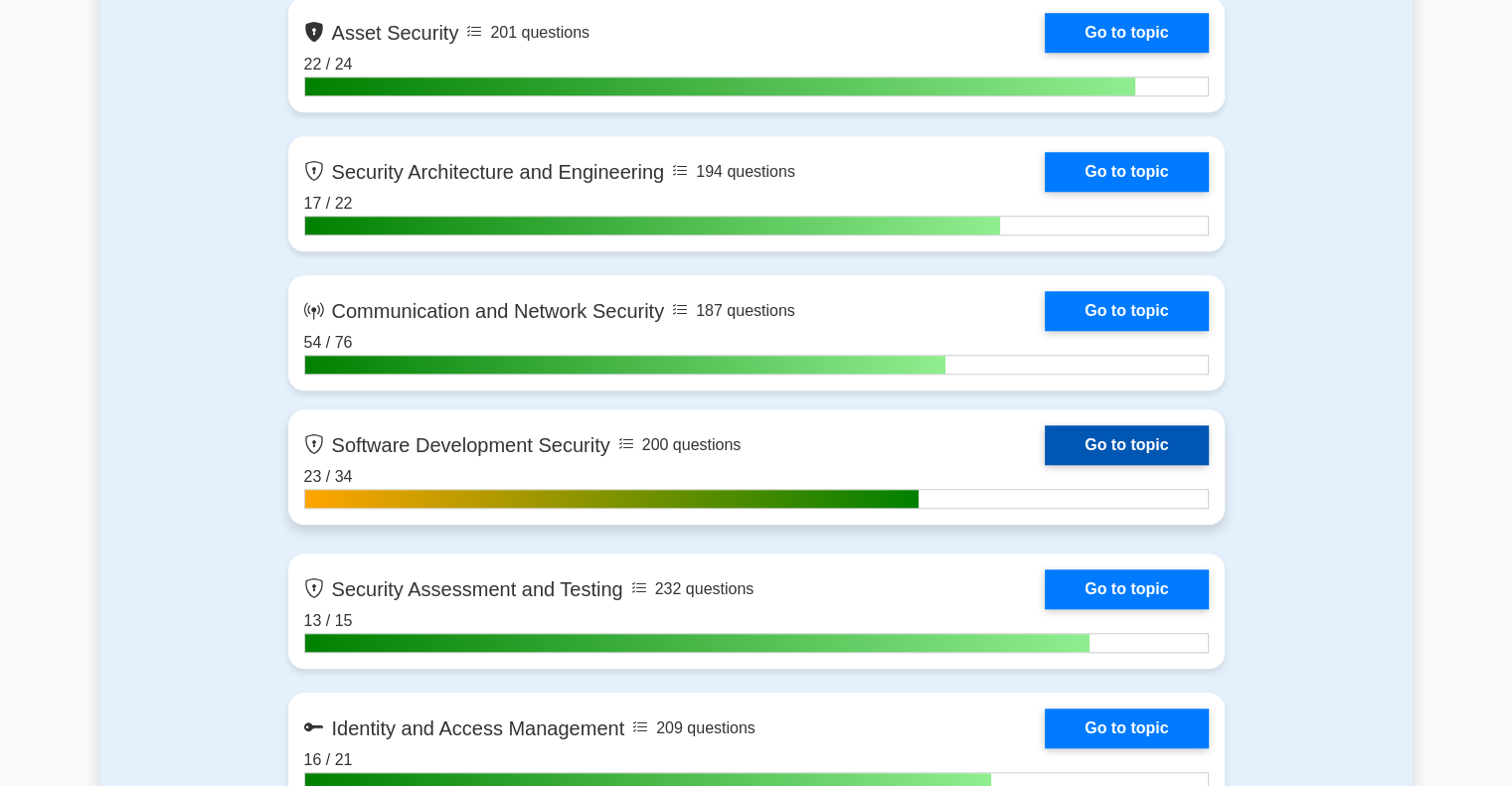 click on "Go to topic" at bounding box center [1126, 445] 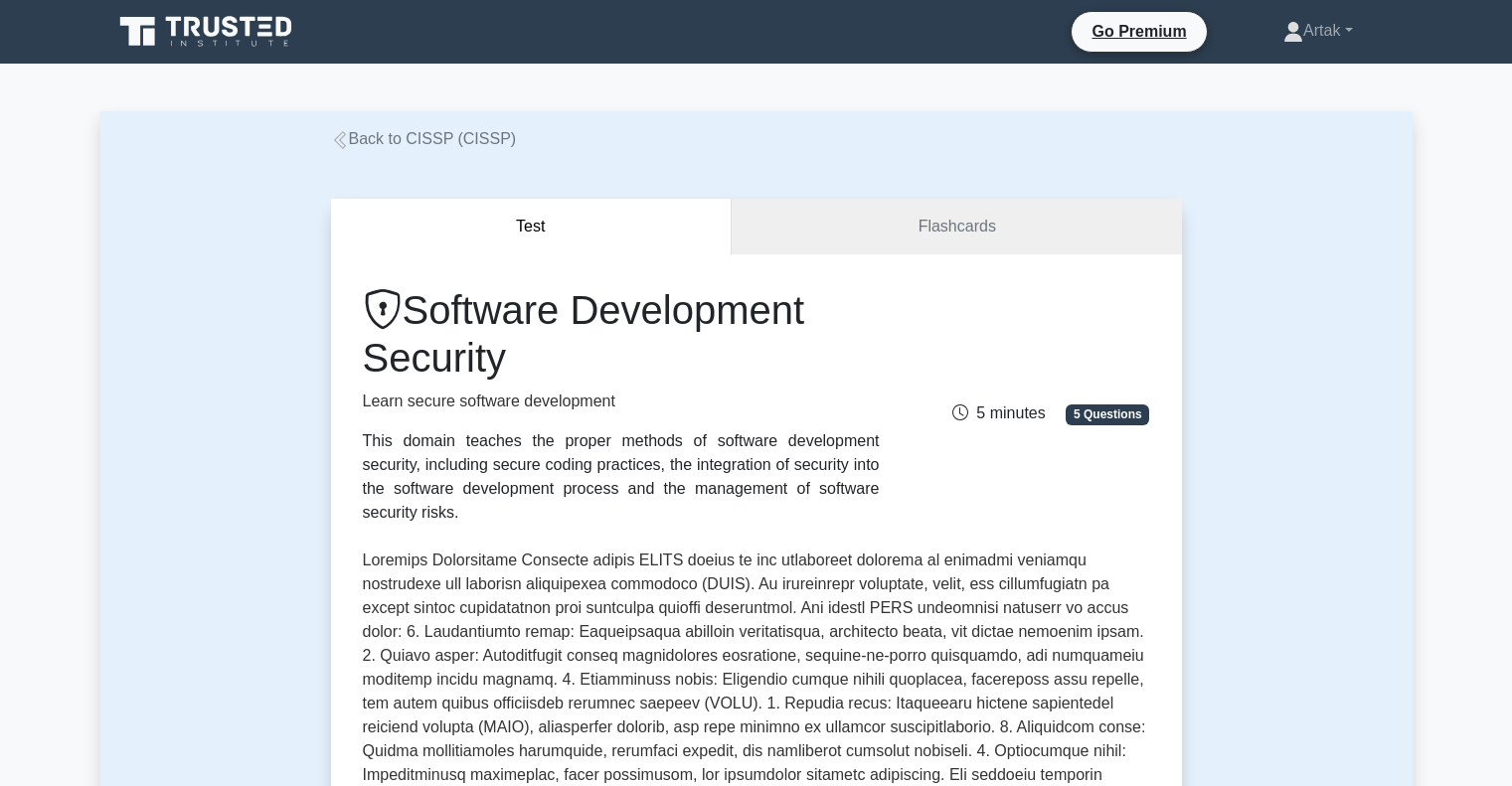 scroll, scrollTop: 0, scrollLeft: 0, axis: both 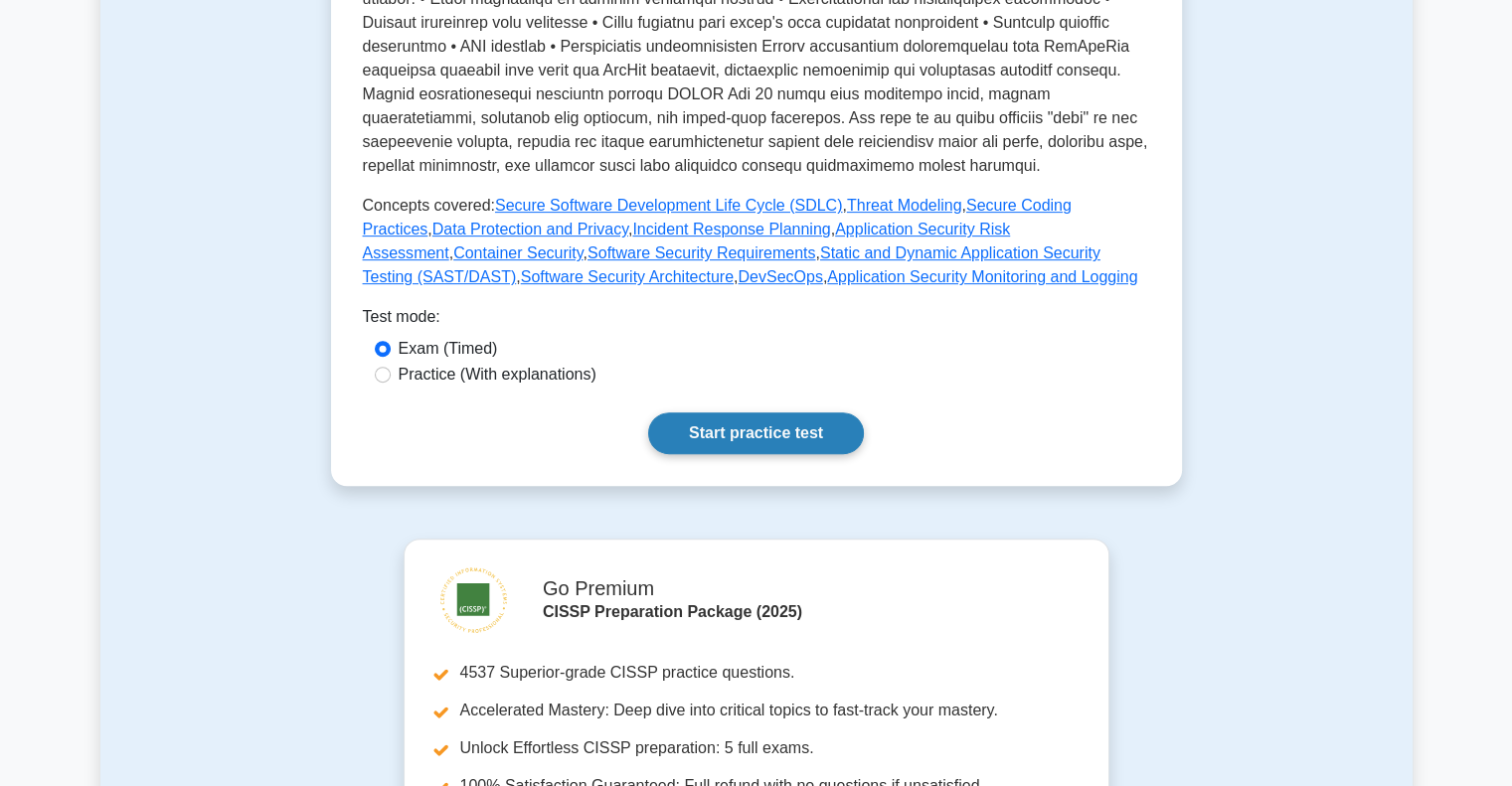 click on "Start practice test" at bounding box center (756, 433) 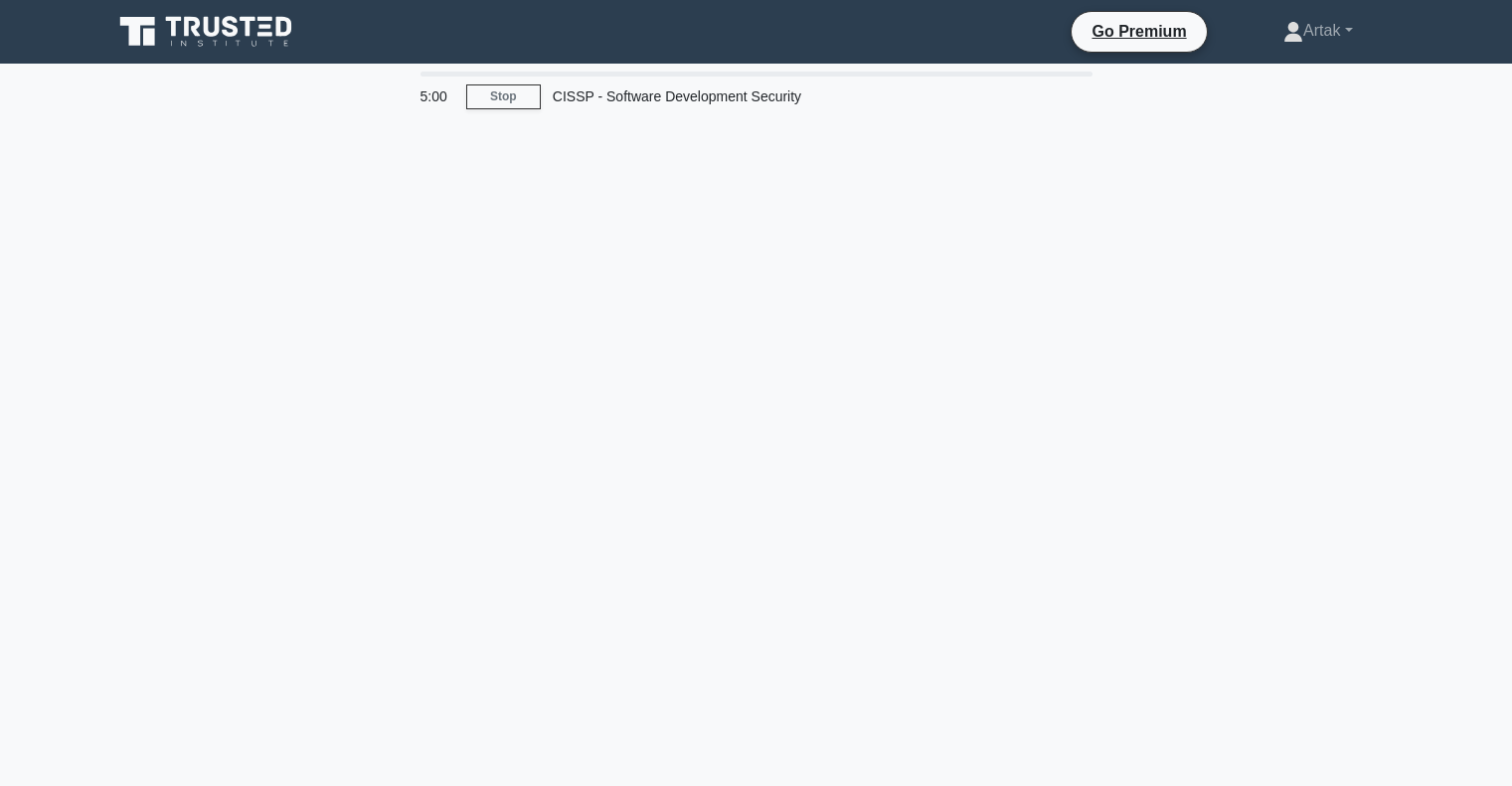scroll, scrollTop: 0, scrollLeft: 0, axis: both 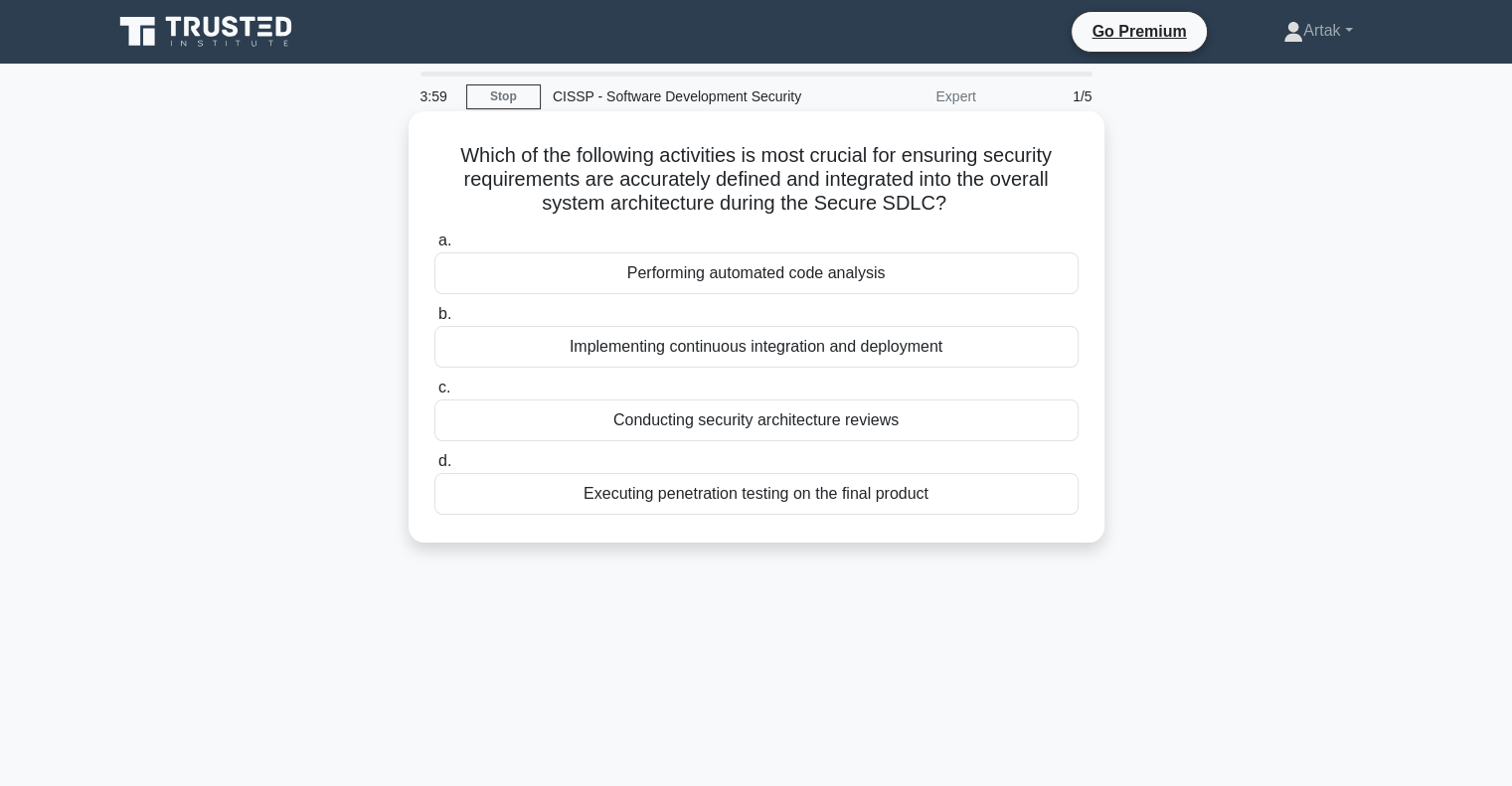 click on "Conducting security architecture reviews" at bounding box center (756, 420) 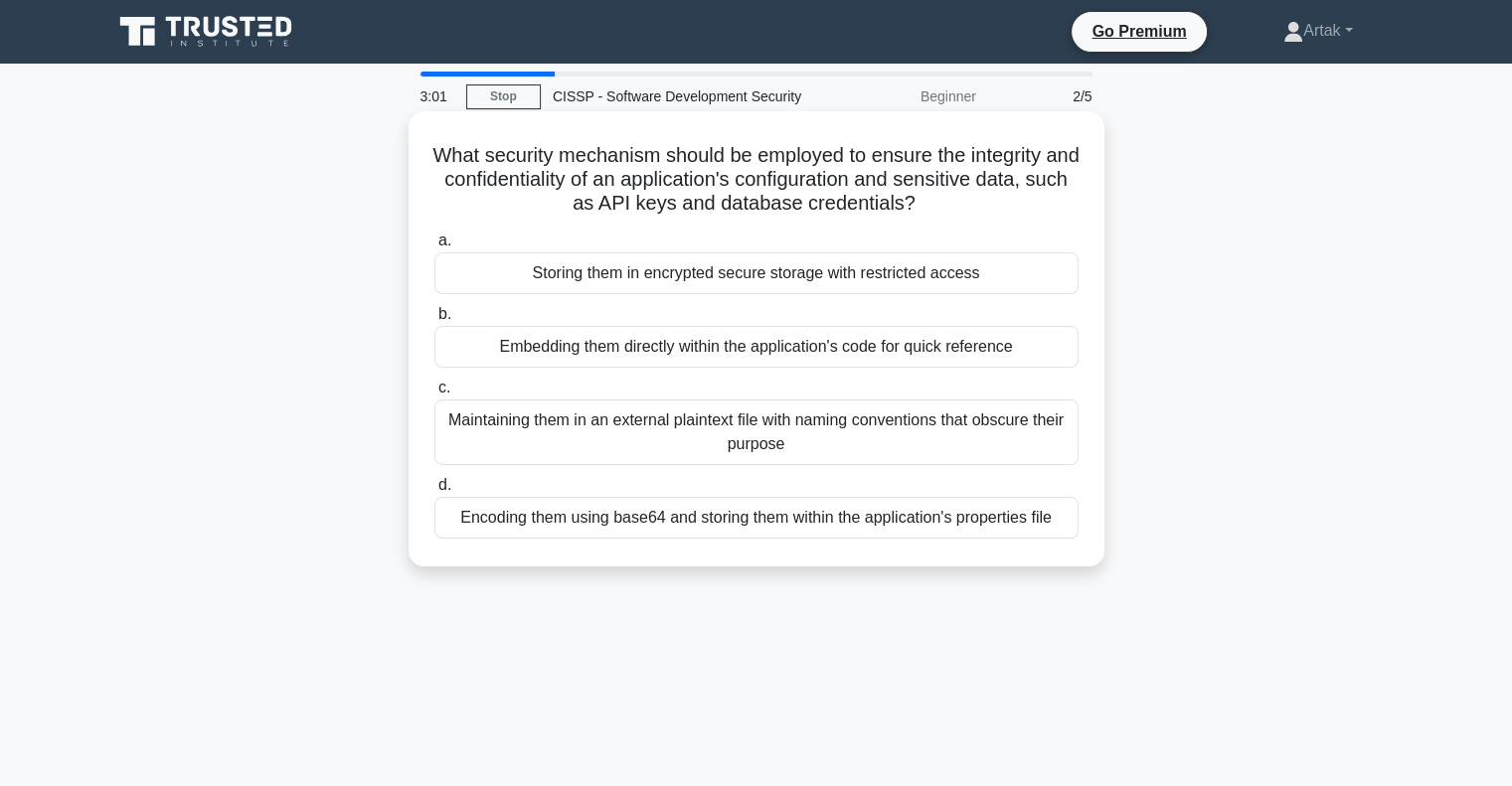 click on "Storing them in encrypted secure storage with restricted access" at bounding box center (756, 273) 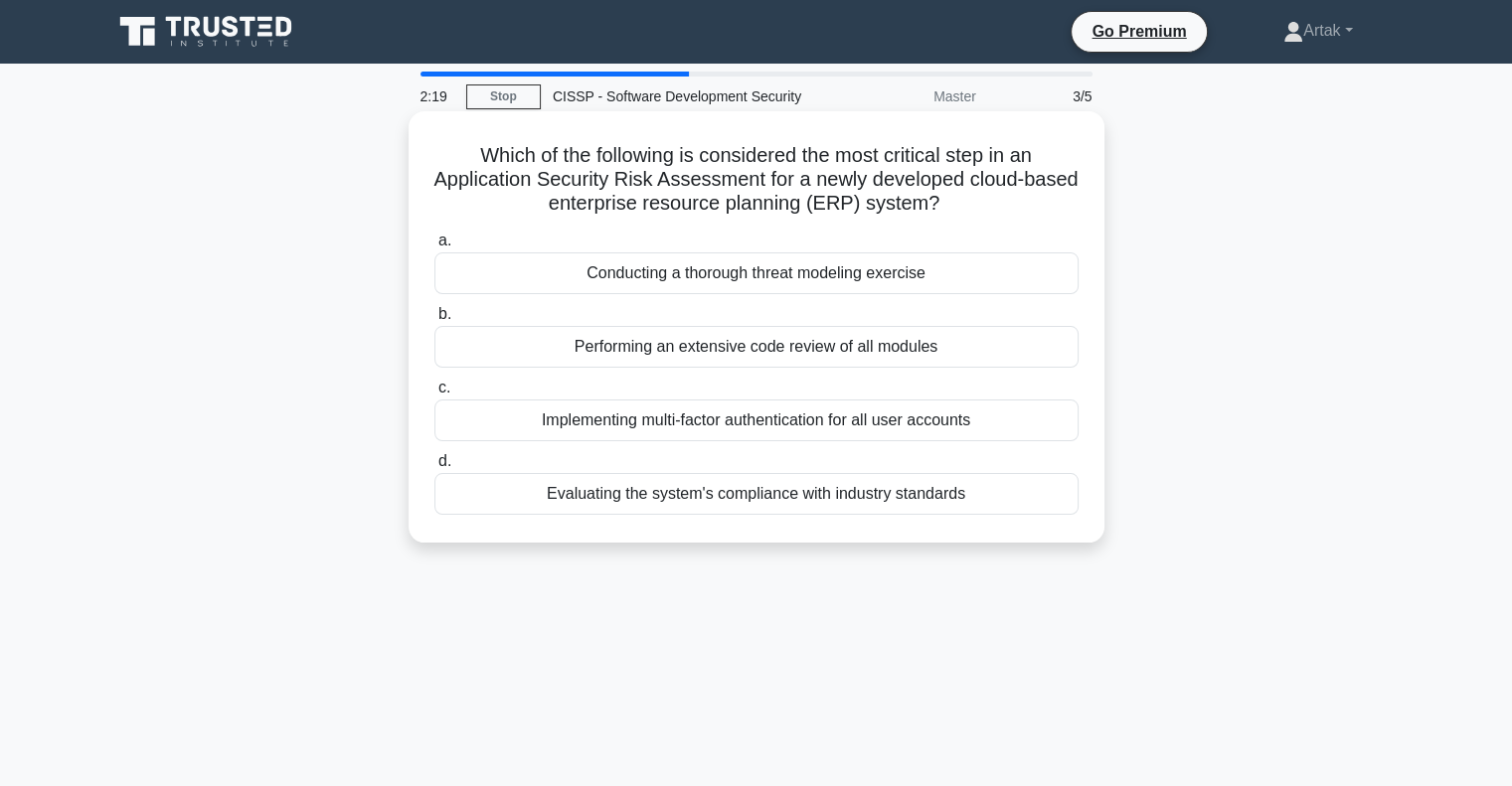 click on "Conducting a thorough threat modeling exercise" at bounding box center (756, 273) 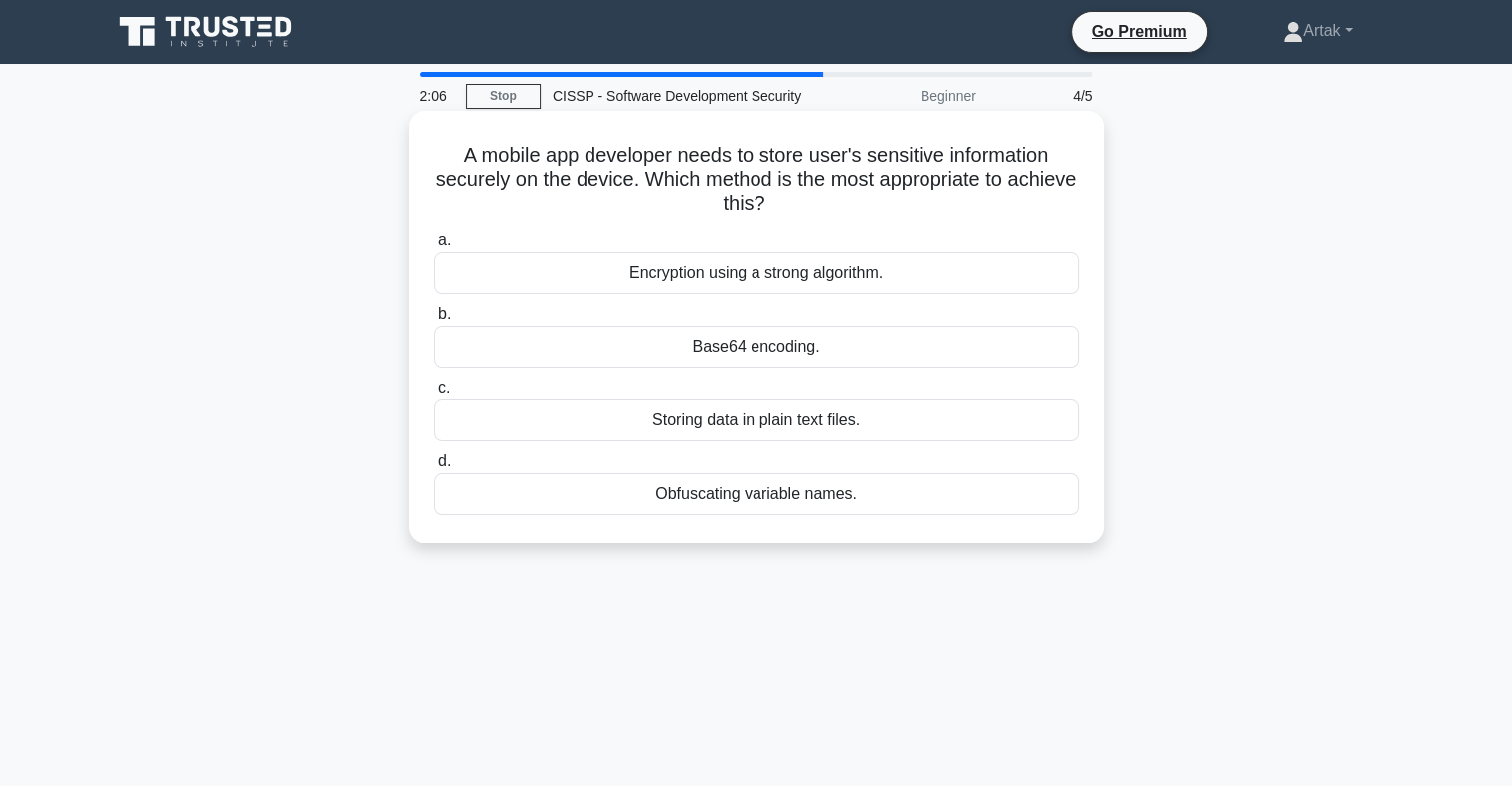 click on "Encryption using a strong algorithm." at bounding box center [756, 273] 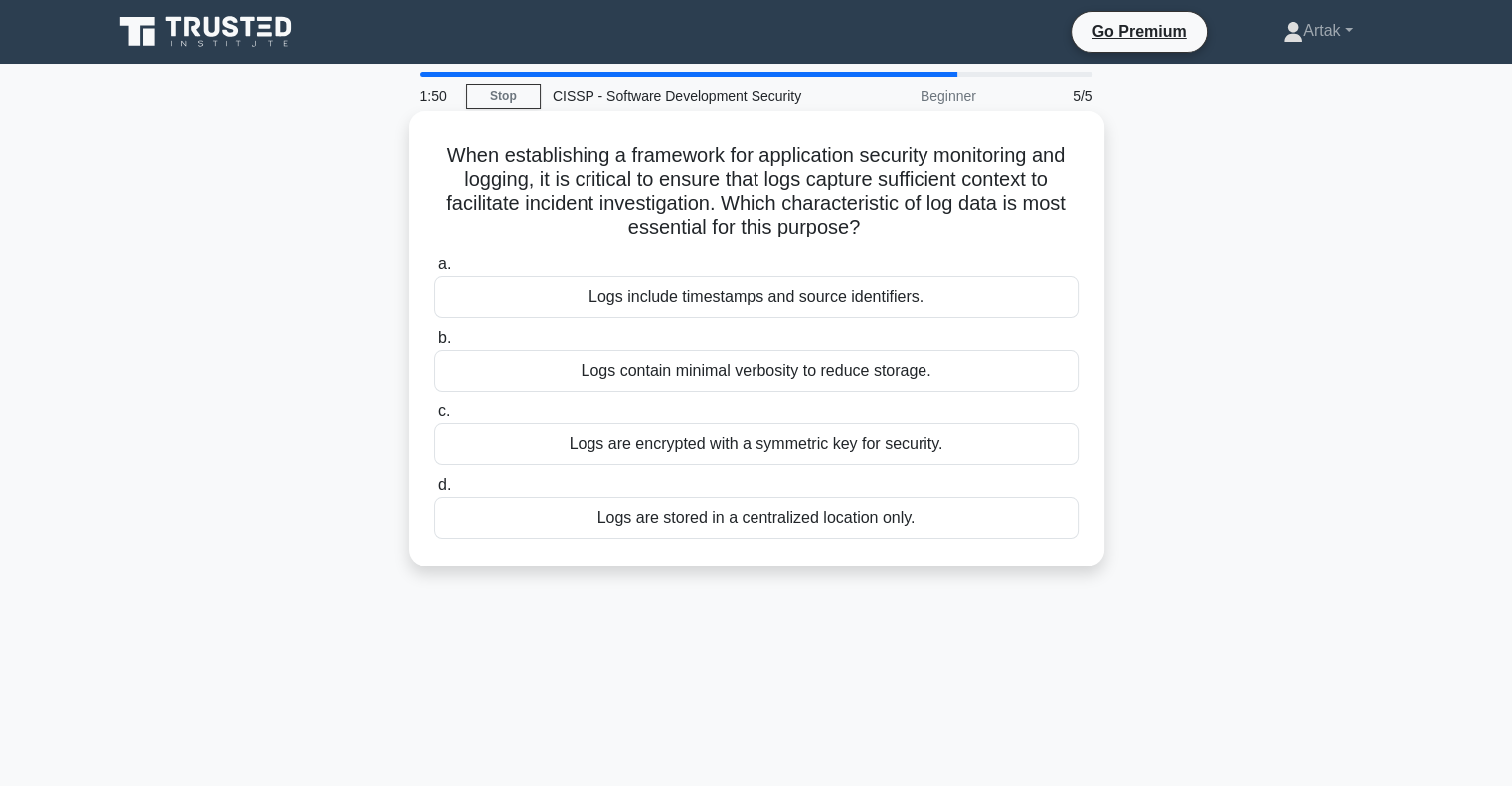 click on "Logs include timestamps and source identifiers." at bounding box center (756, 297) 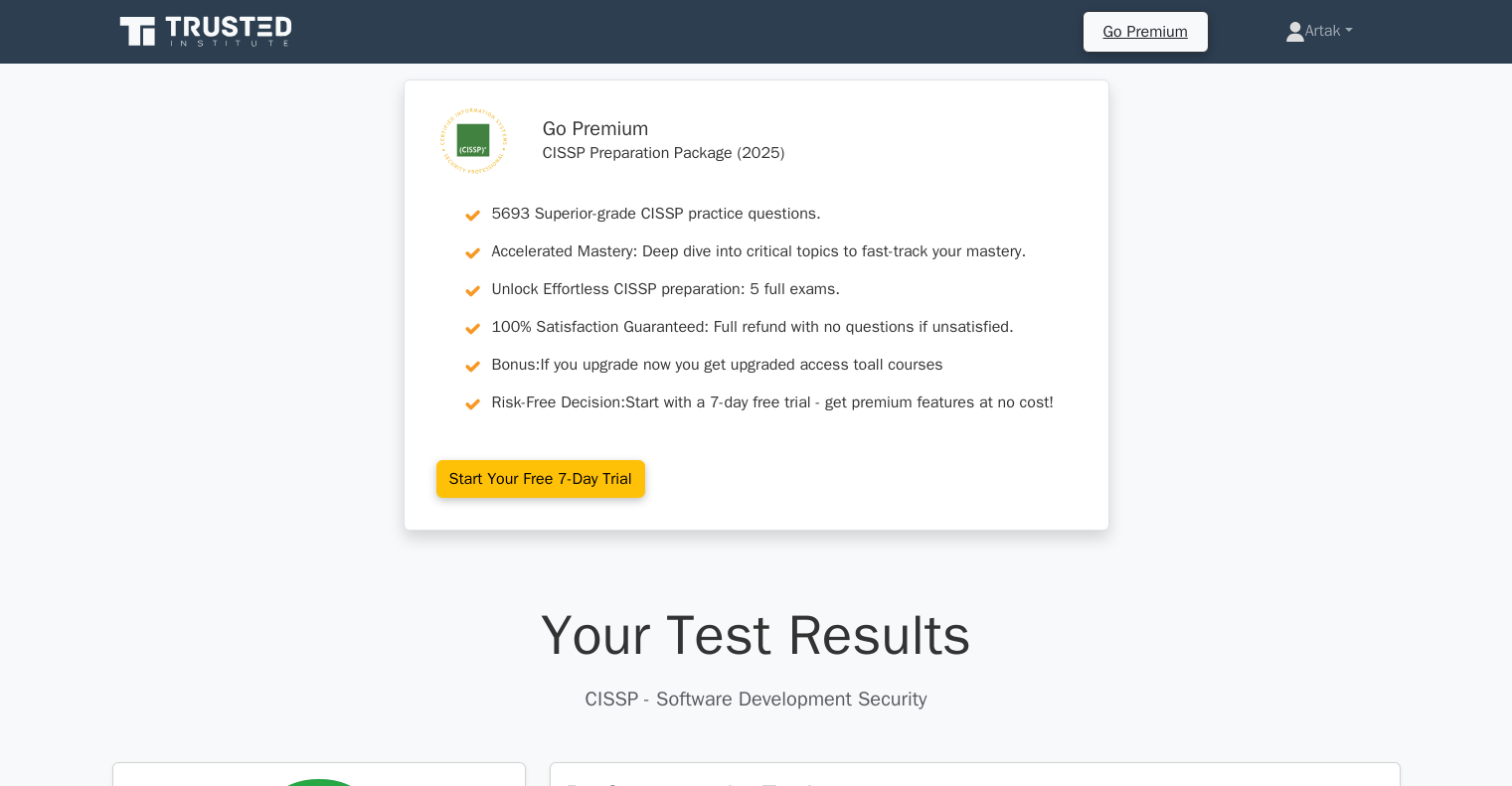 scroll, scrollTop: 0, scrollLeft: 0, axis: both 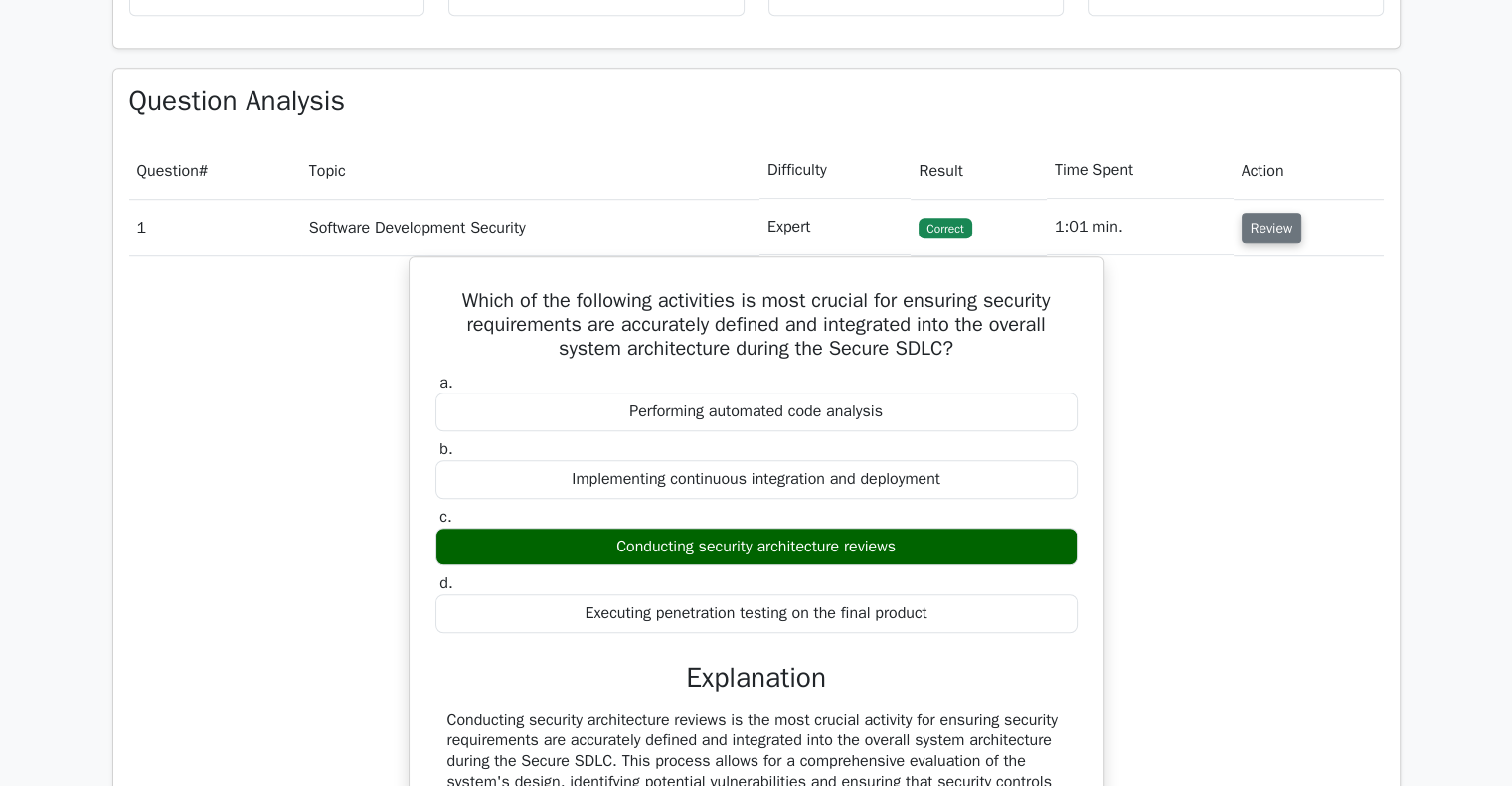 click on "Review" at bounding box center [1271, 228] 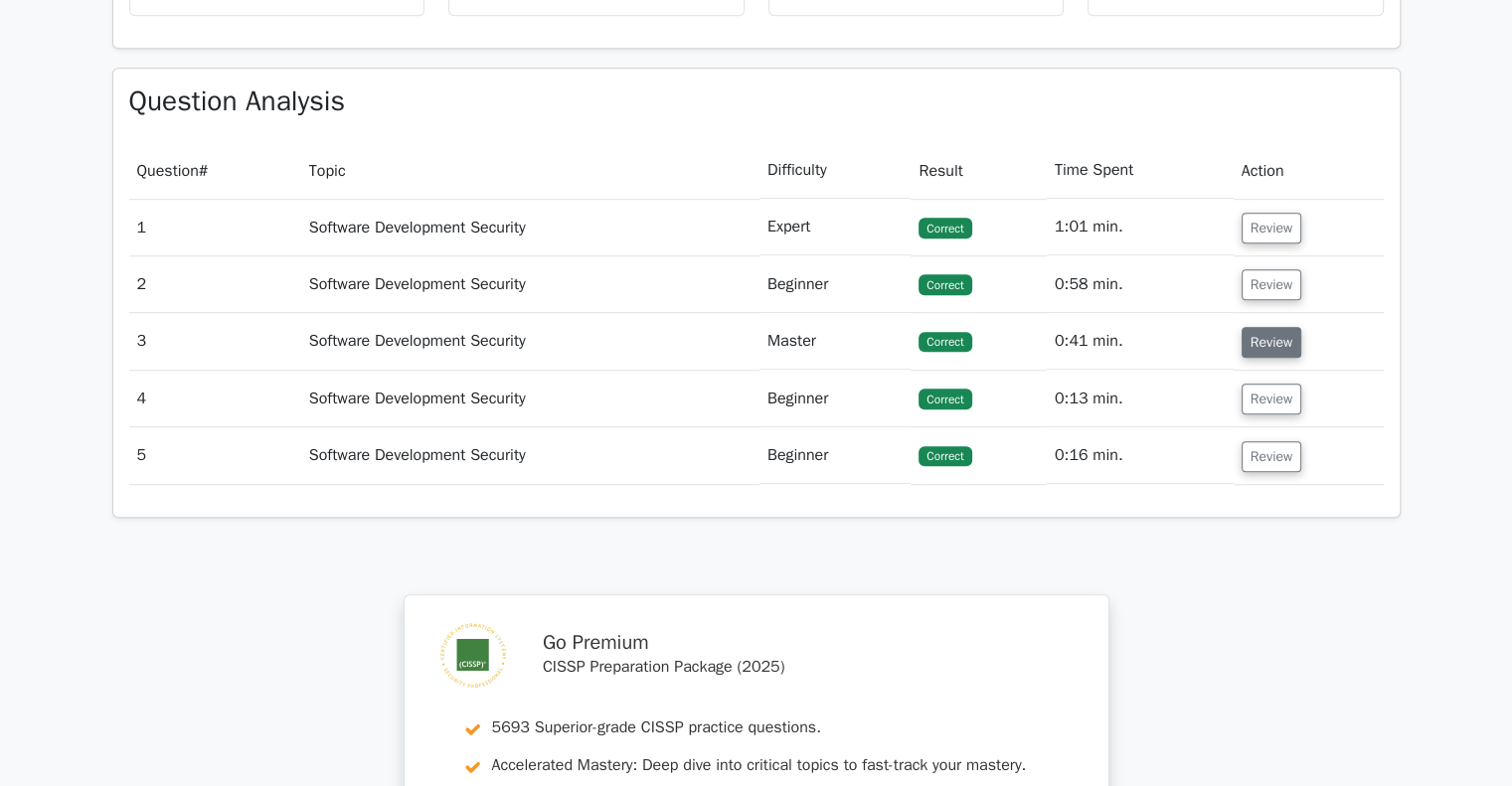 drag, startPoint x: 1273, startPoint y: 333, endPoint x: 1248, endPoint y: 348, distance: 29.154759 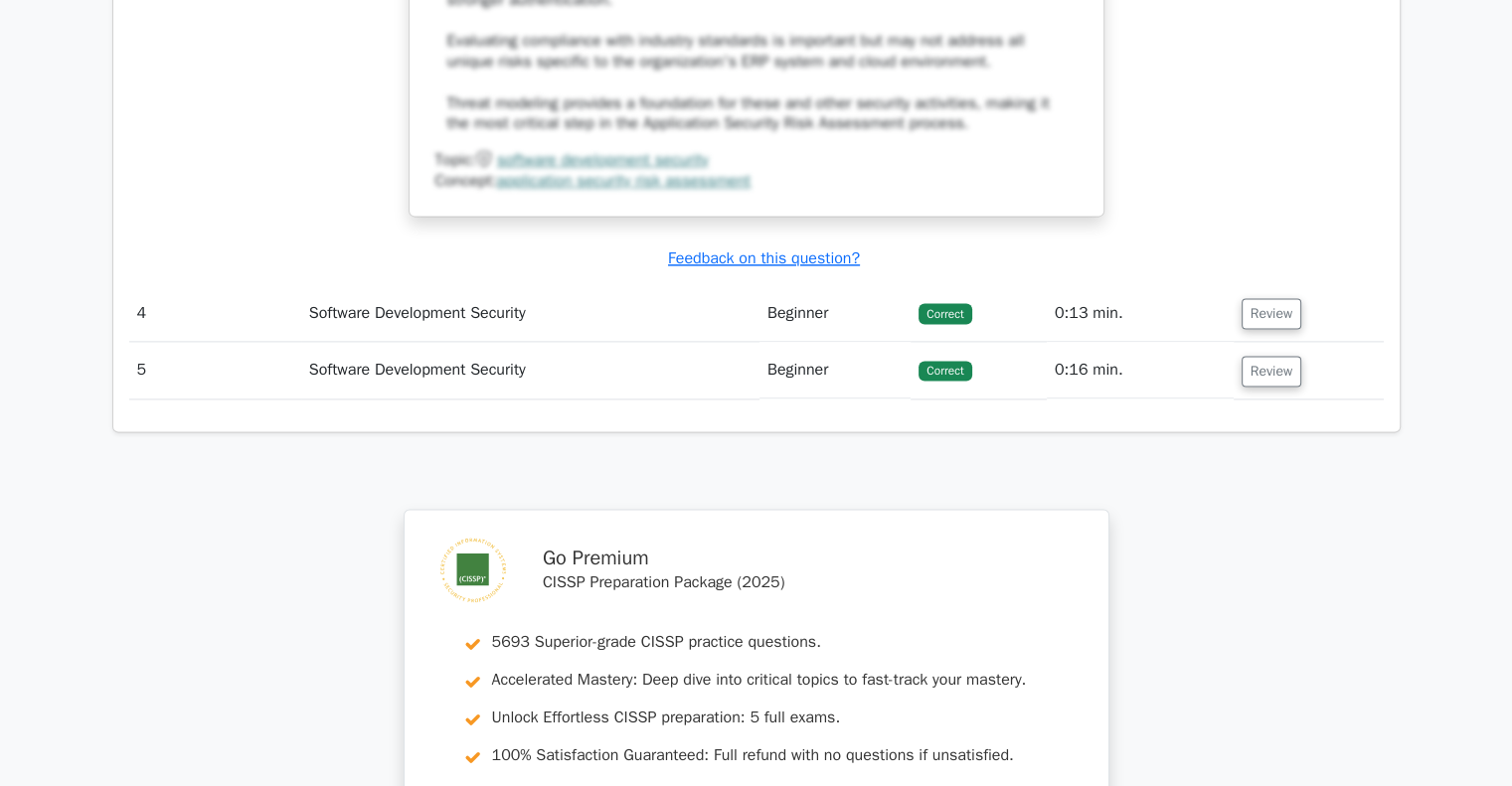 scroll, scrollTop: 3080, scrollLeft: 0, axis: vertical 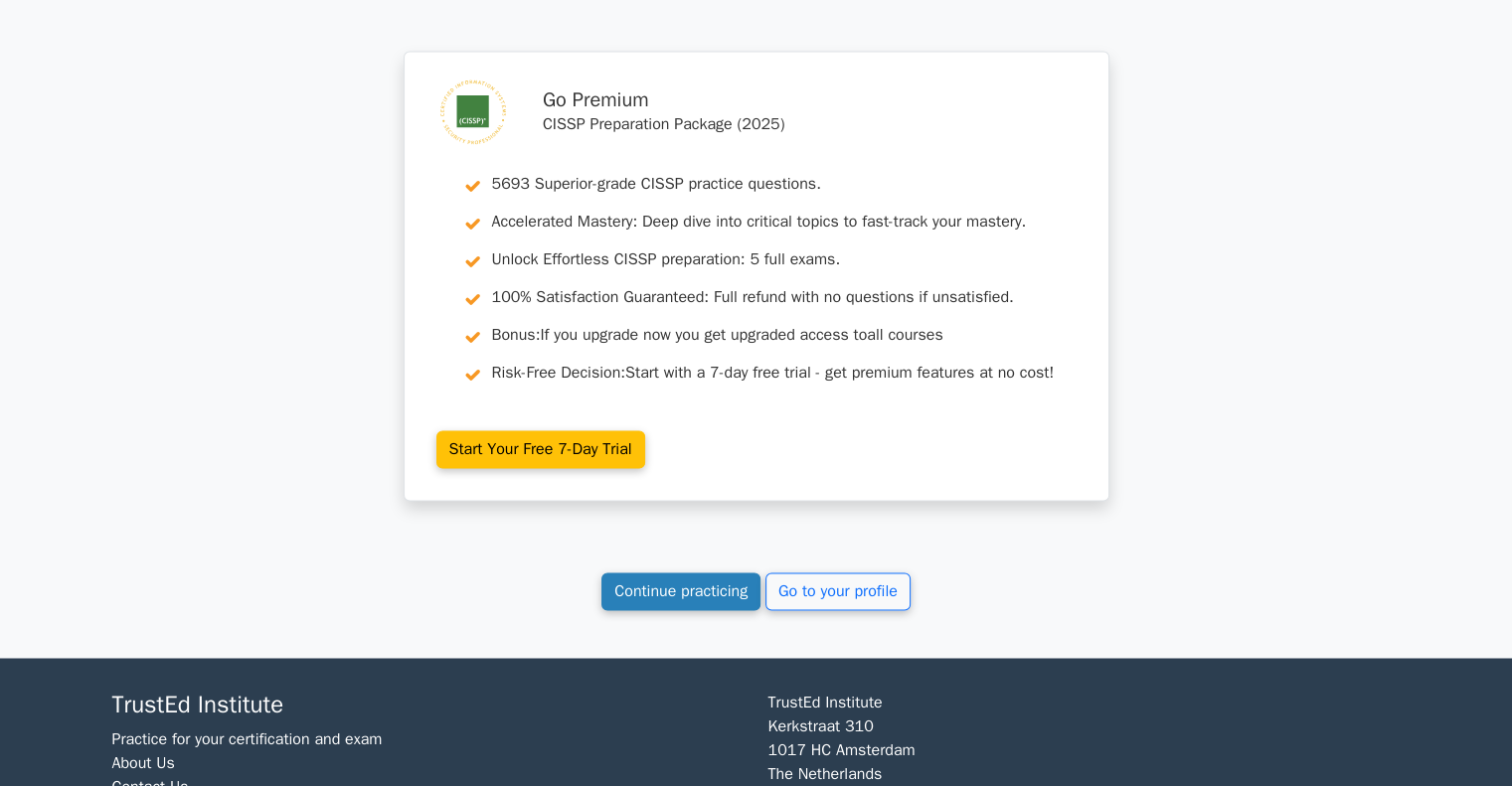 click on "Continue practicing" at bounding box center [681, 591] 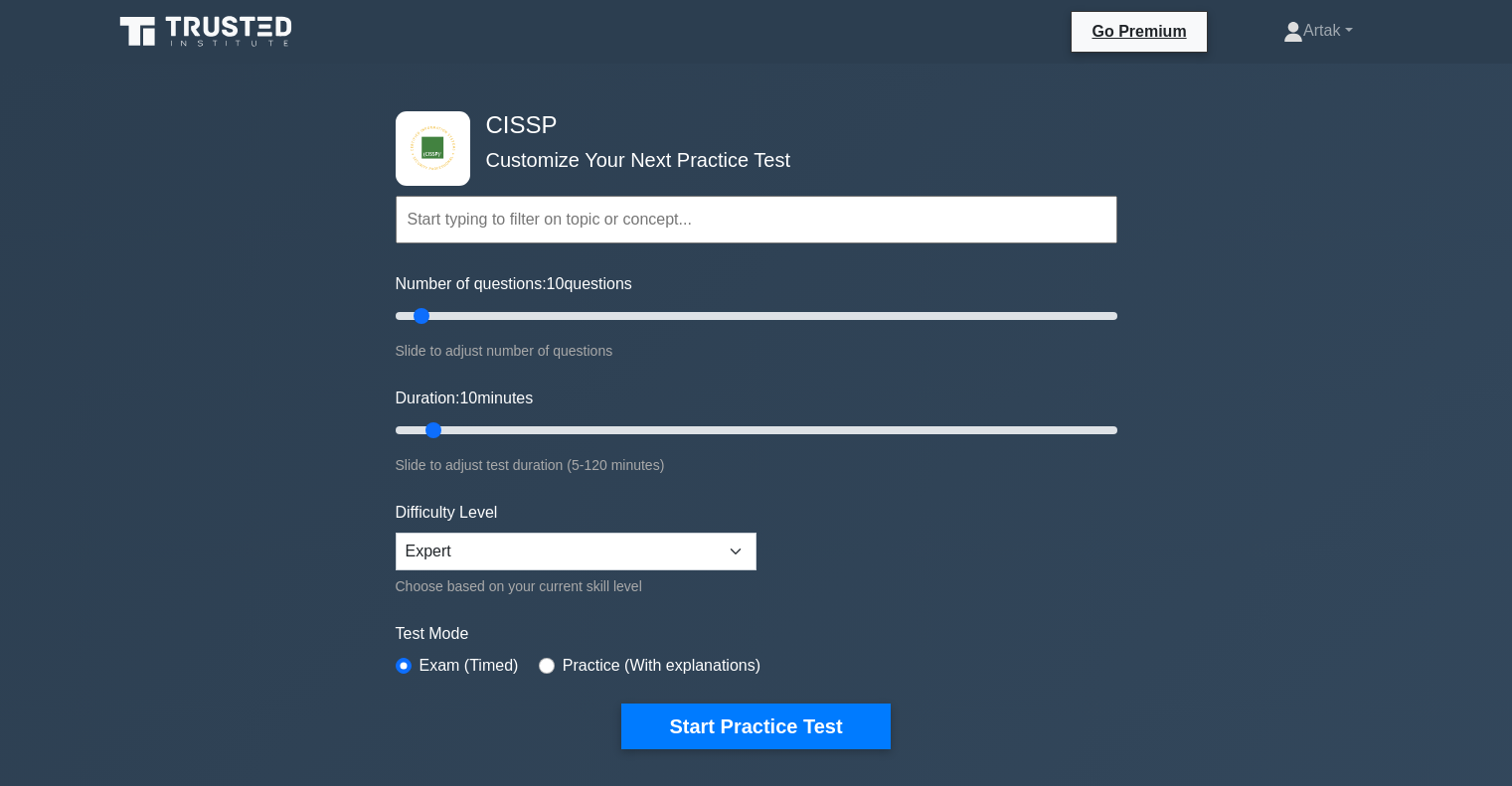scroll, scrollTop: 0, scrollLeft: 0, axis: both 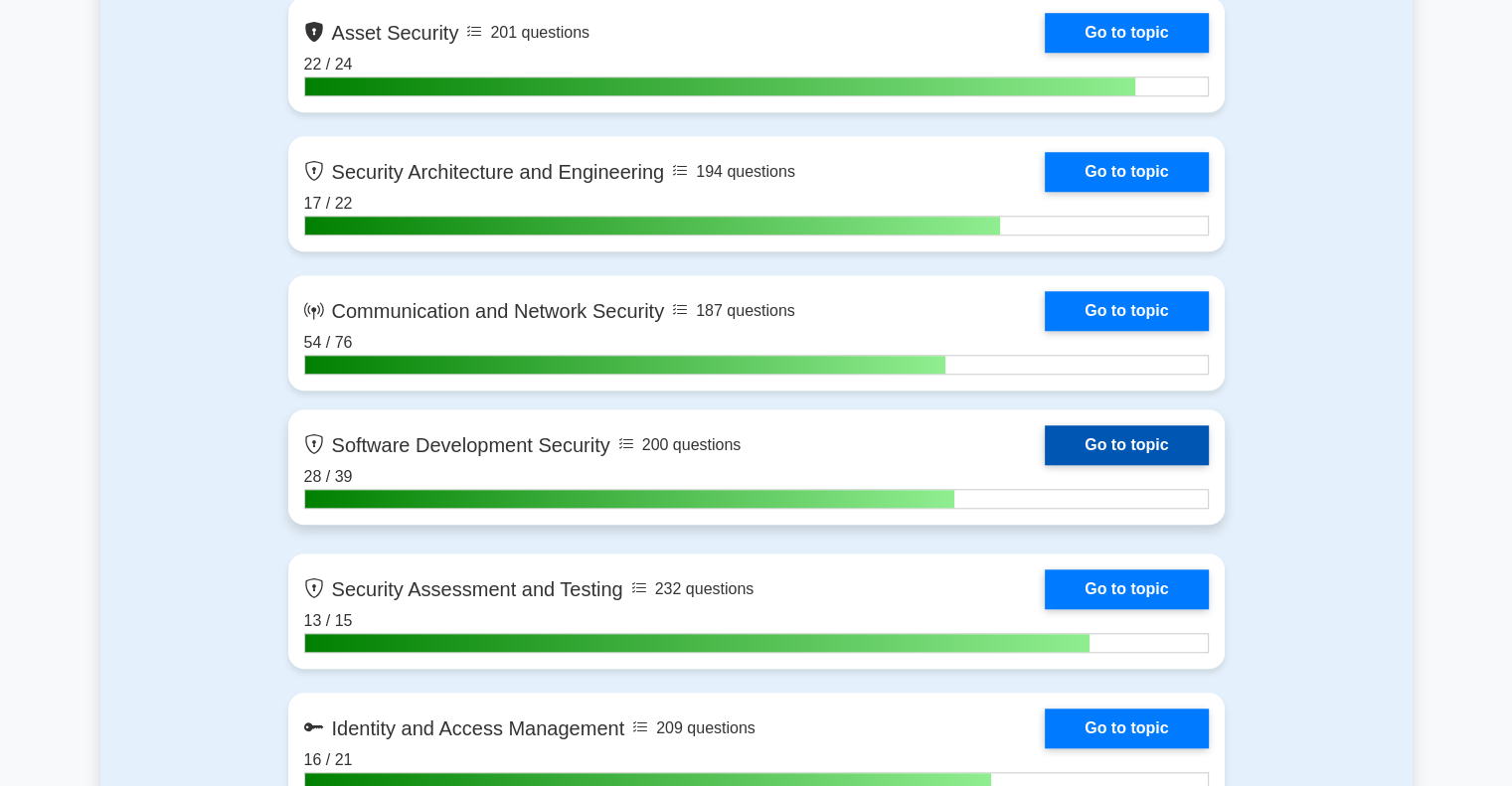 click on "Go to topic" at bounding box center (1126, 445) 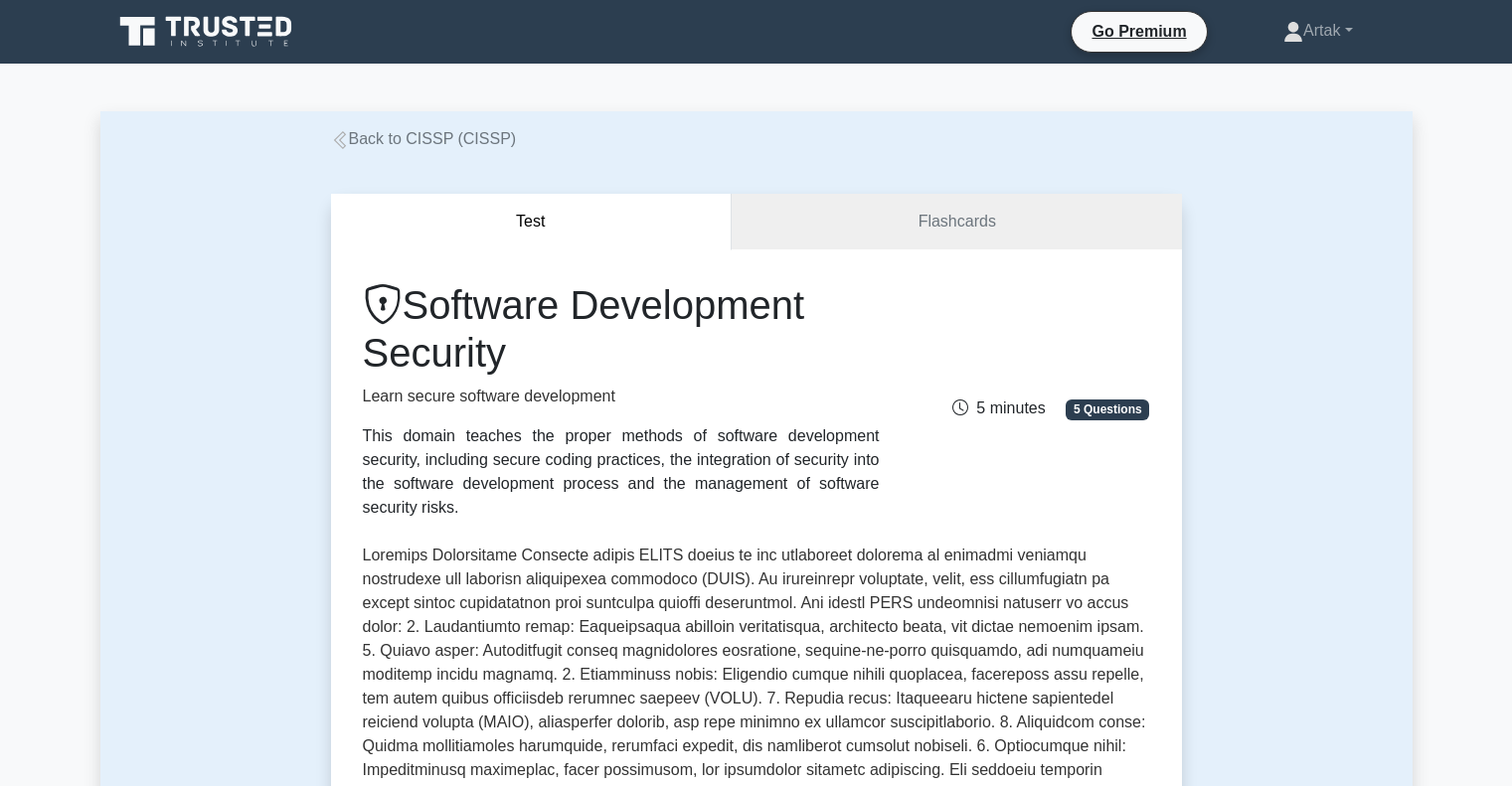 scroll, scrollTop: 0, scrollLeft: 0, axis: both 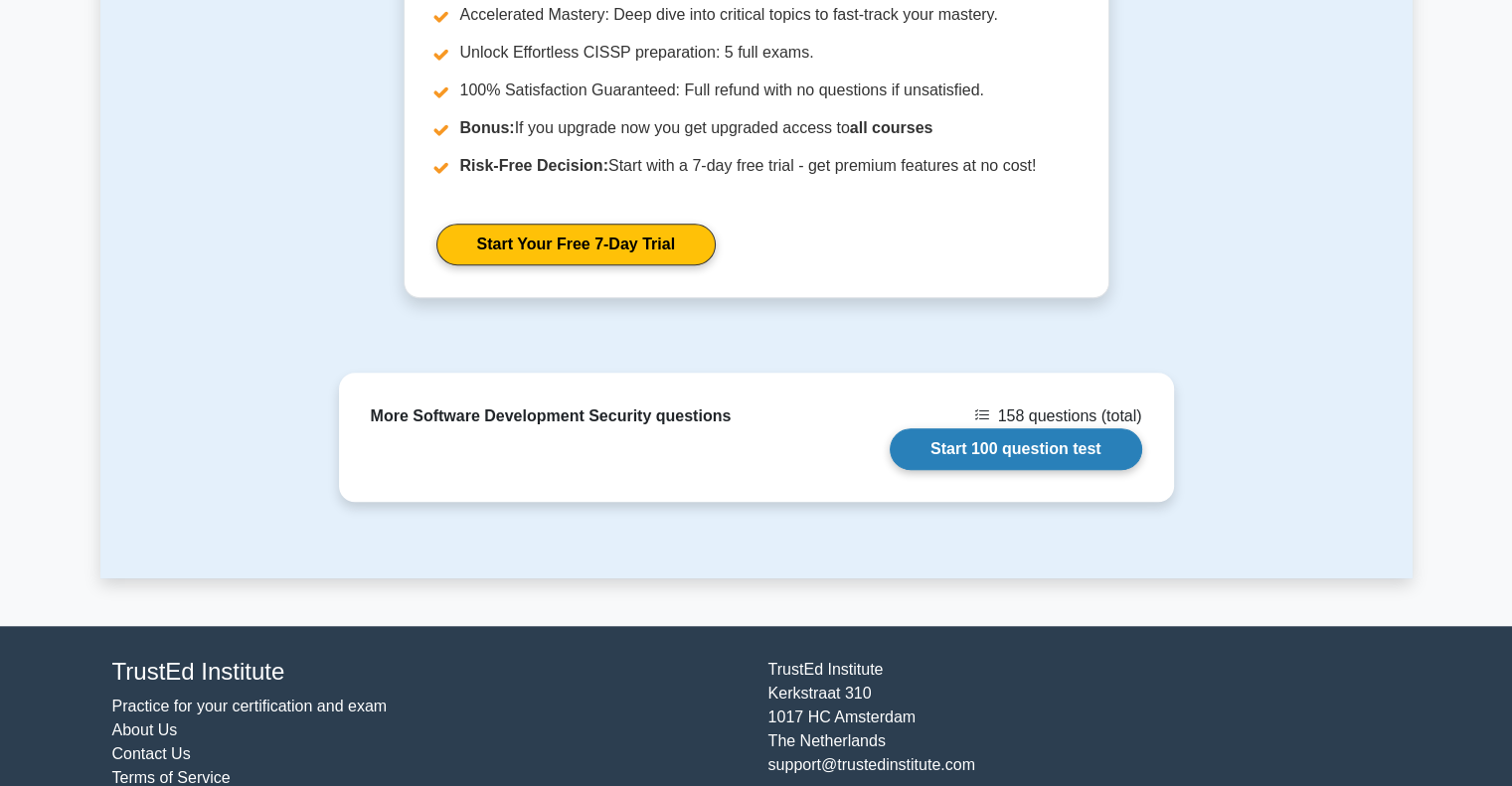 click on "Start 100 question test" at bounding box center (1016, 449) 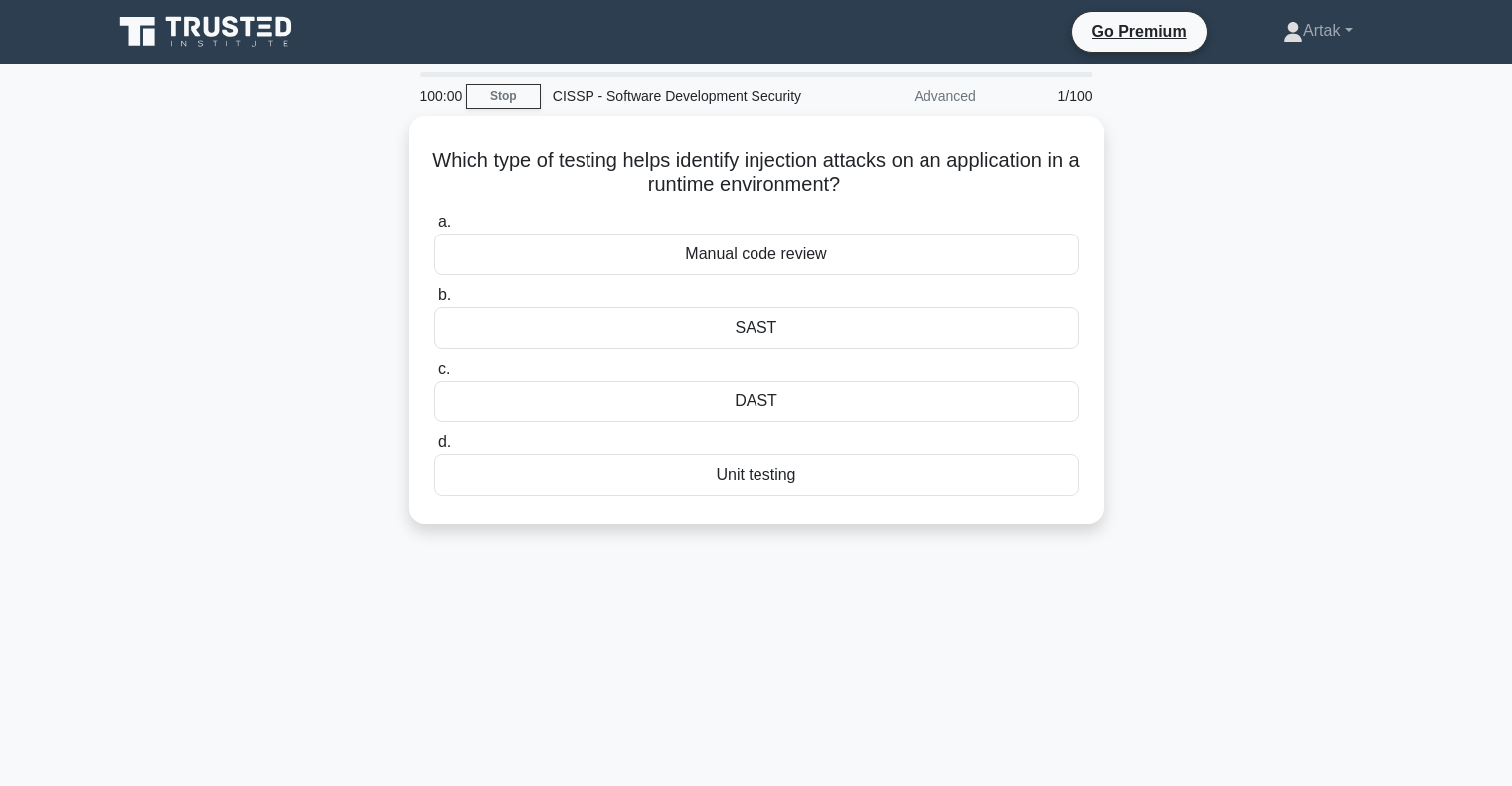 scroll, scrollTop: 0, scrollLeft: 0, axis: both 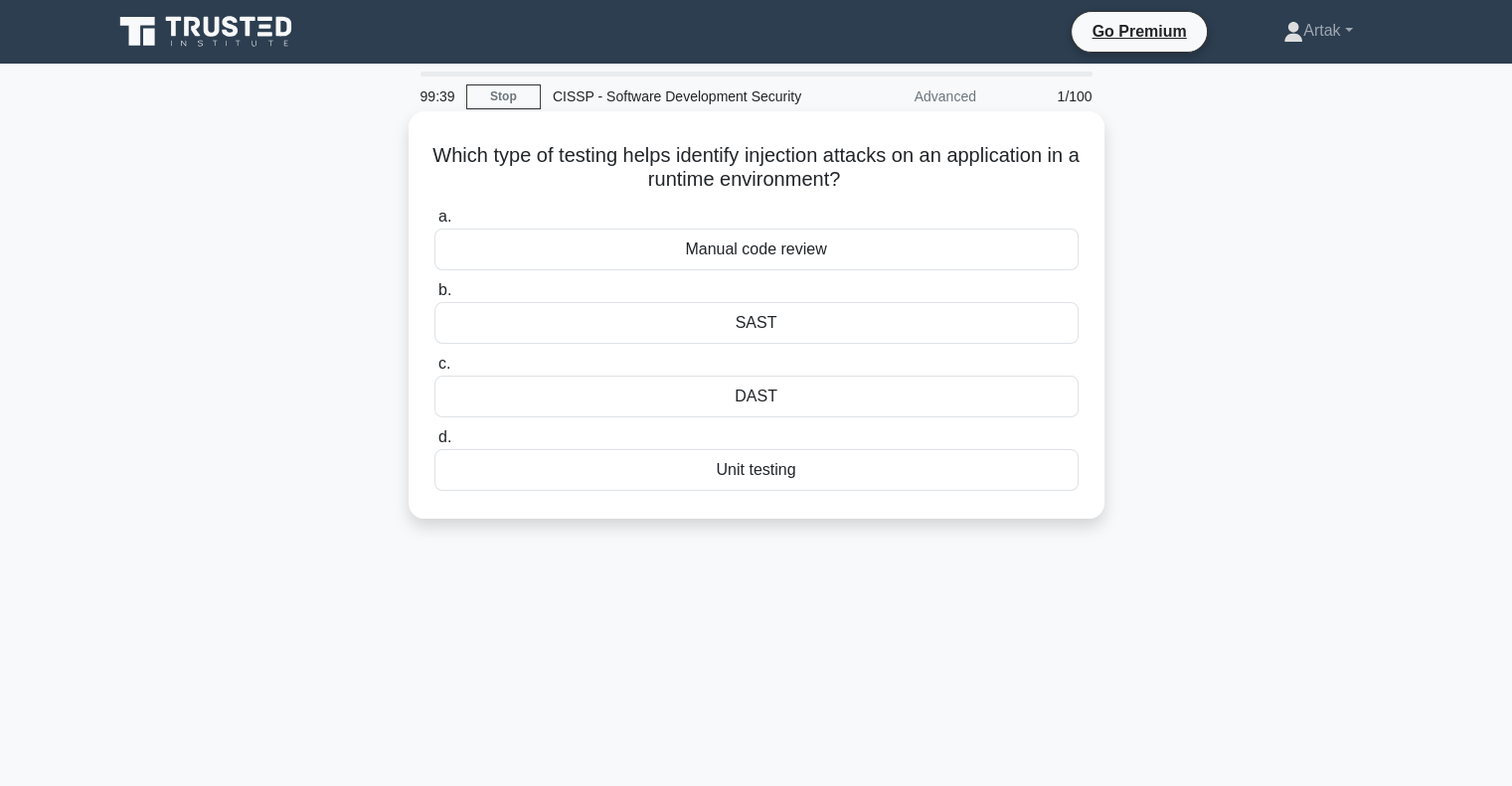 click on "DAST" at bounding box center (756, 396) 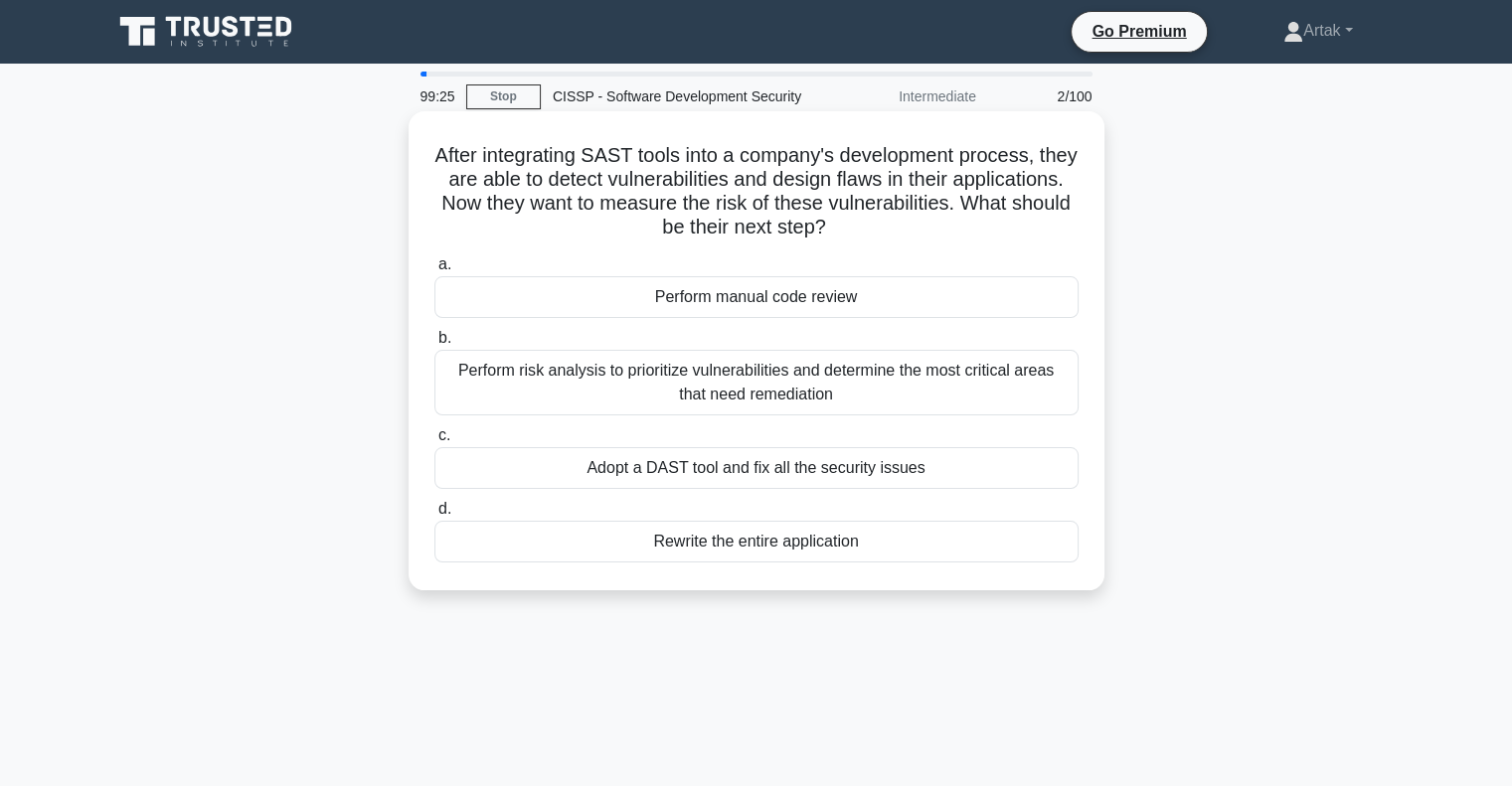 click on "Perform risk analysis to prioritize vulnerabilities and determine the most critical areas that need remediation" at bounding box center (756, 383) 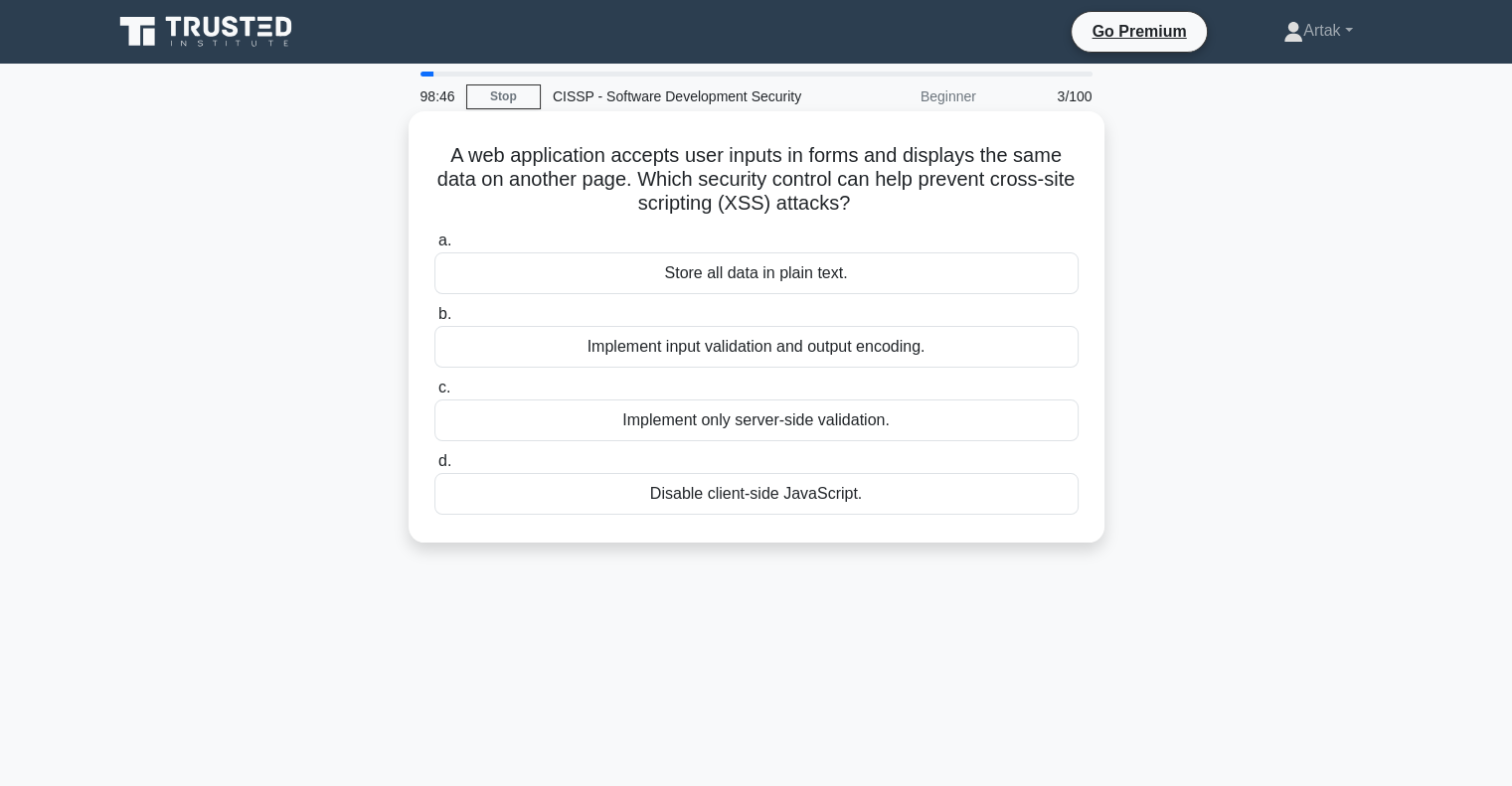 click on "Implement input validation and output encoding." at bounding box center [756, 347] 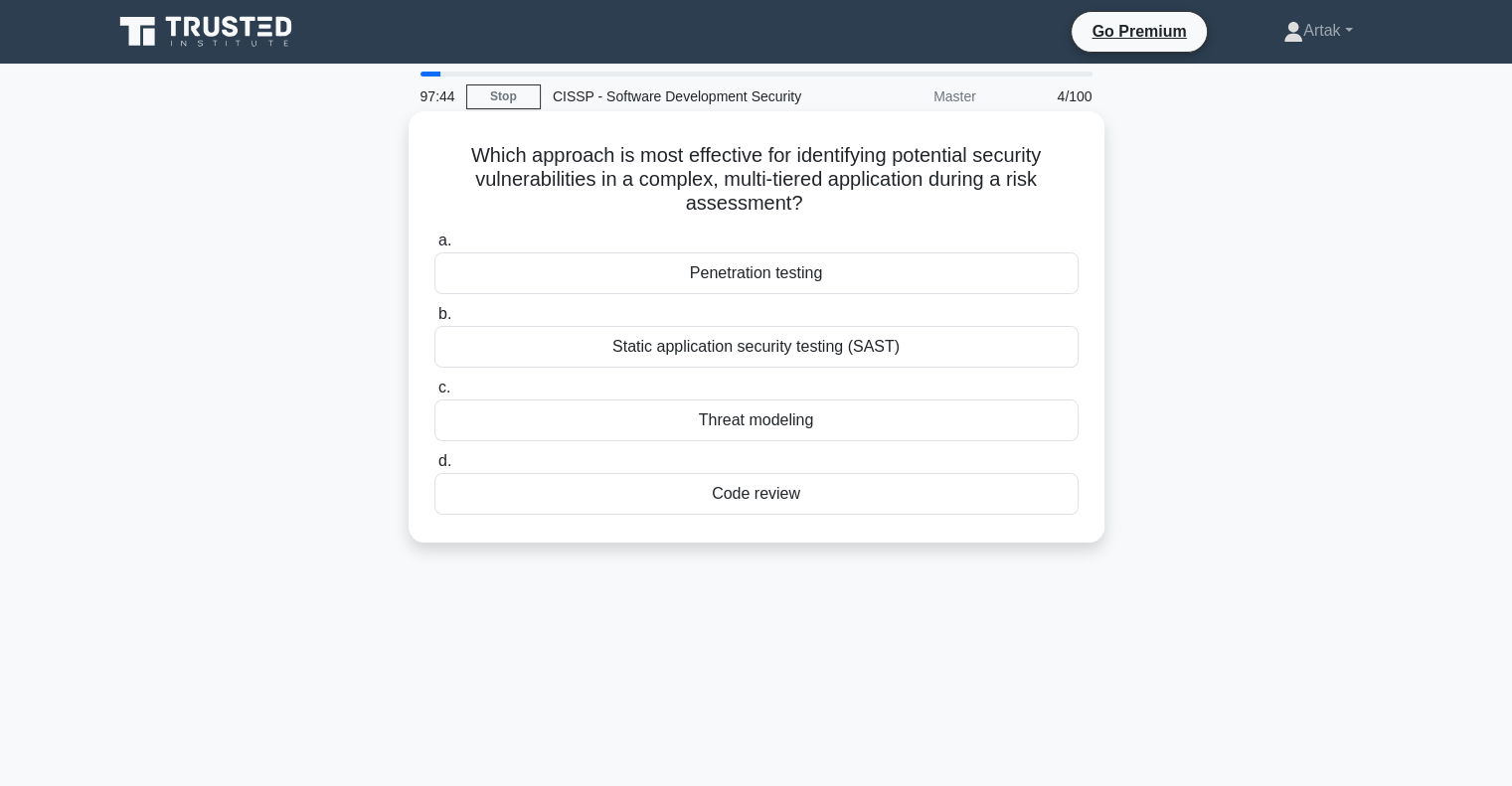 click on "Threat modeling" at bounding box center (756, 420) 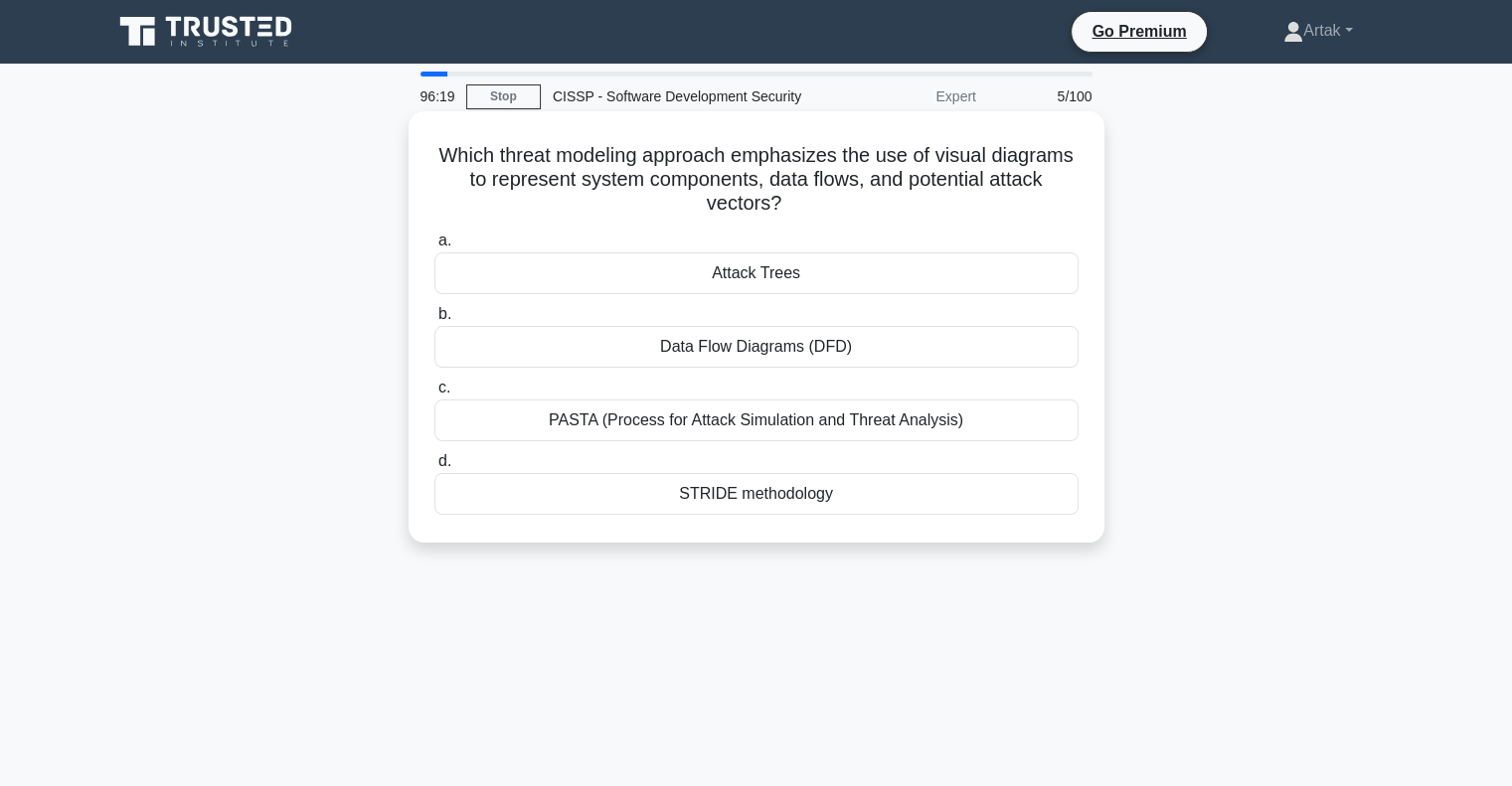 click on "PASTA (Process for Attack Simulation and Threat Analysis)" at bounding box center [756, 420] 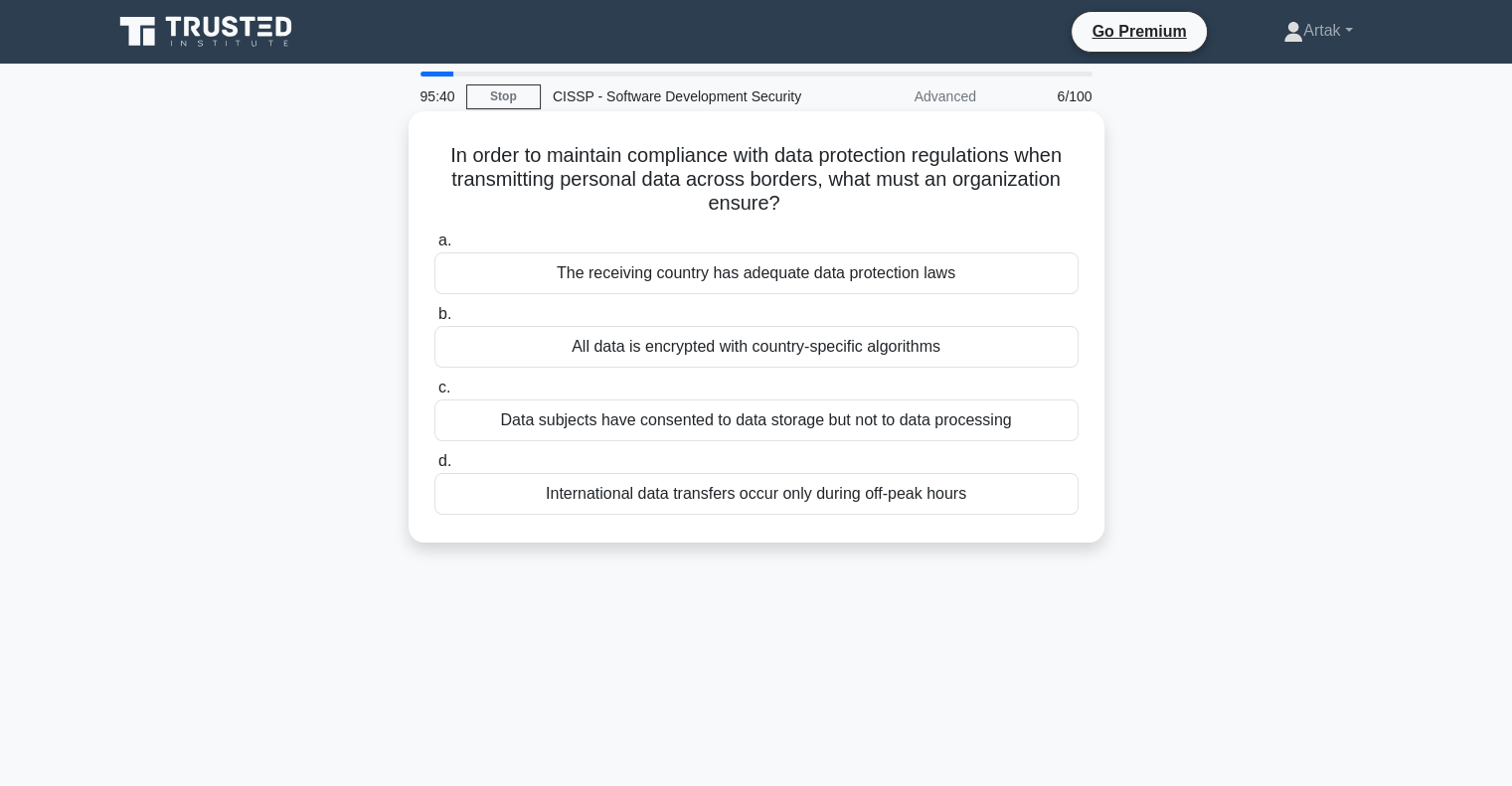 click on "The receiving country has adequate data protection laws" at bounding box center (756, 273) 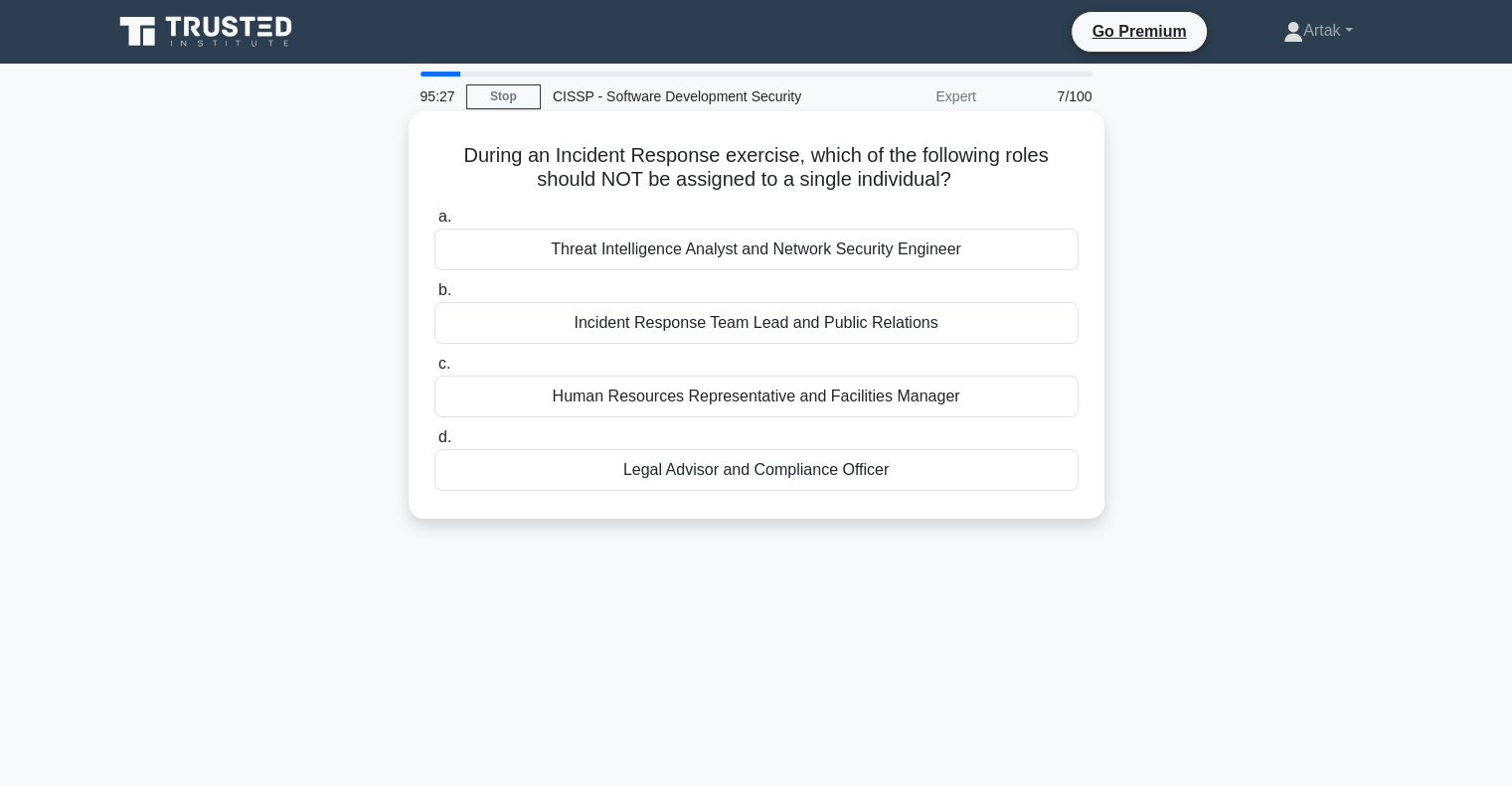 click on "Incident Response Team Lead and Public Relations" at bounding box center [756, 323] 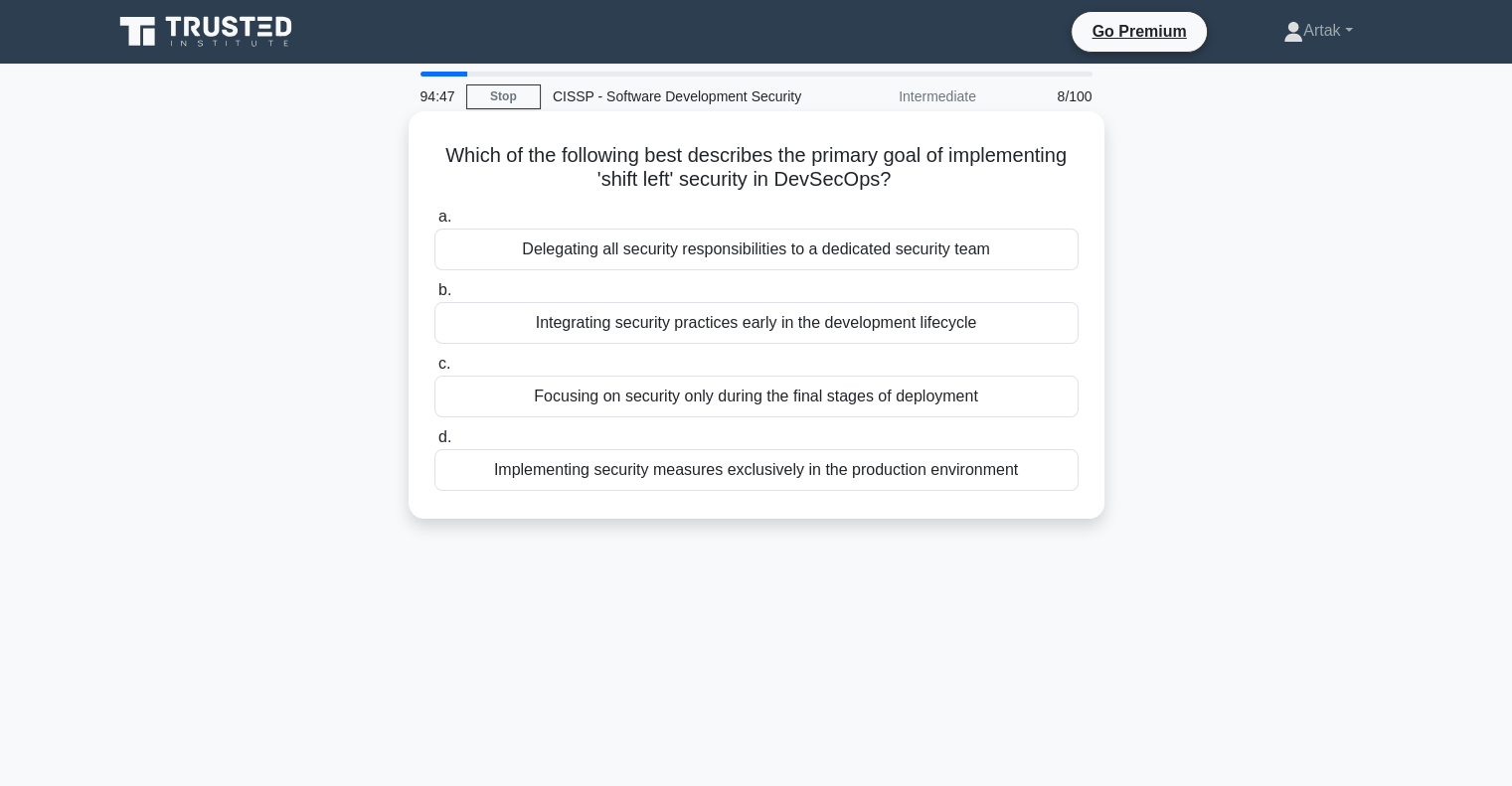 click on "Integrating security practices early in the development lifecycle" at bounding box center (756, 323) 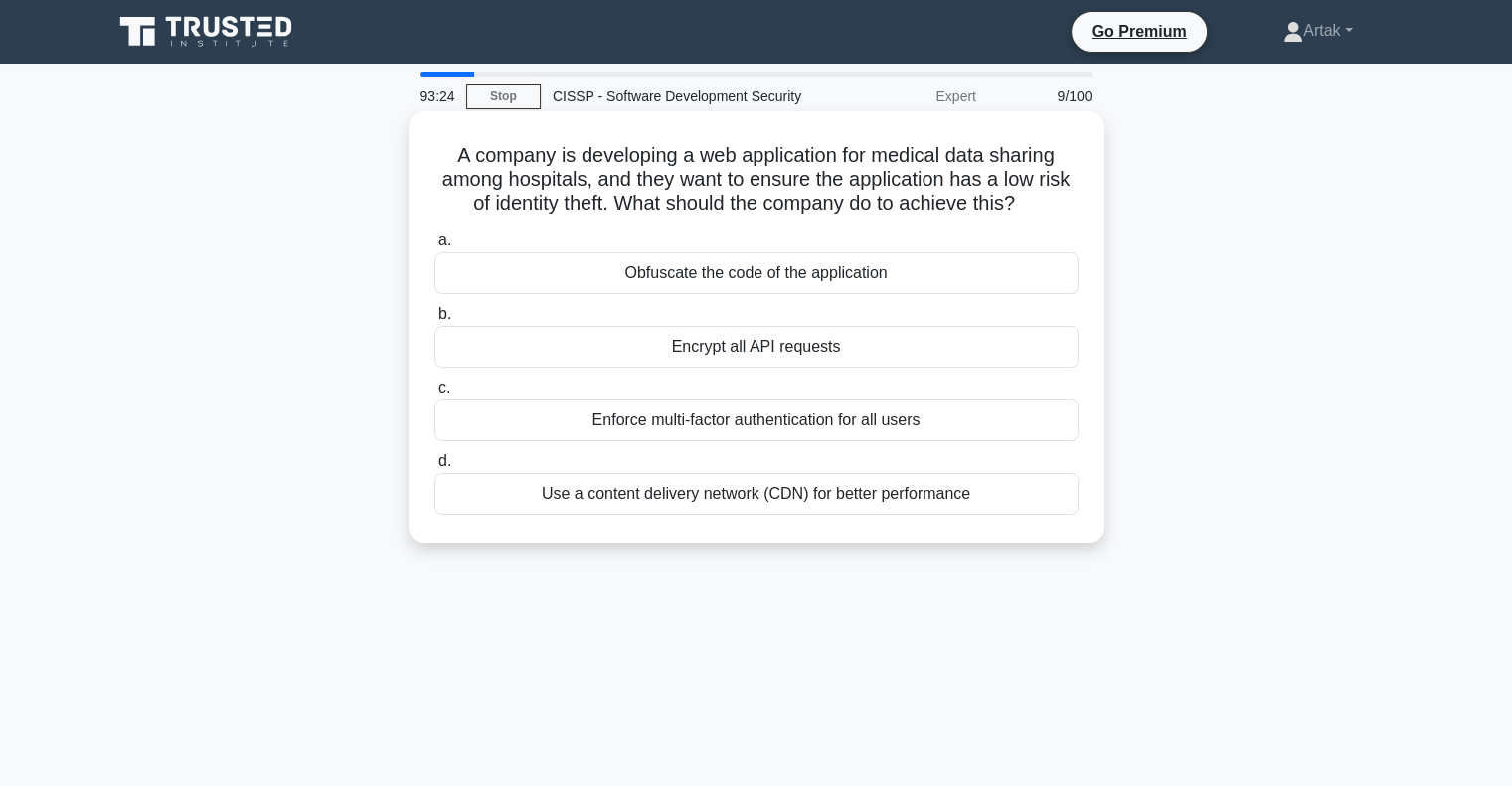 click on "Enforce multi-factor authentication for all users" at bounding box center [756, 420] 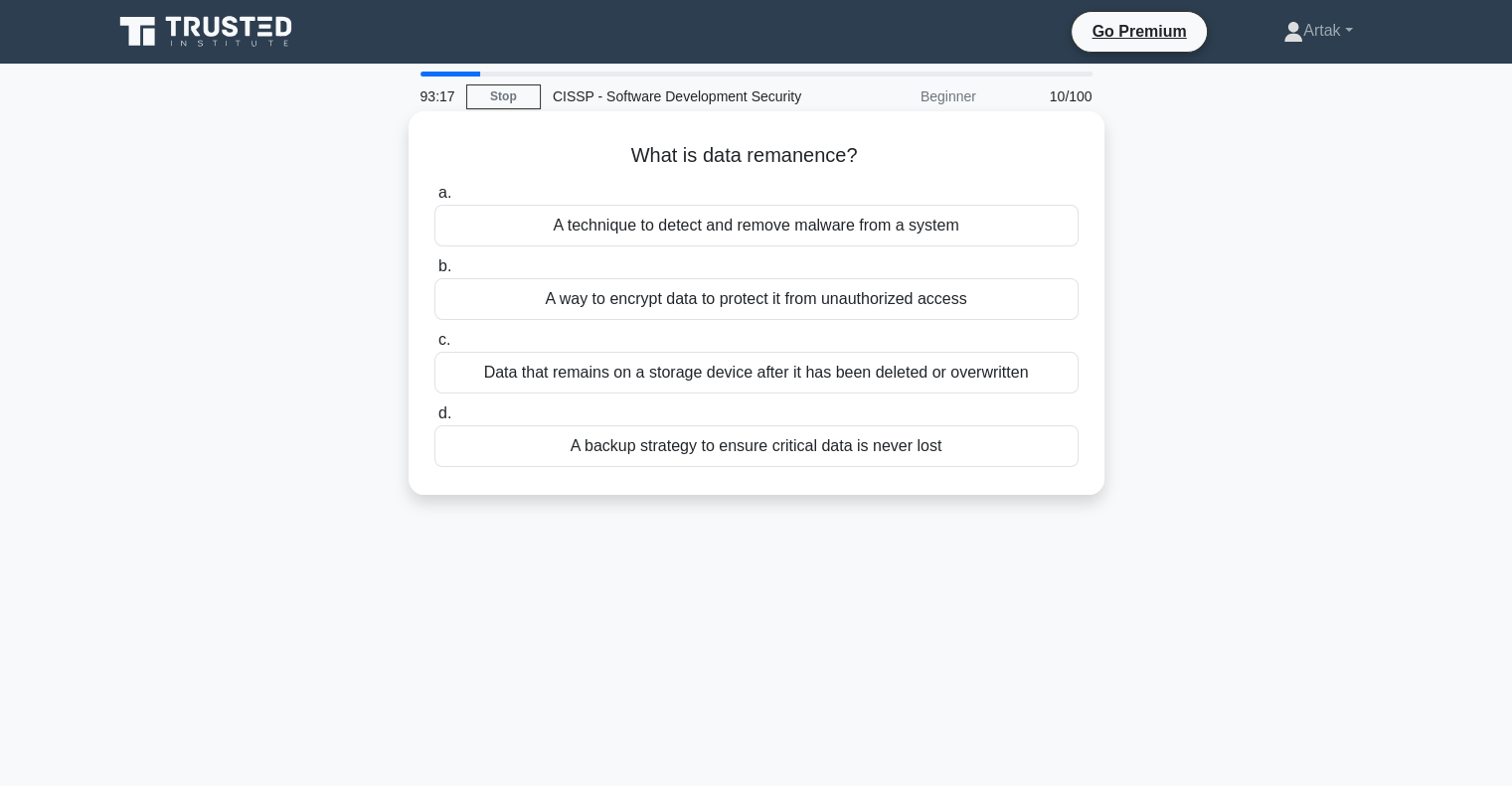 click on "Data that remains on a storage device after it has been deleted or overwritten" at bounding box center [756, 373] 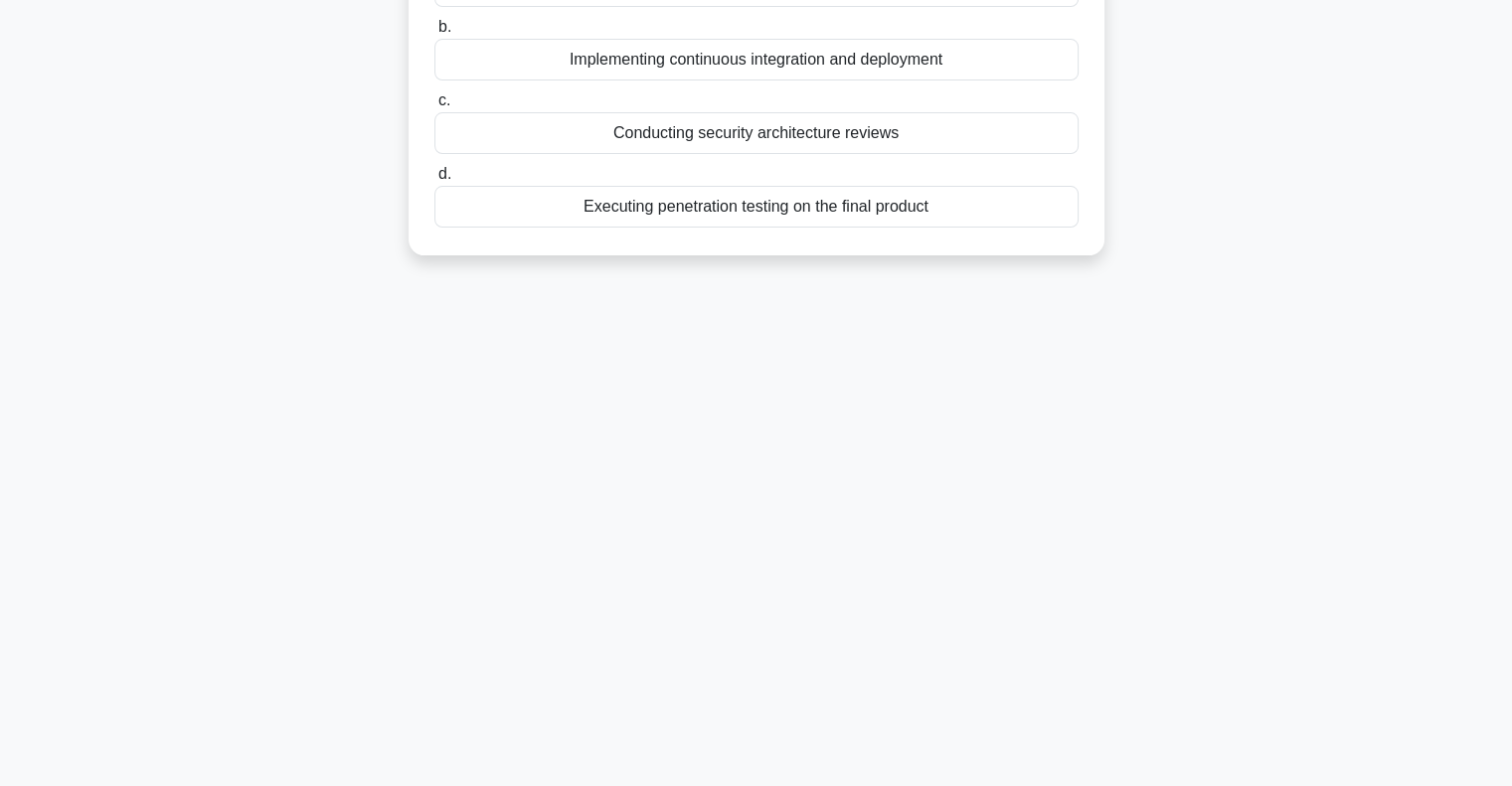 scroll, scrollTop: 0, scrollLeft: 0, axis: both 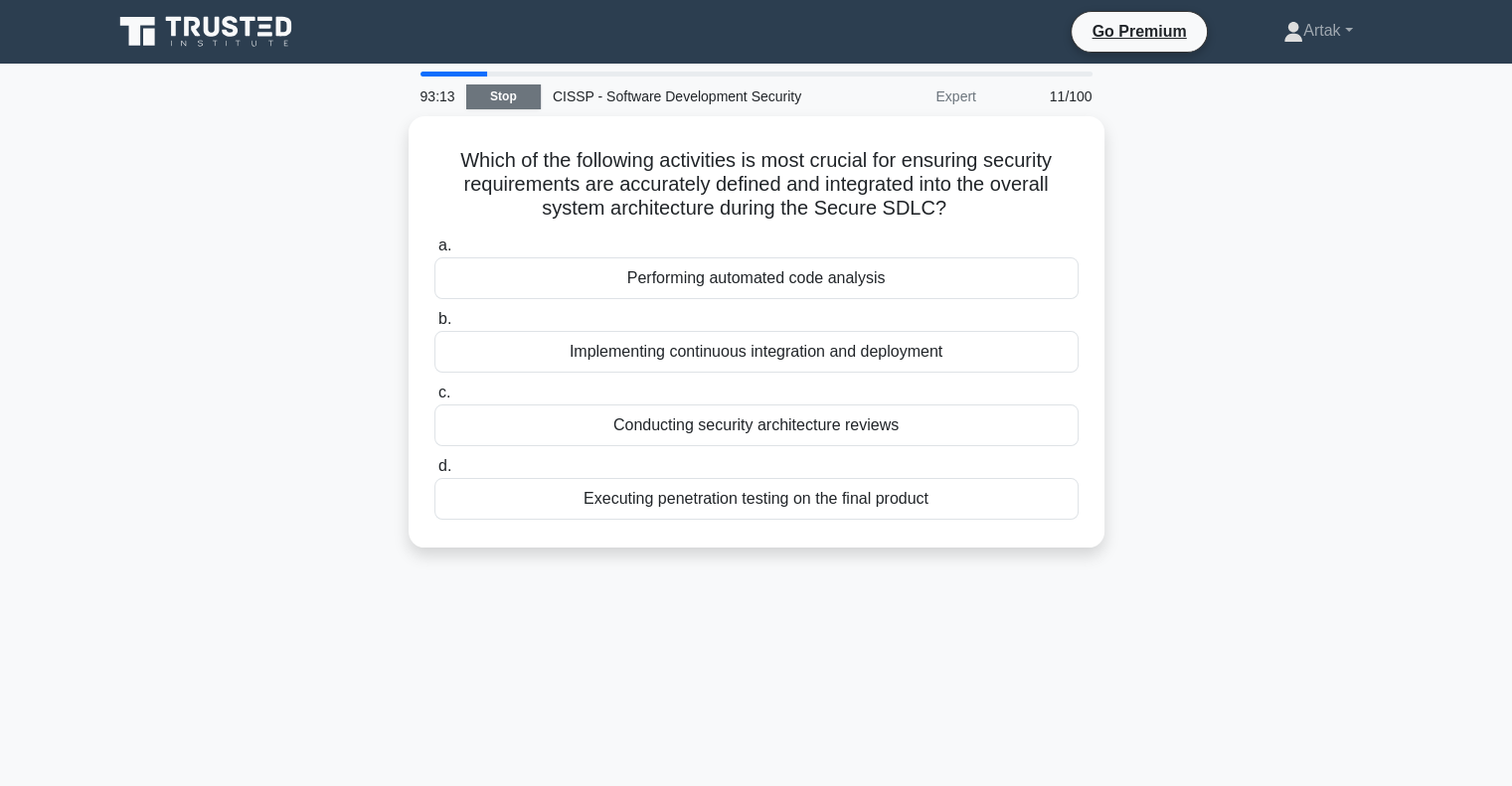 click on "Stop" at bounding box center [503, 96] 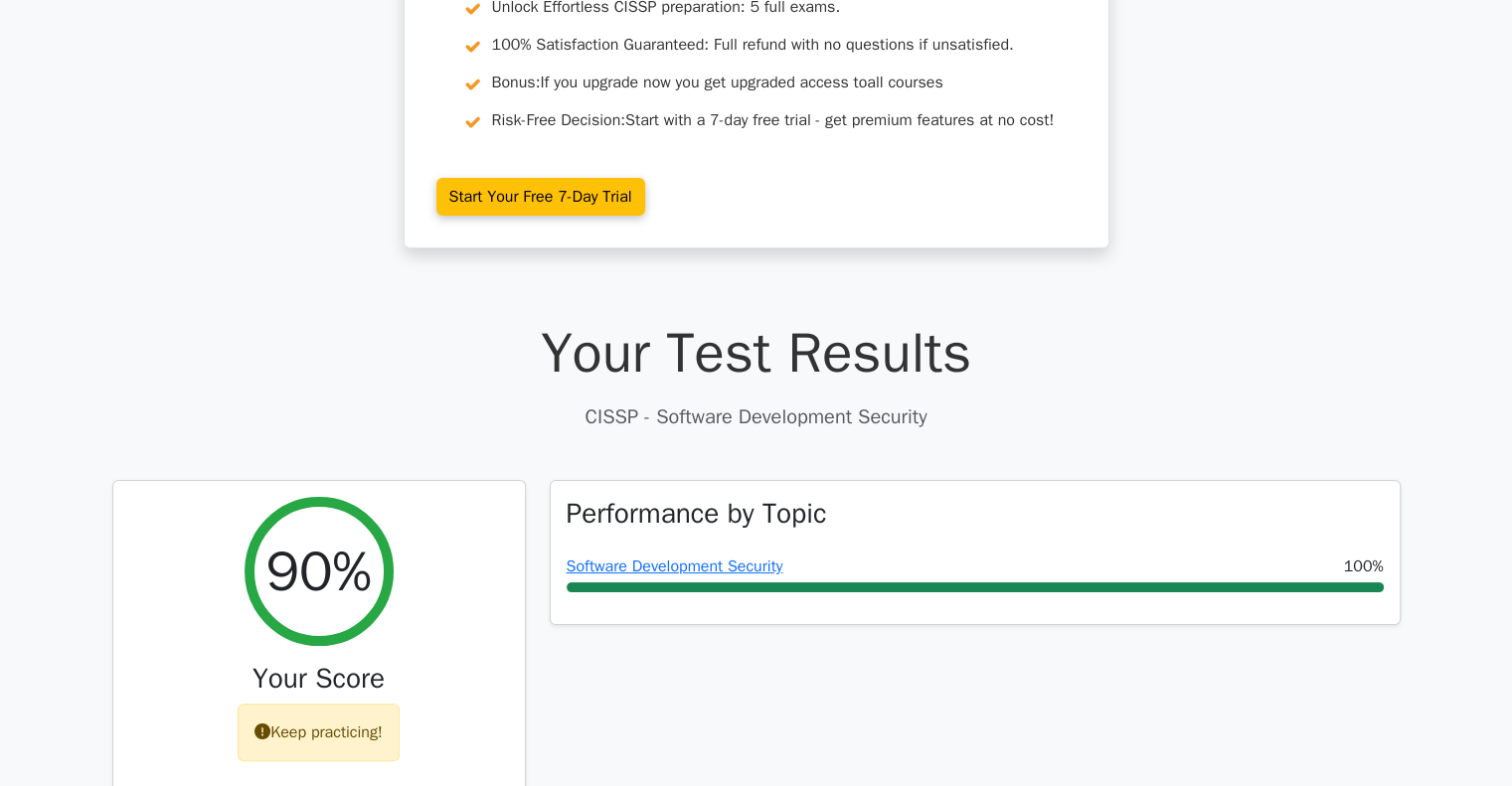 scroll, scrollTop: 298, scrollLeft: 0, axis: vertical 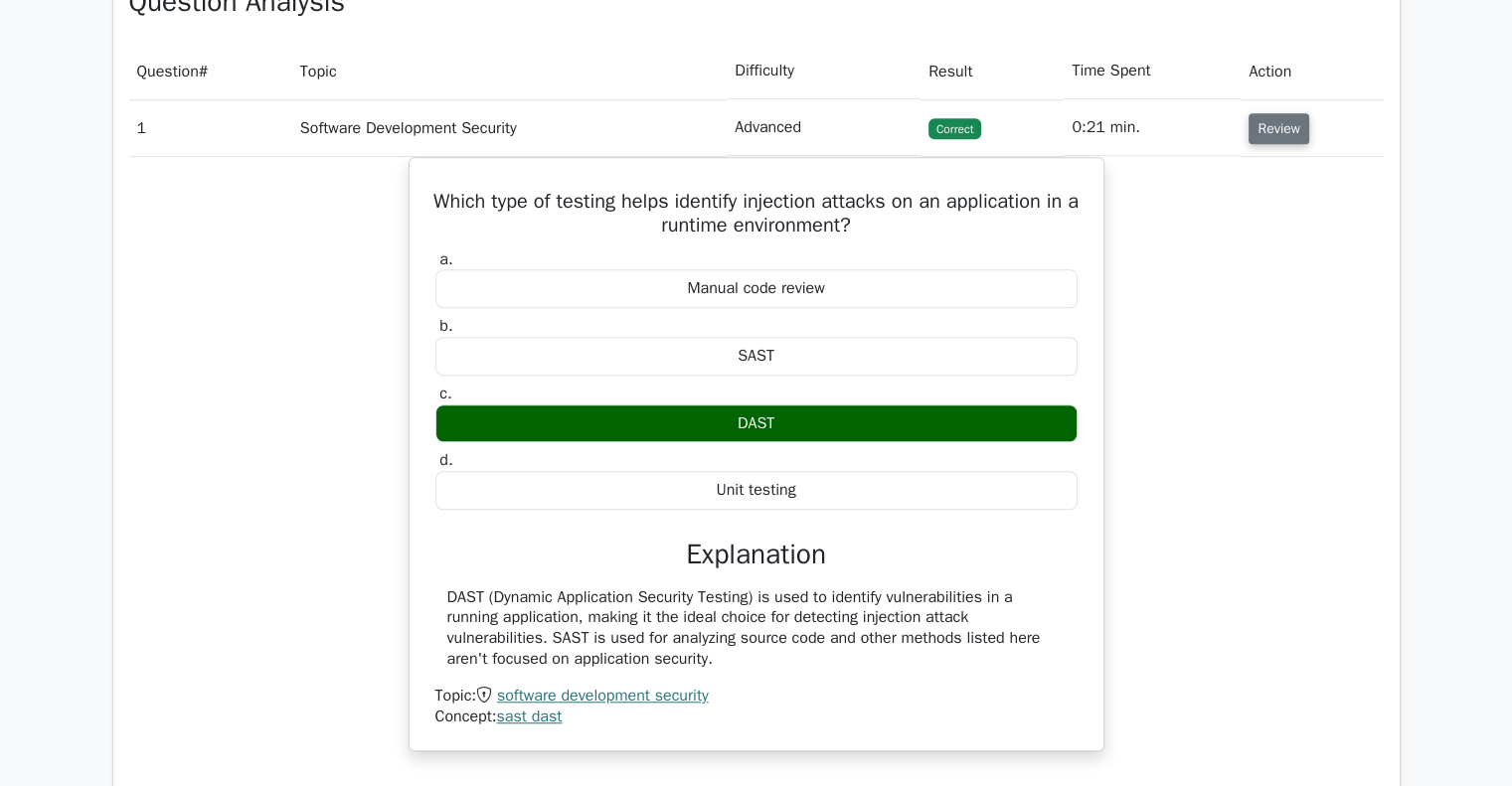 click on "Review" at bounding box center (1278, 128) 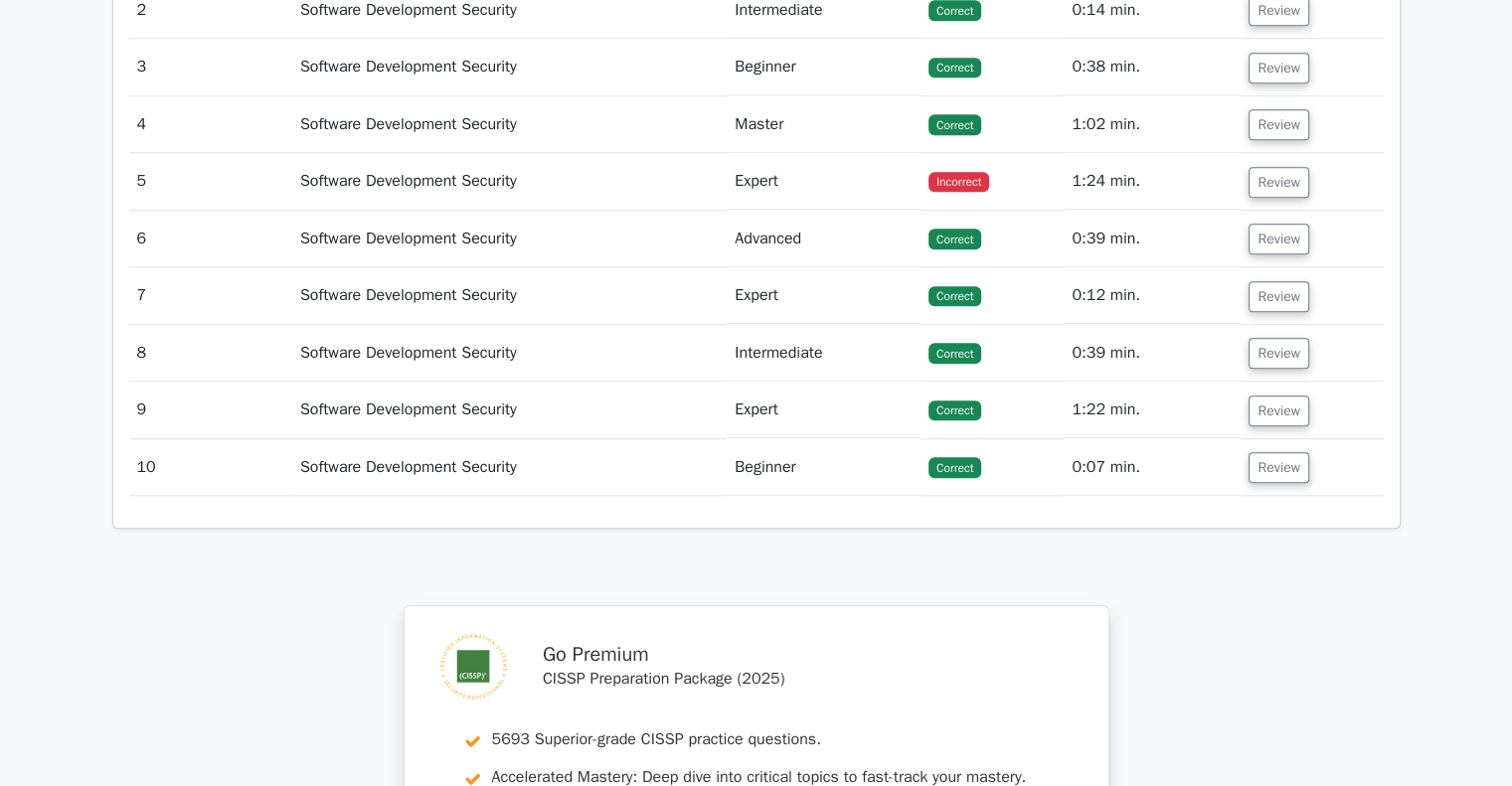 scroll, scrollTop: 1590, scrollLeft: 0, axis: vertical 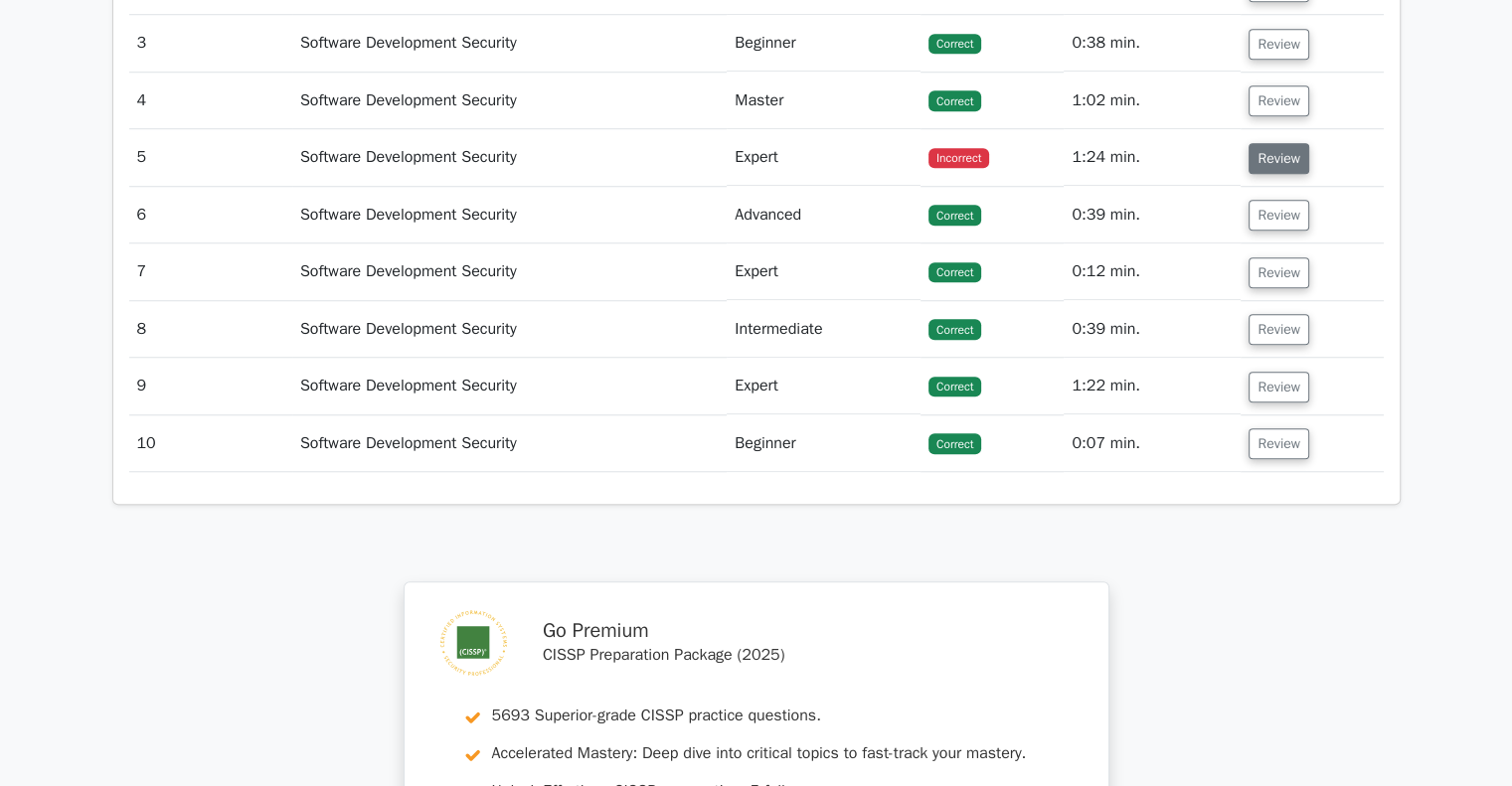 click on "Review" at bounding box center (1278, 158) 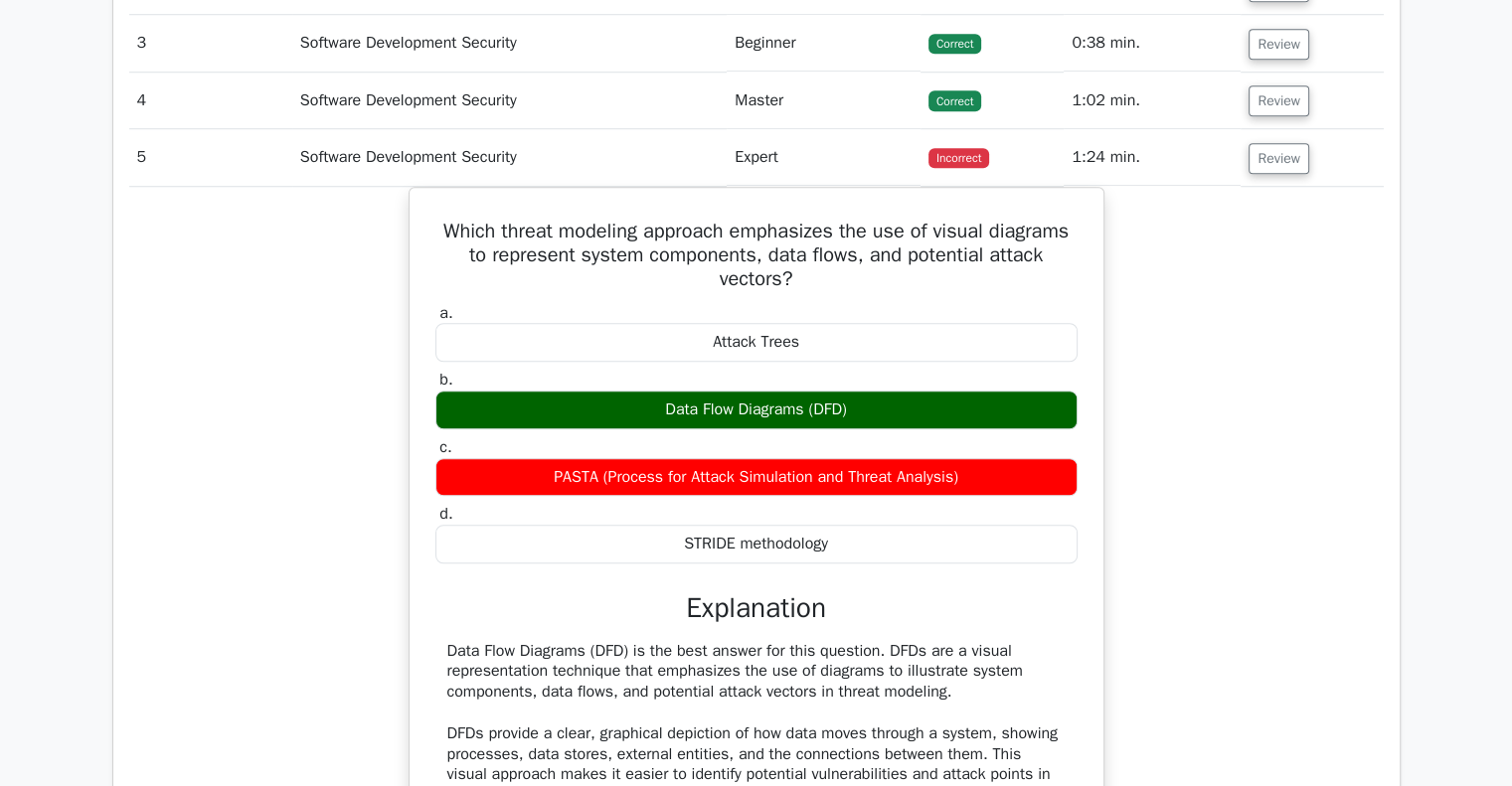type 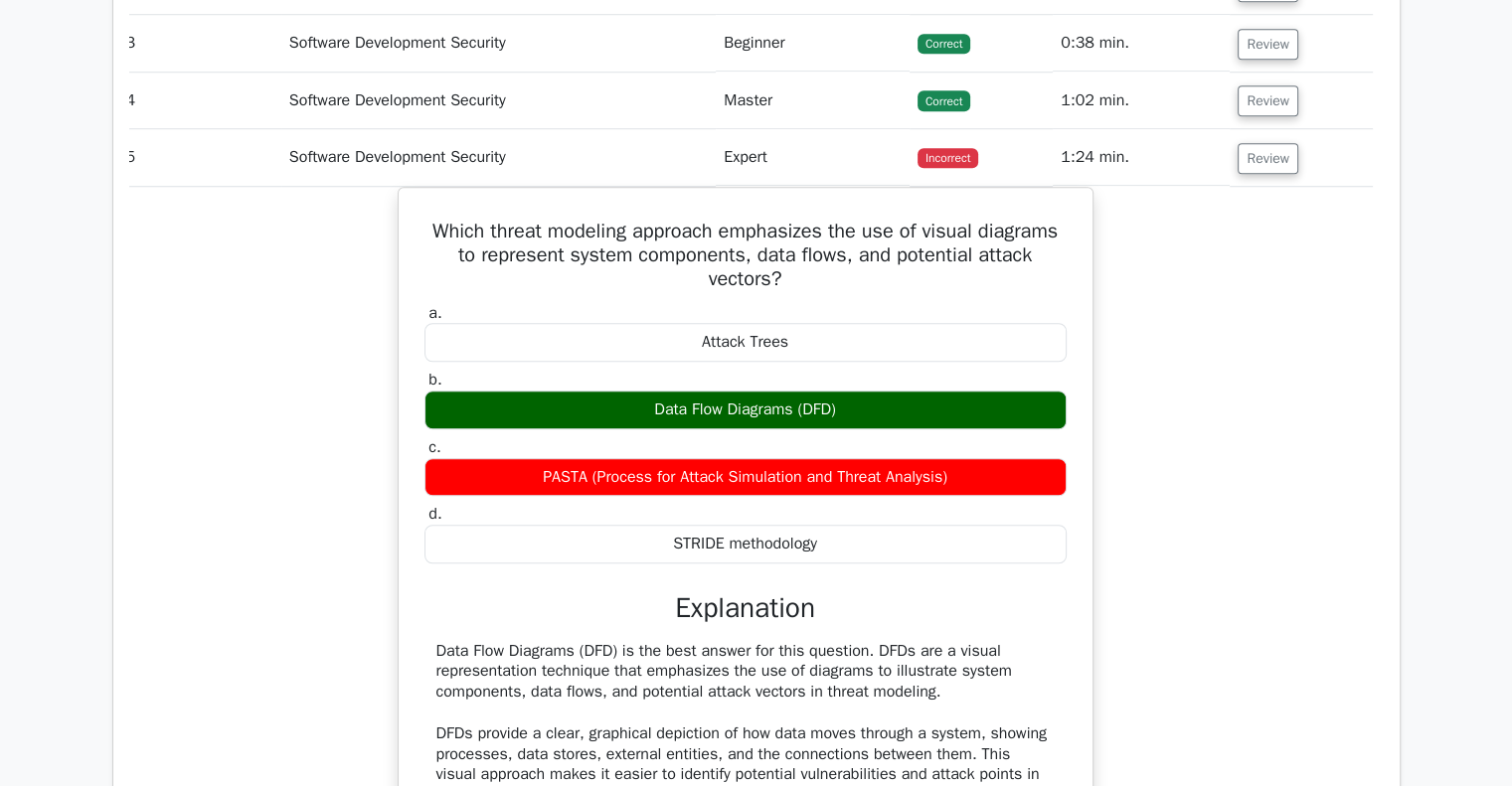scroll, scrollTop: 0, scrollLeft: 12, axis: horizontal 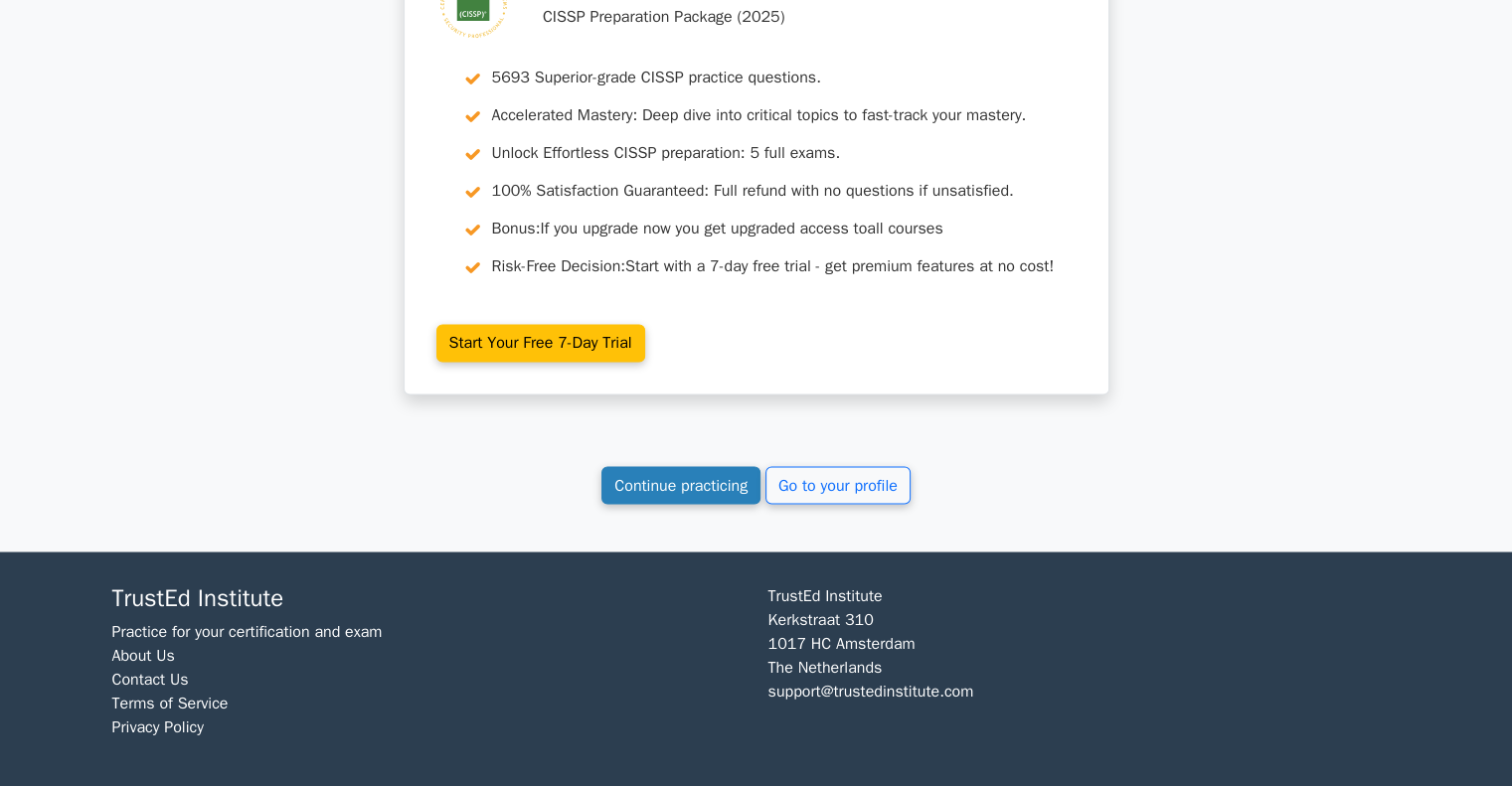 click on "Continue practicing" at bounding box center (681, 485) 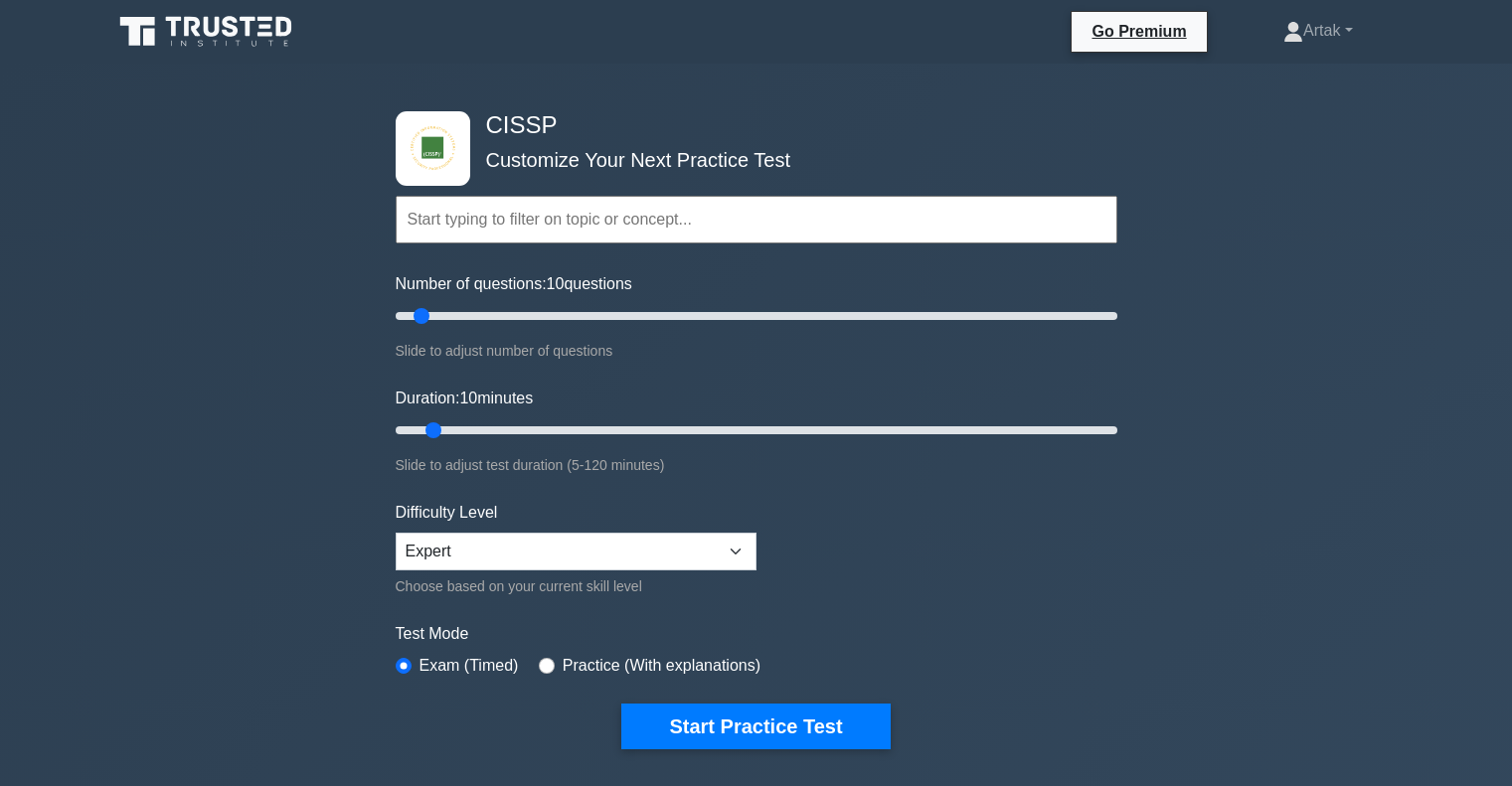 scroll, scrollTop: 0, scrollLeft: 0, axis: both 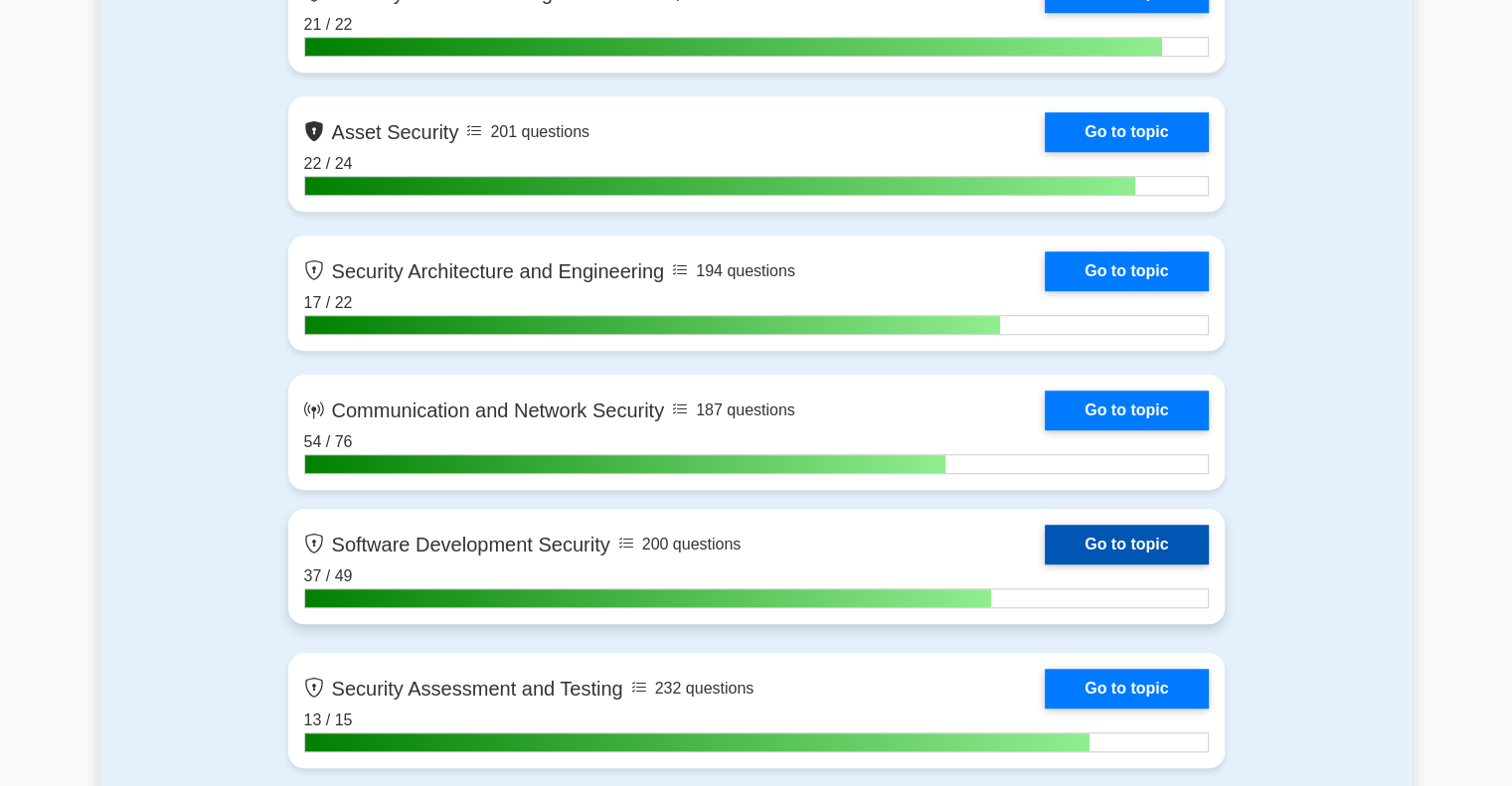 click on "Go to topic" at bounding box center (1126, 545) 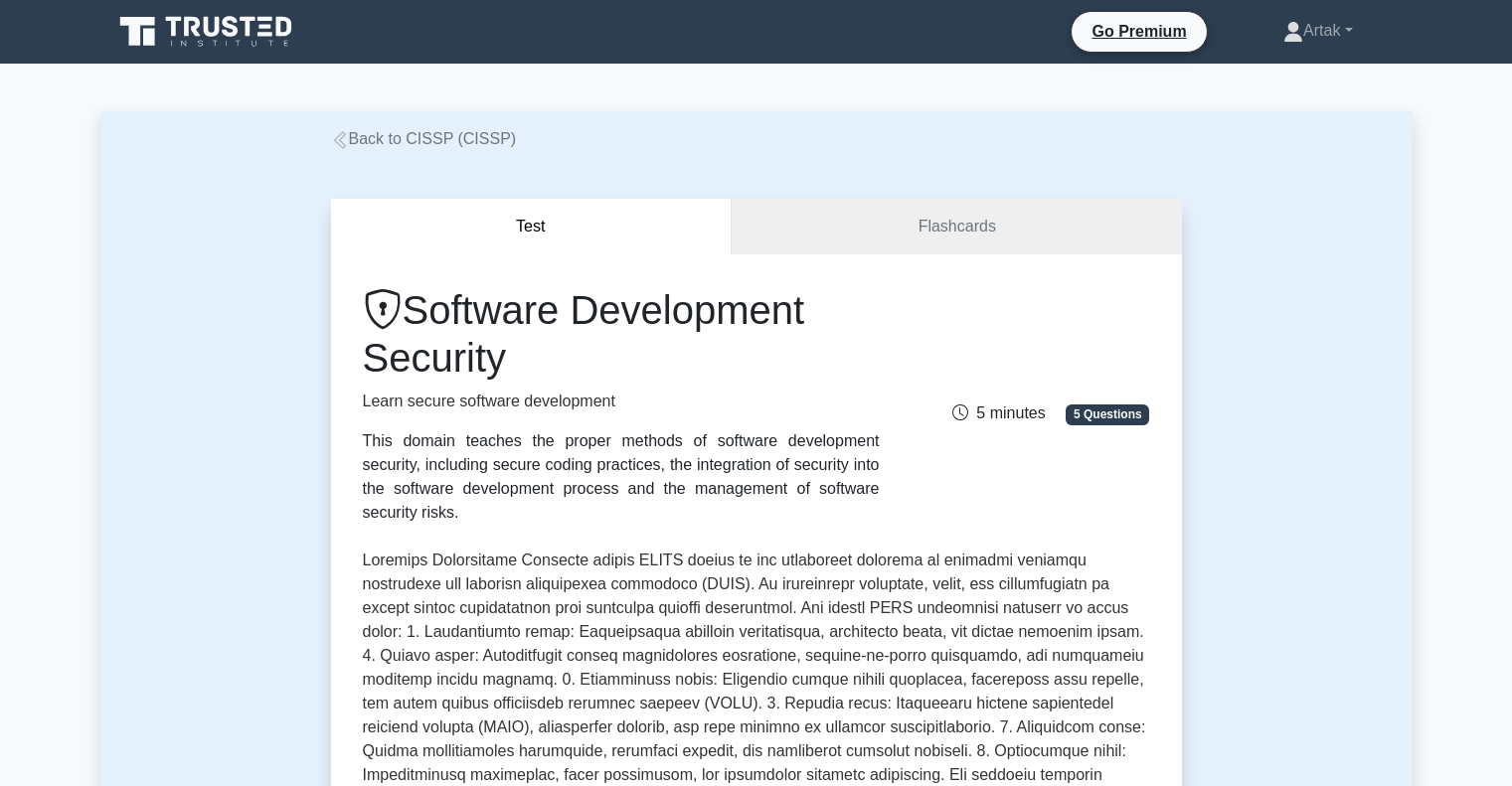 scroll, scrollTop: 0, scrollLeft: 0, axis: both 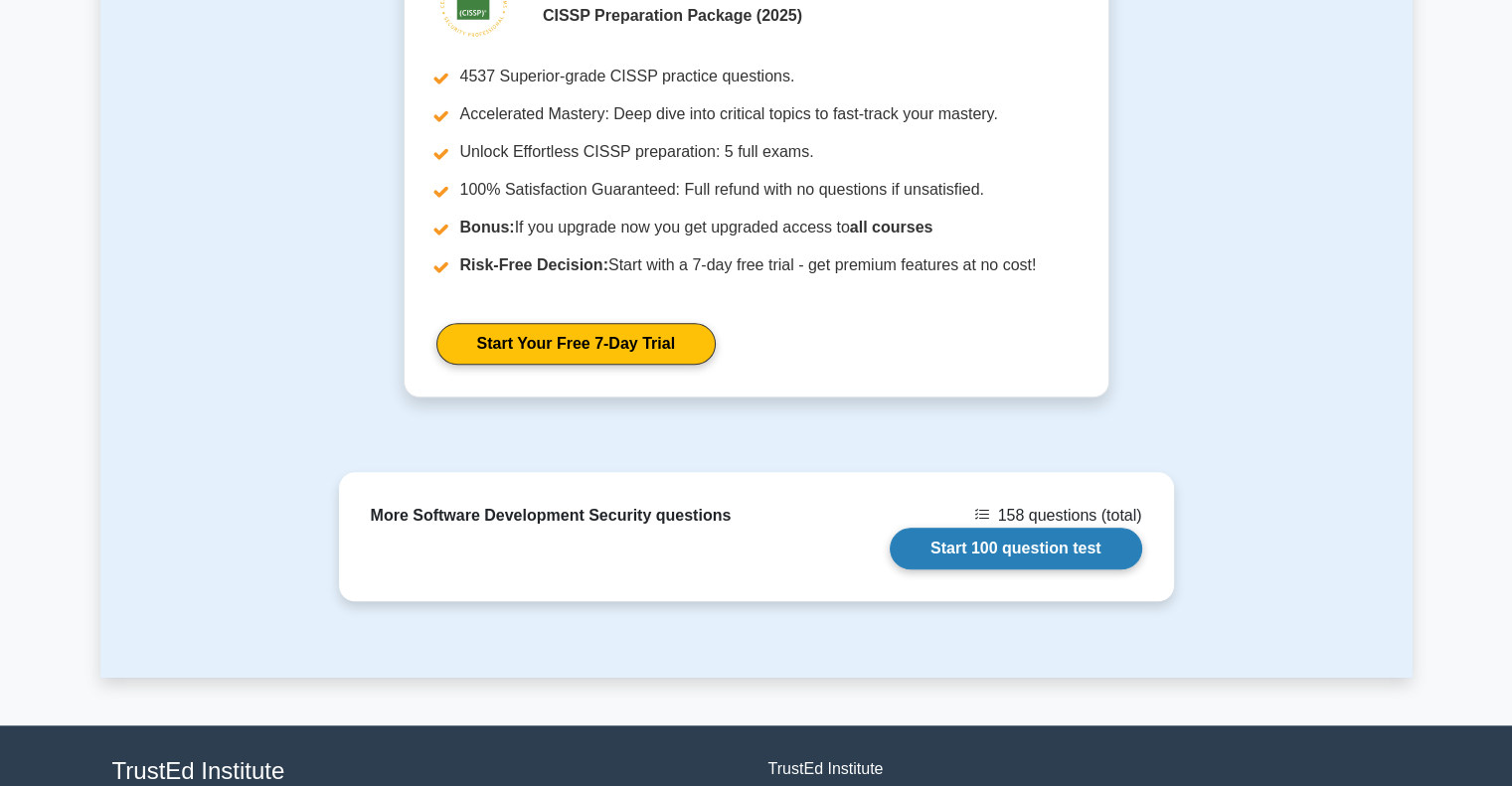 drag, startPoint x: 990, startPoint y: 530, endPoint x: 920, endPoint y: 540, distance: 70.71068 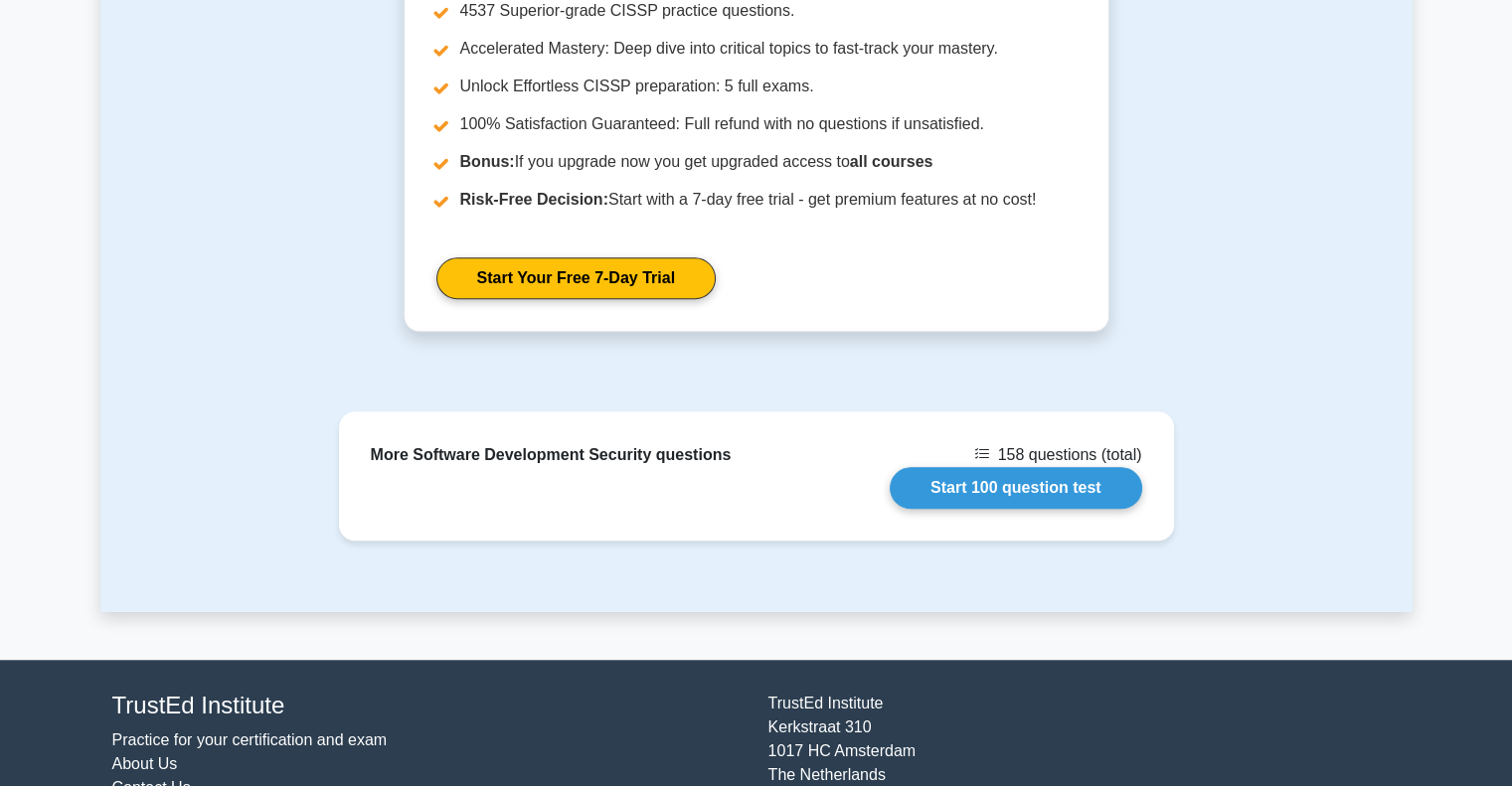 scroll, scrollTop: 1491, scrollLeft: 0, axis: vertical 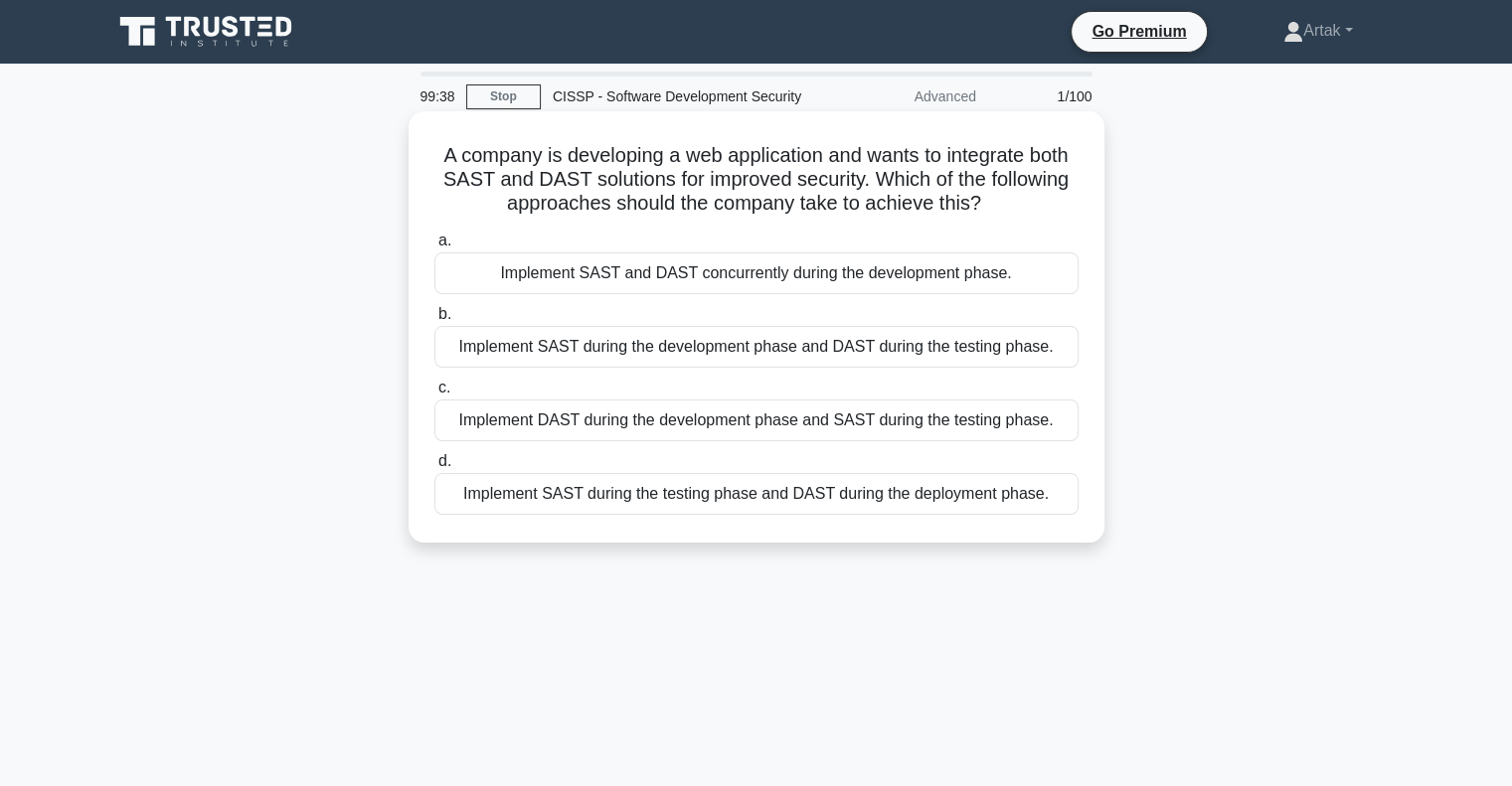 click on "Implement SAST during the development phase and DAST during the testing phase." at bounding box center [756, 347] 